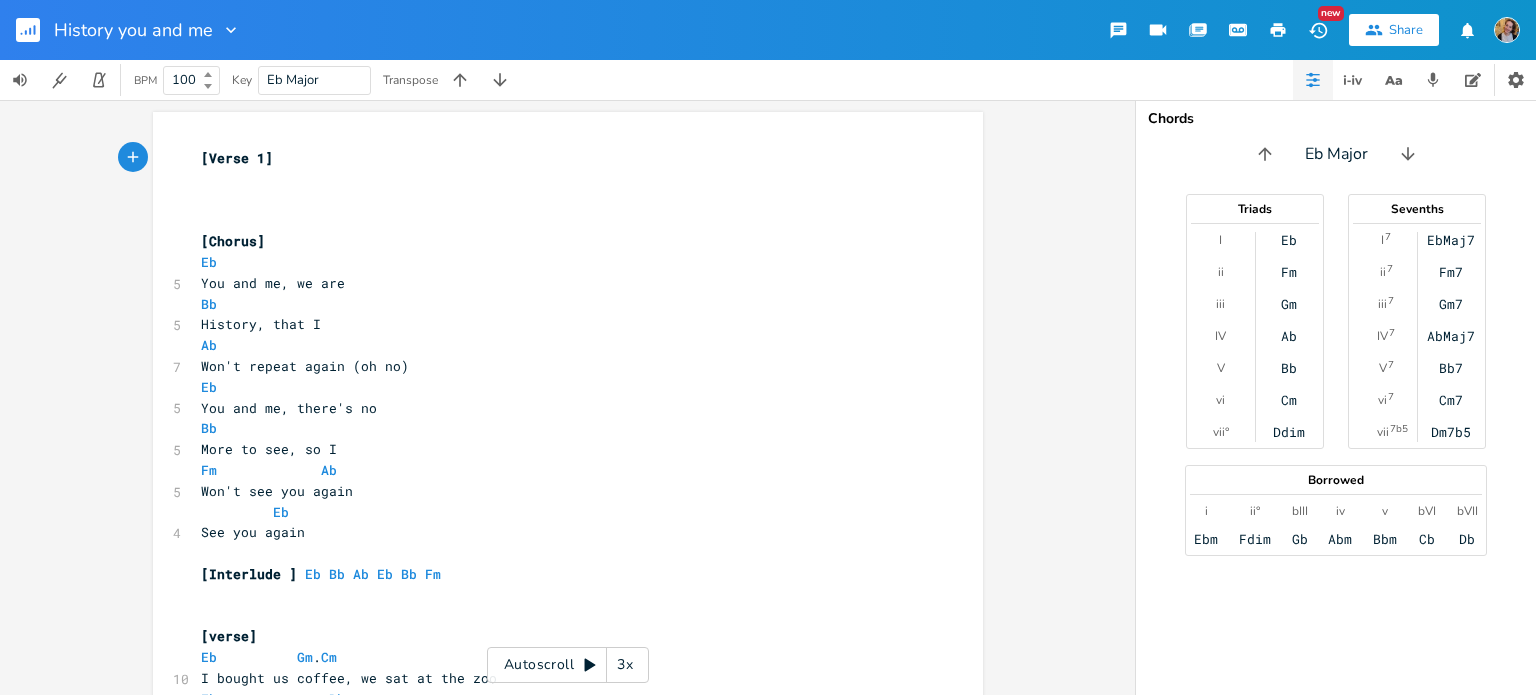 scroll, scrollTop: 0, scrollLeft: 0, axis: both 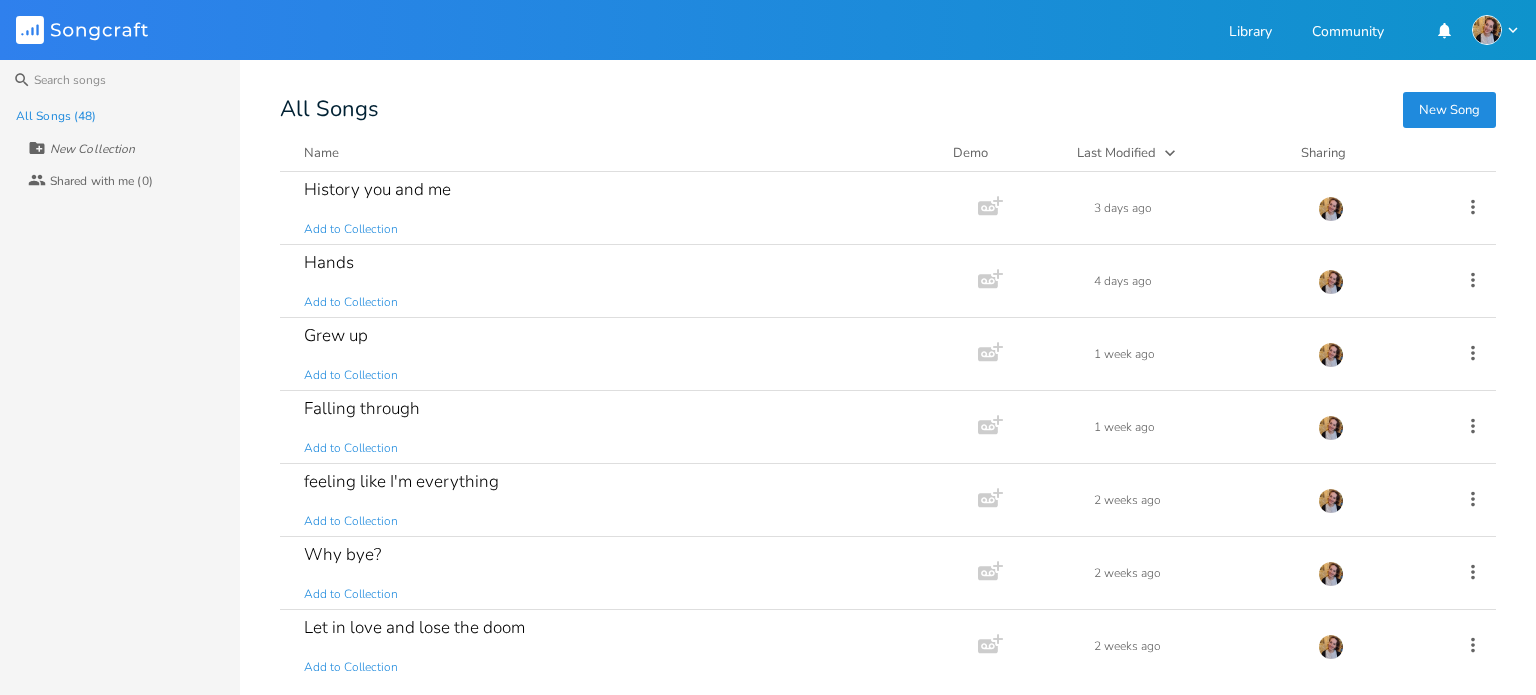 click on "New Song" at bounding box center [1449, 110] 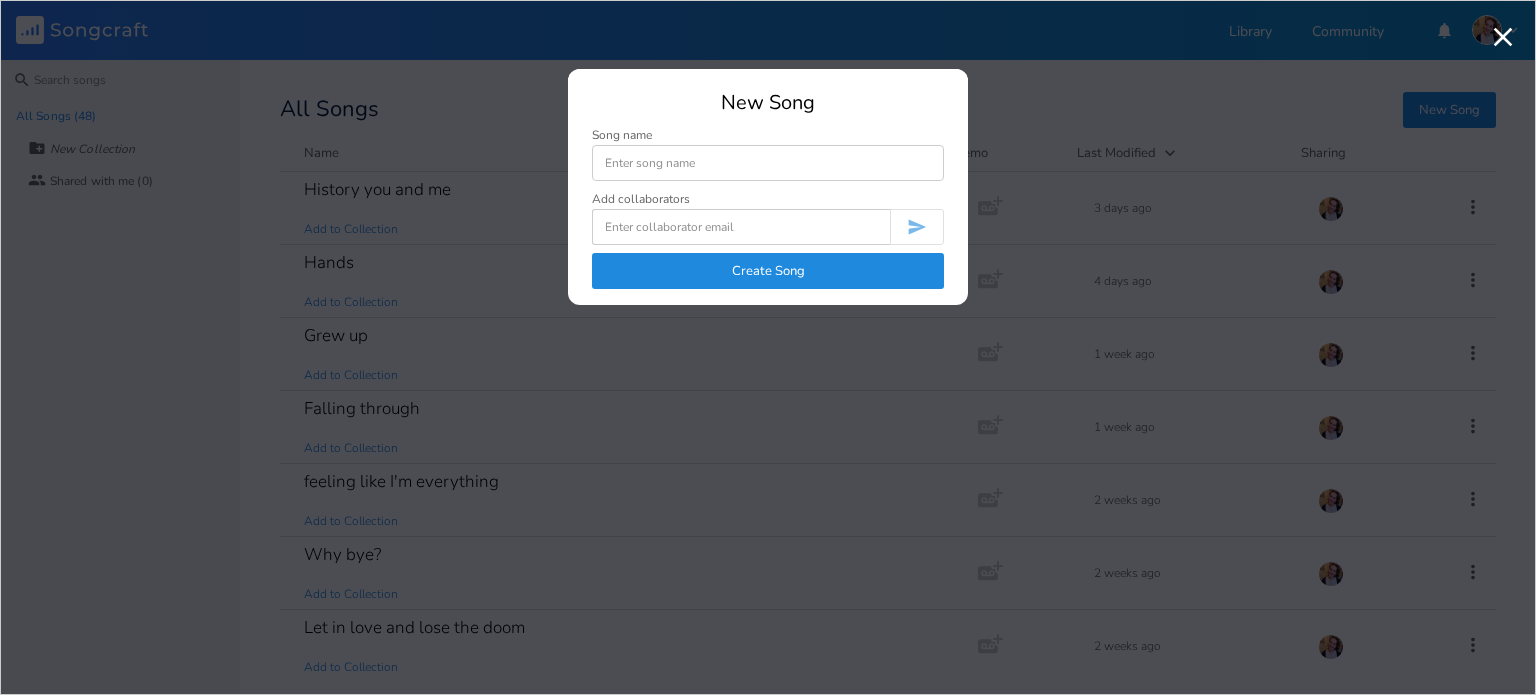 click at bounding box center [768, 163] 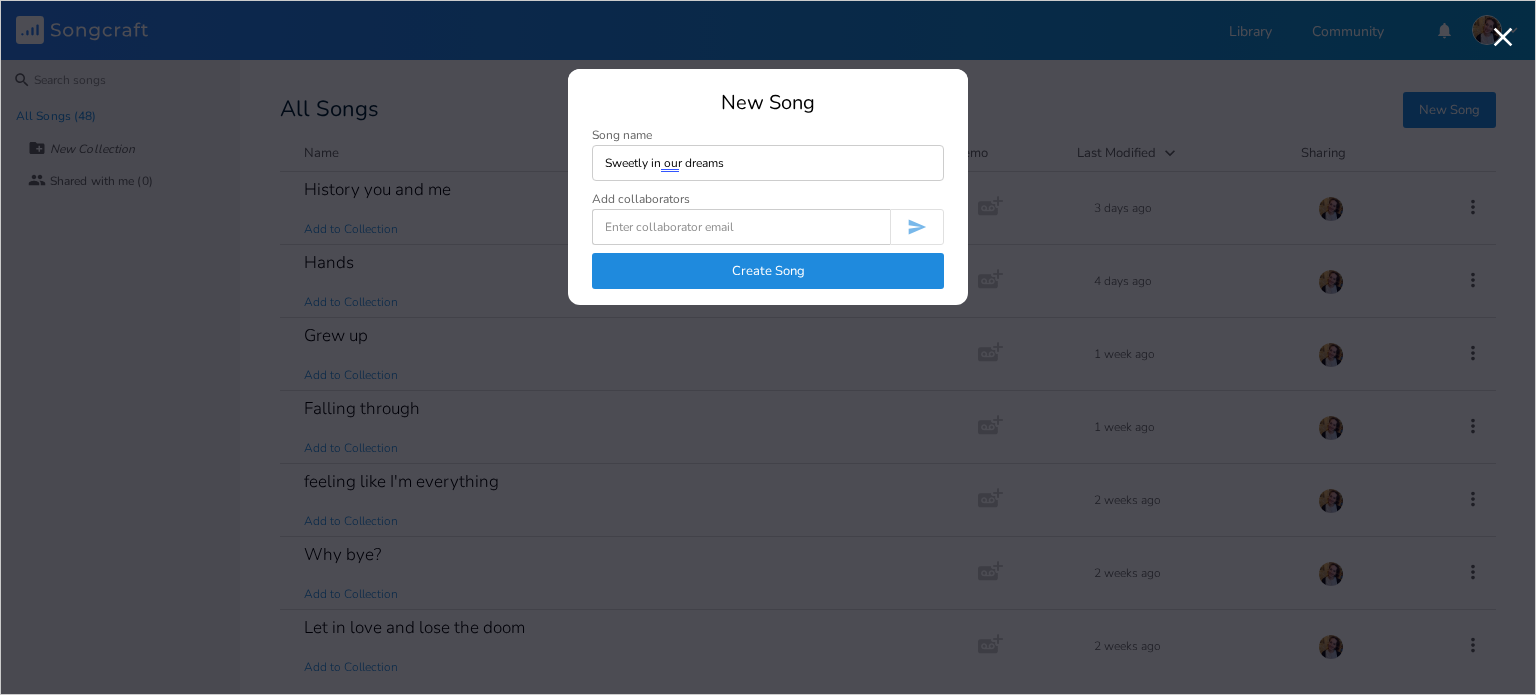 type on "Sweetly in our dreams" 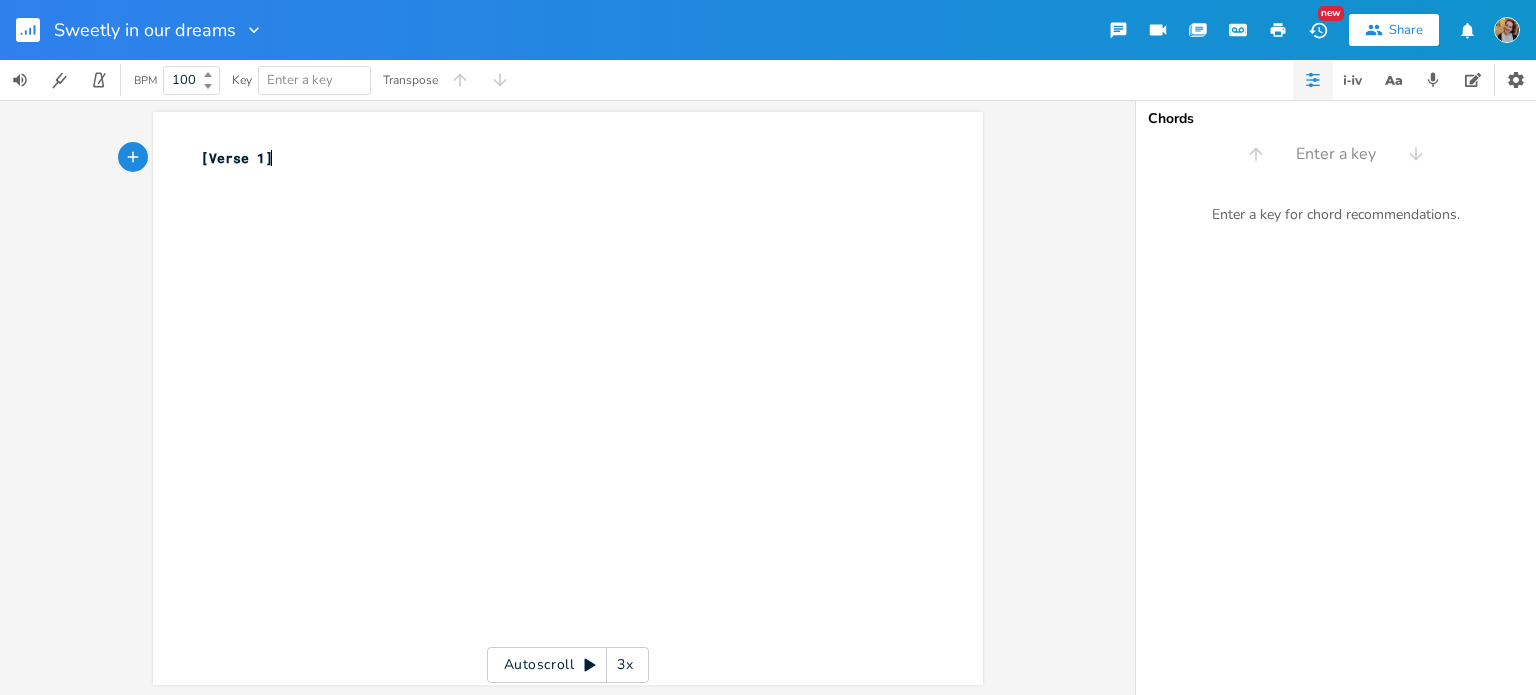 click on "xxxxxxxxxx   [Verse 1] ​ Autoscroll 3x" at bounding box center [567, 397] 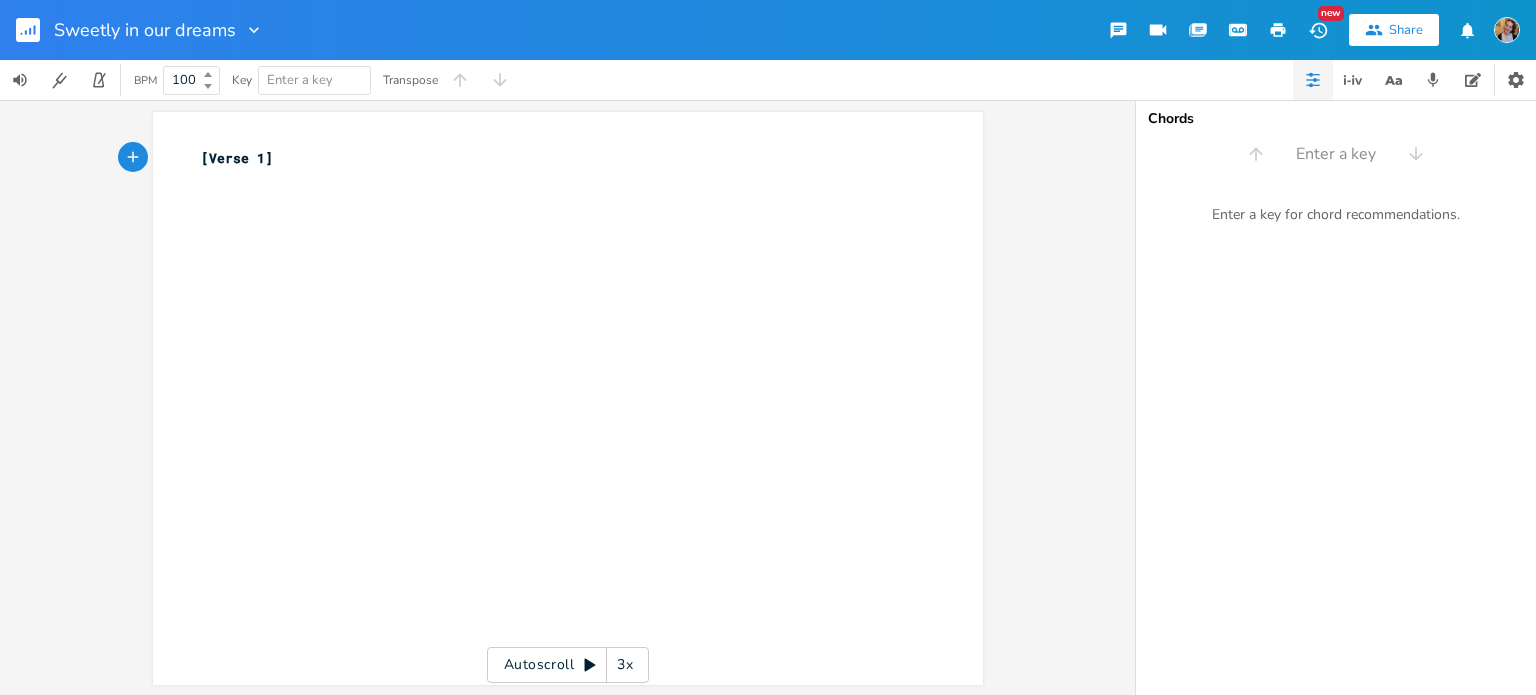 click on "xxxxxxxxxx   [Verse 1] ​ Autoscroll 3x" at bounding box center [567, 397] 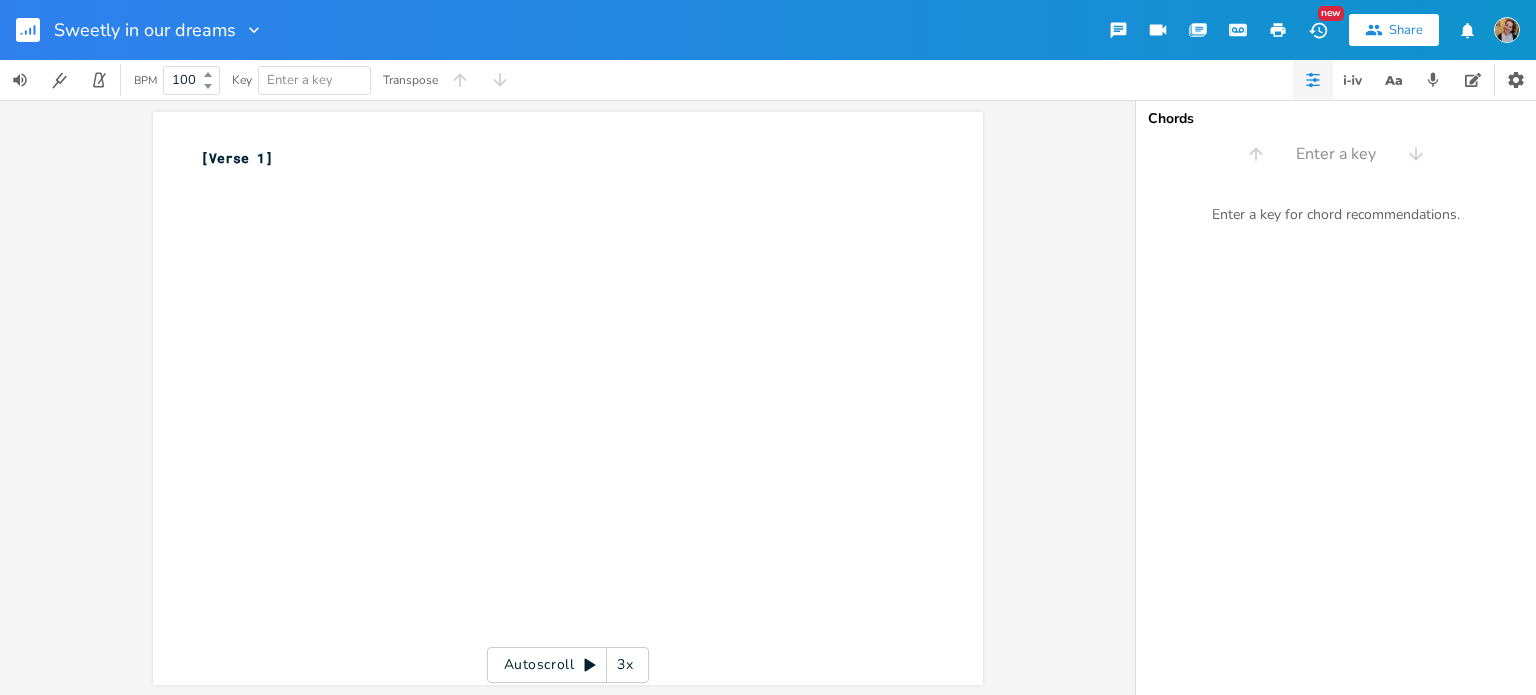 click on "xxxxxxxxxx   [Verse 1] ​ Autoscroll 3x" at bounding box center [567, 397] 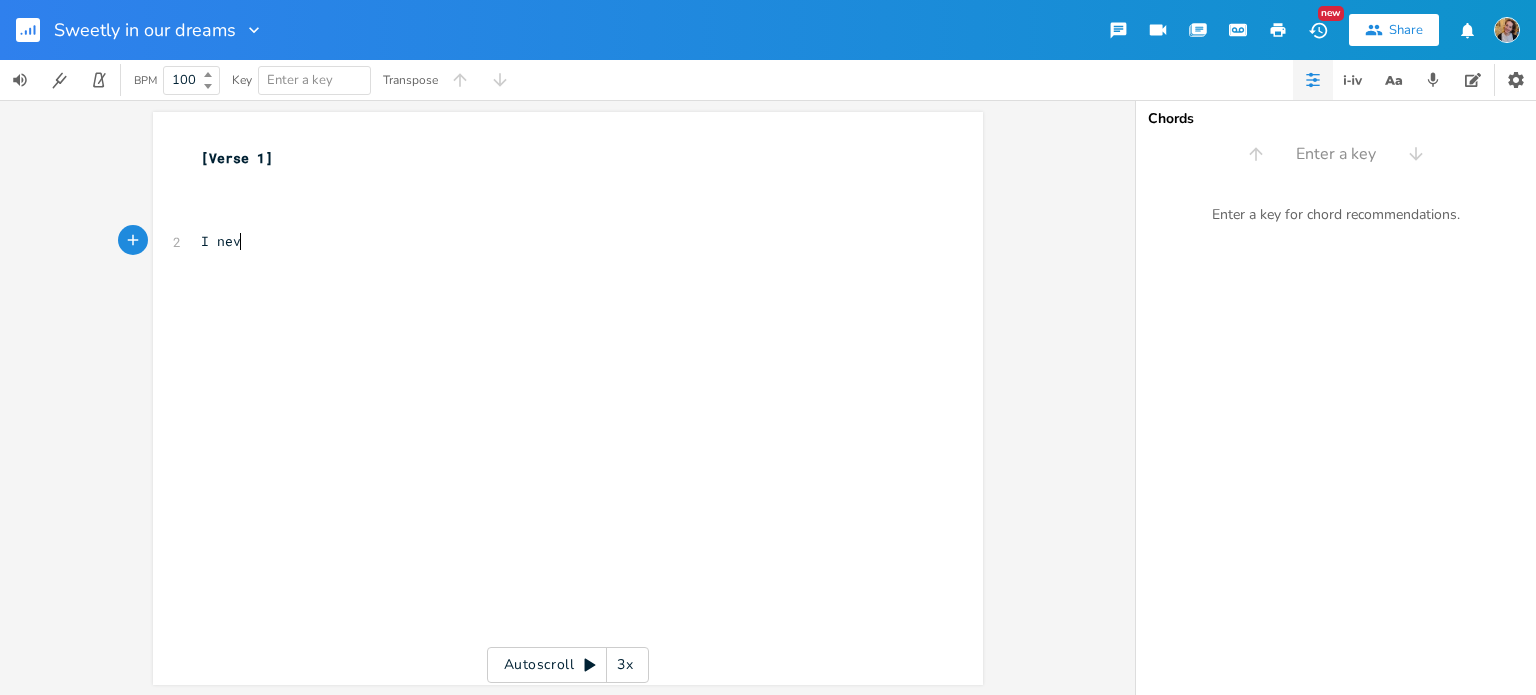 type on "I nevr" 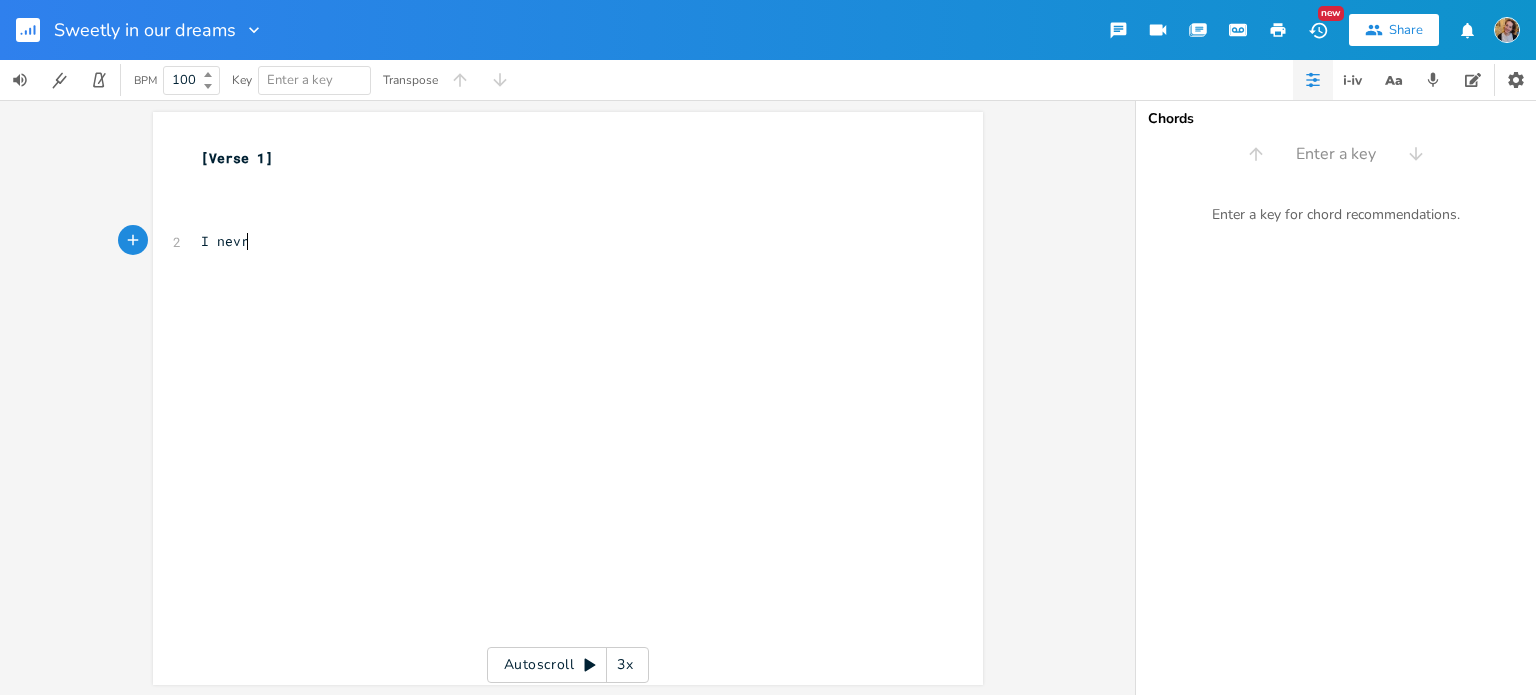 type on "e" 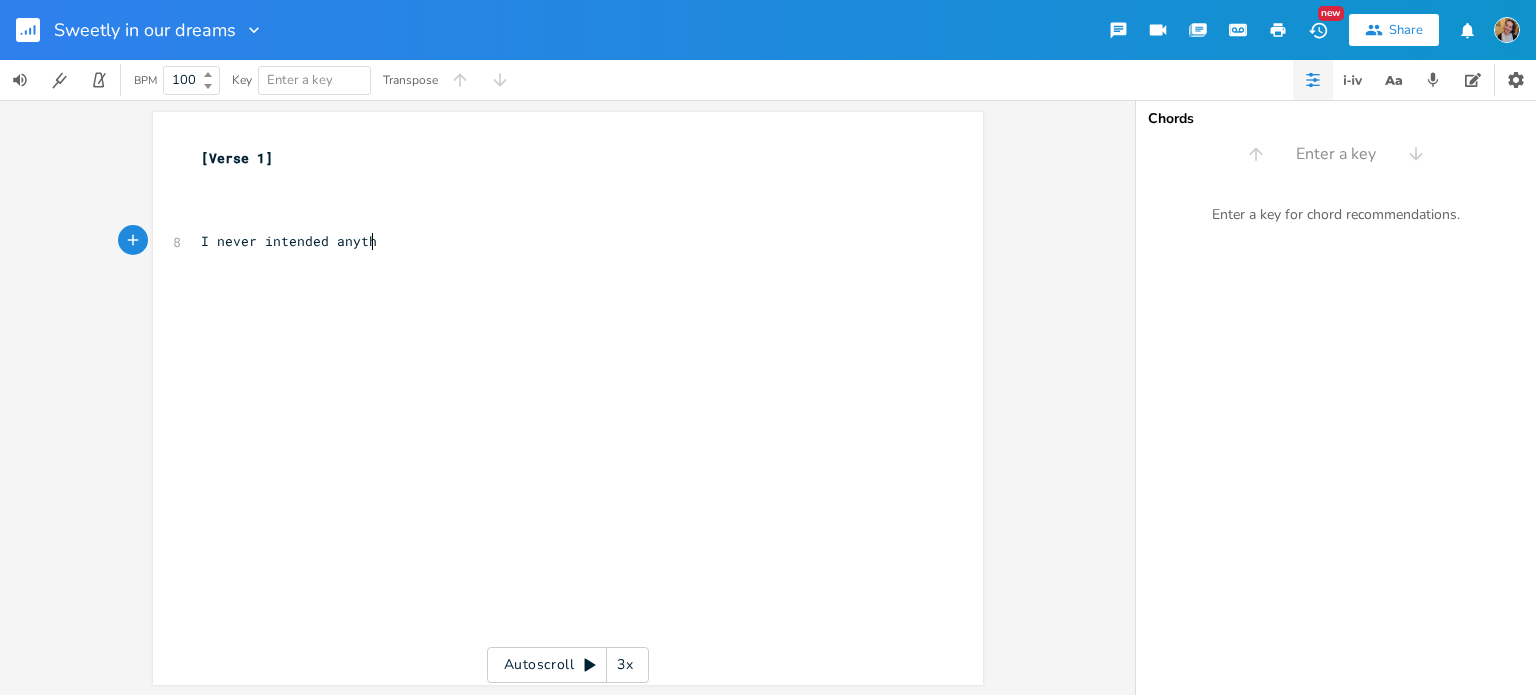 type on "ver intended anything" 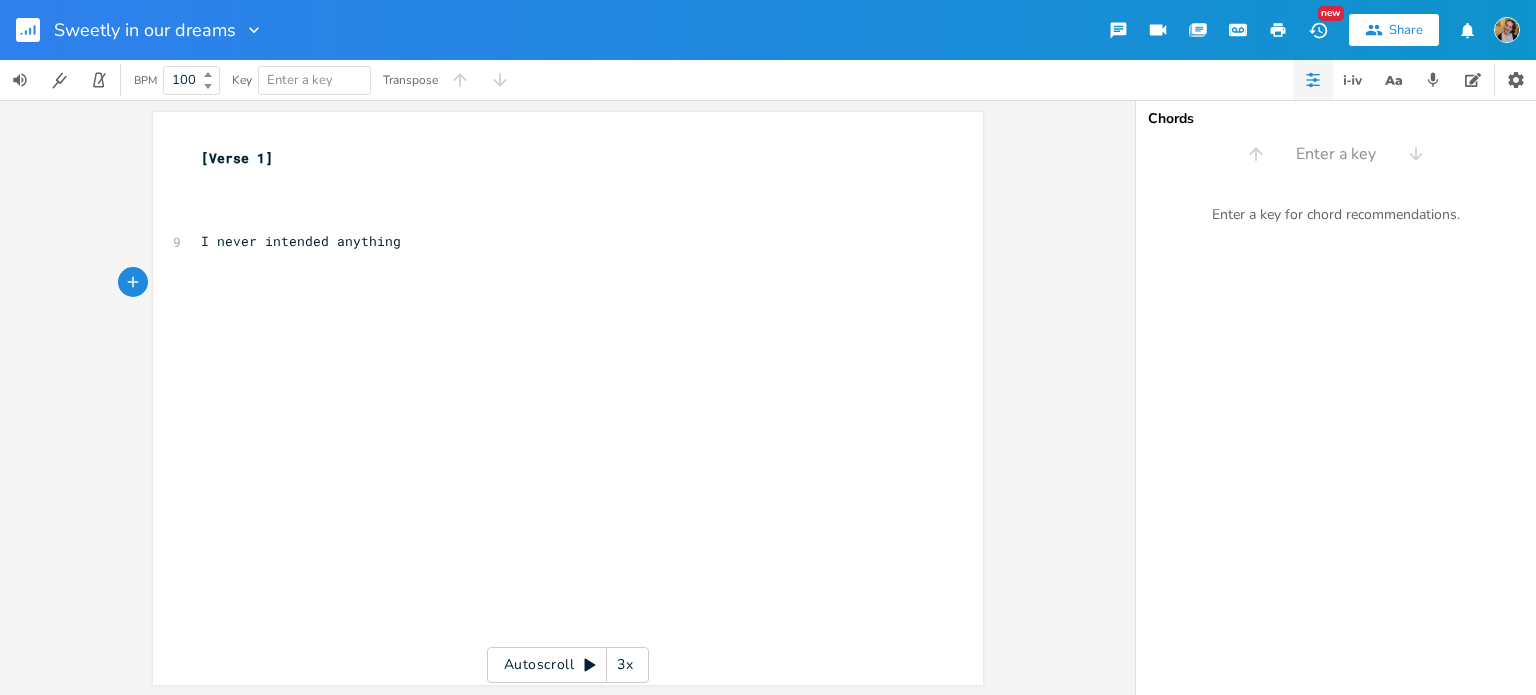 scroll, scrollTop: 0, scrollLeft: 4, axis: horizontal 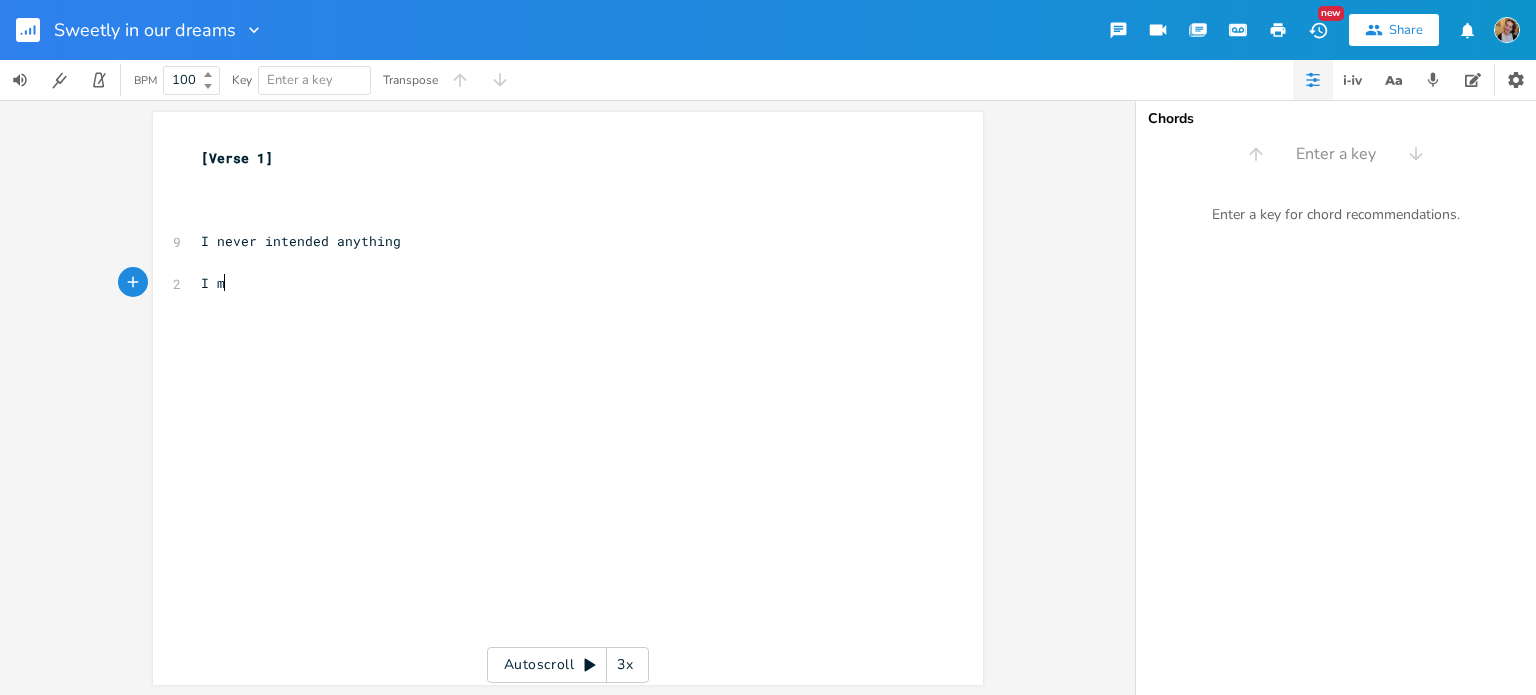 type on "I me" 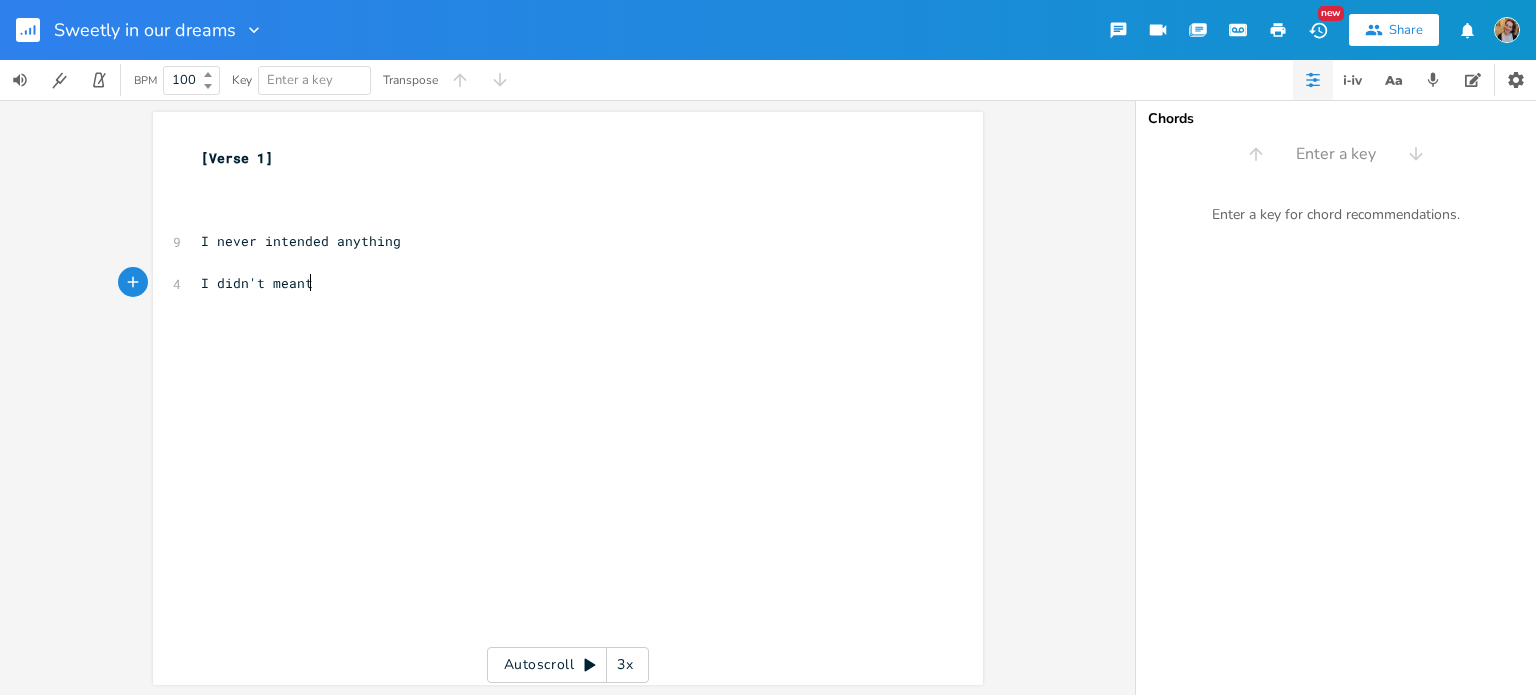 type on "didn't meant" 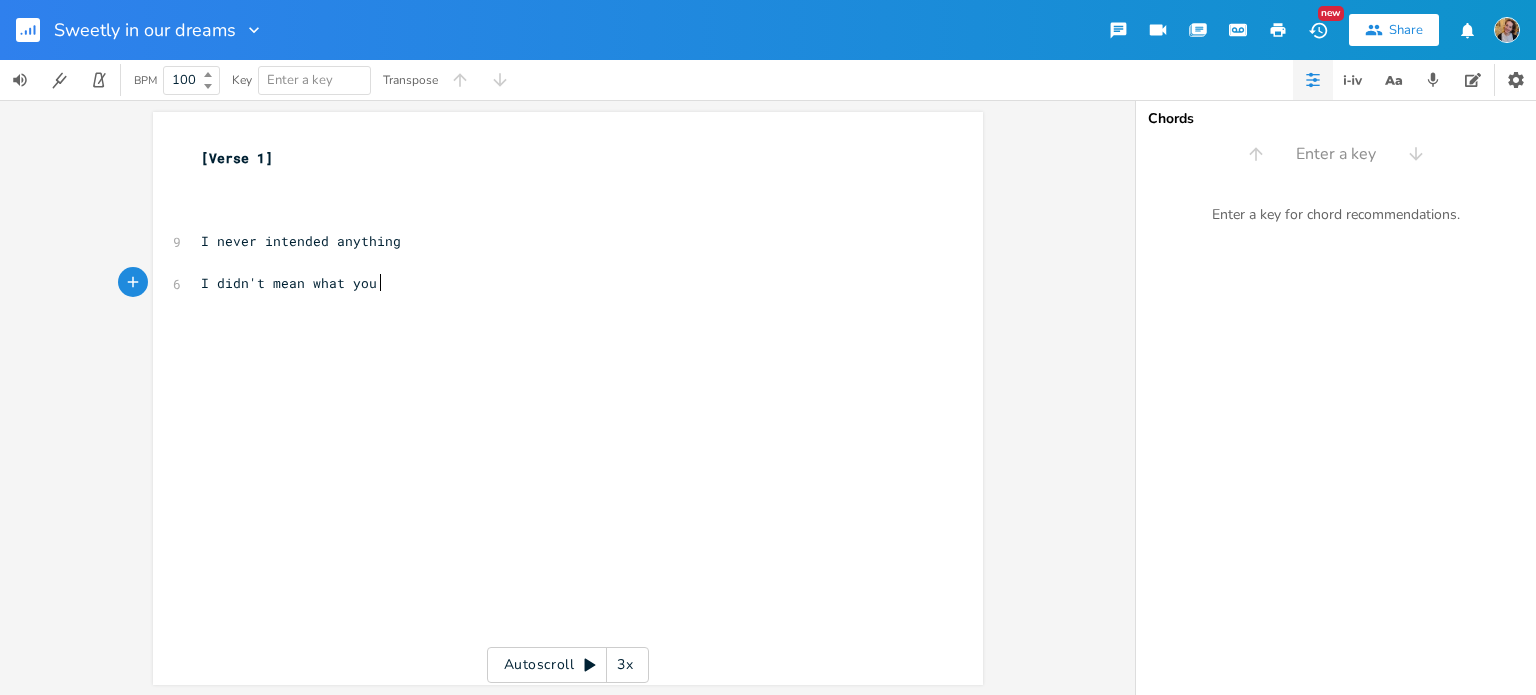 type on "what you h" 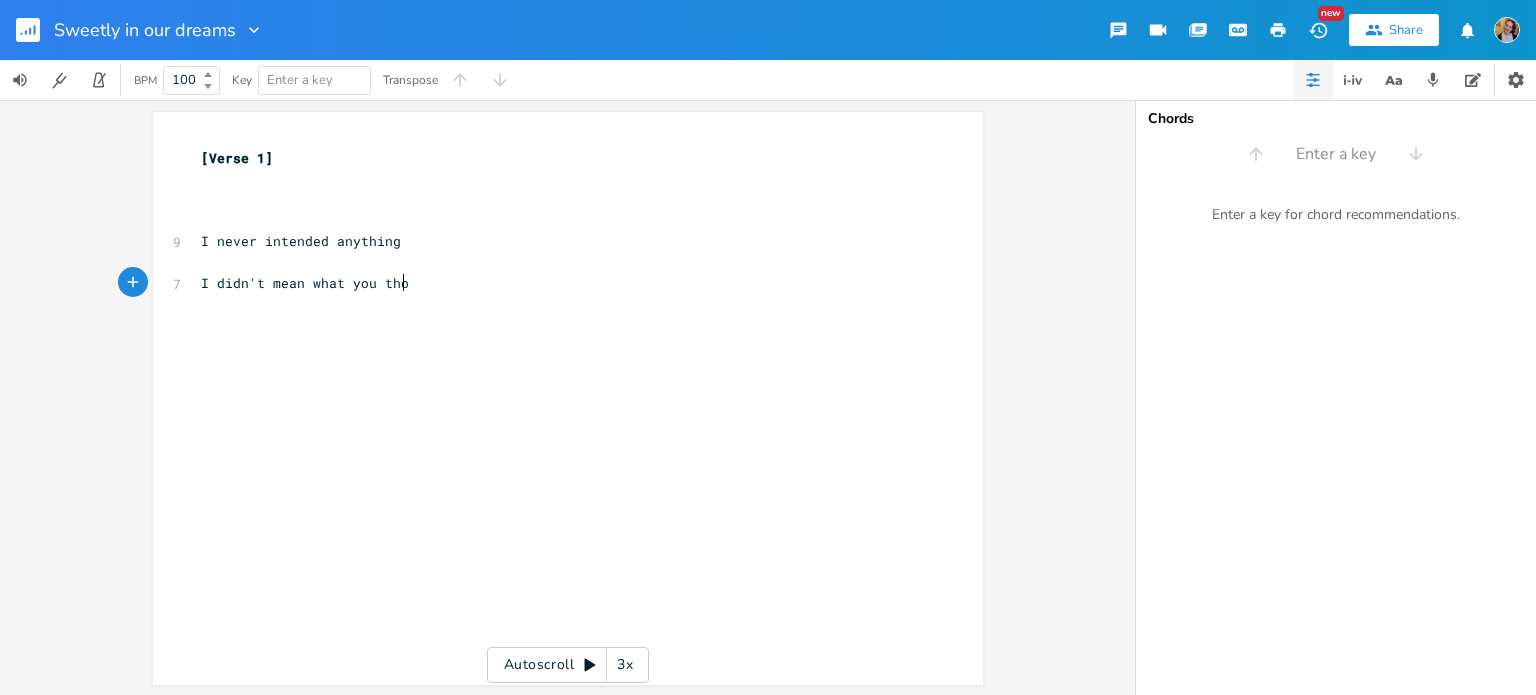 type on "thog" 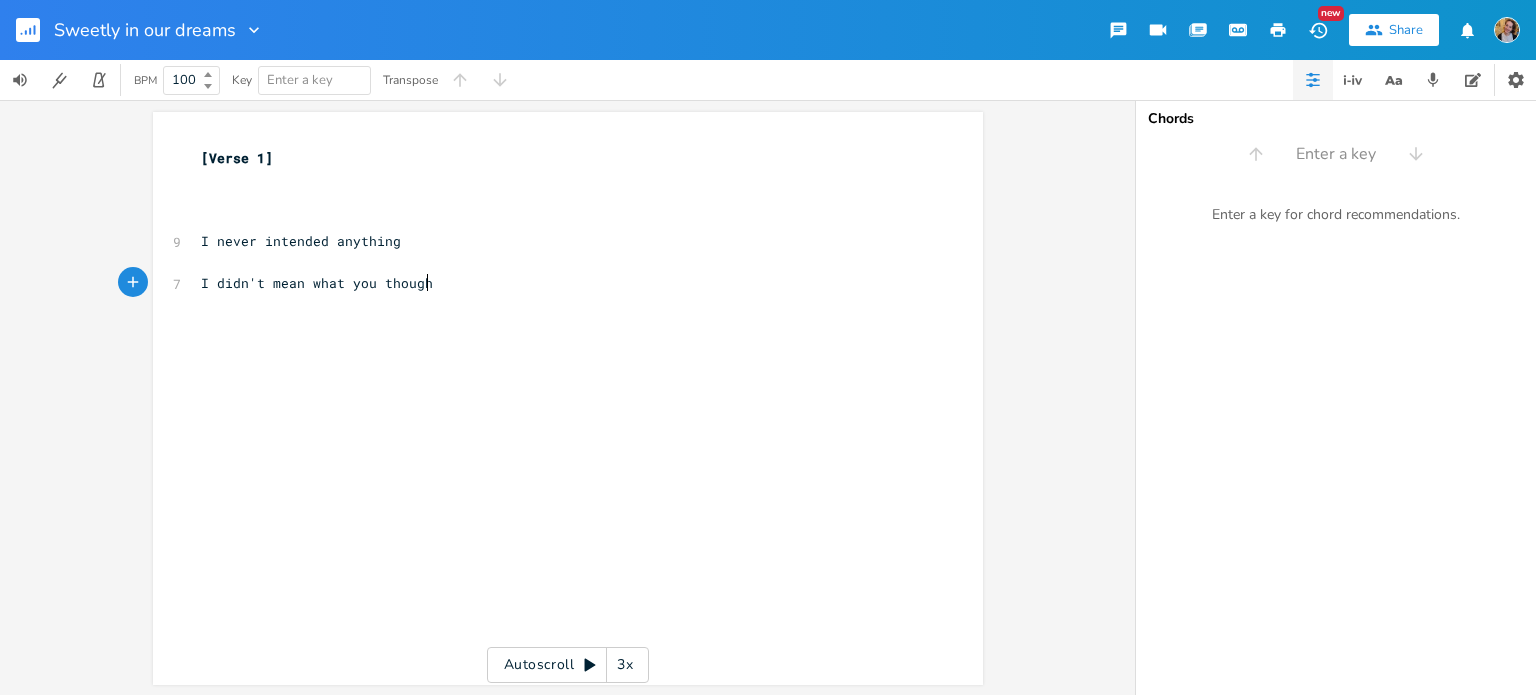 scroll, scrollTop: 0, scrollLeft: 26, axis: horizontal 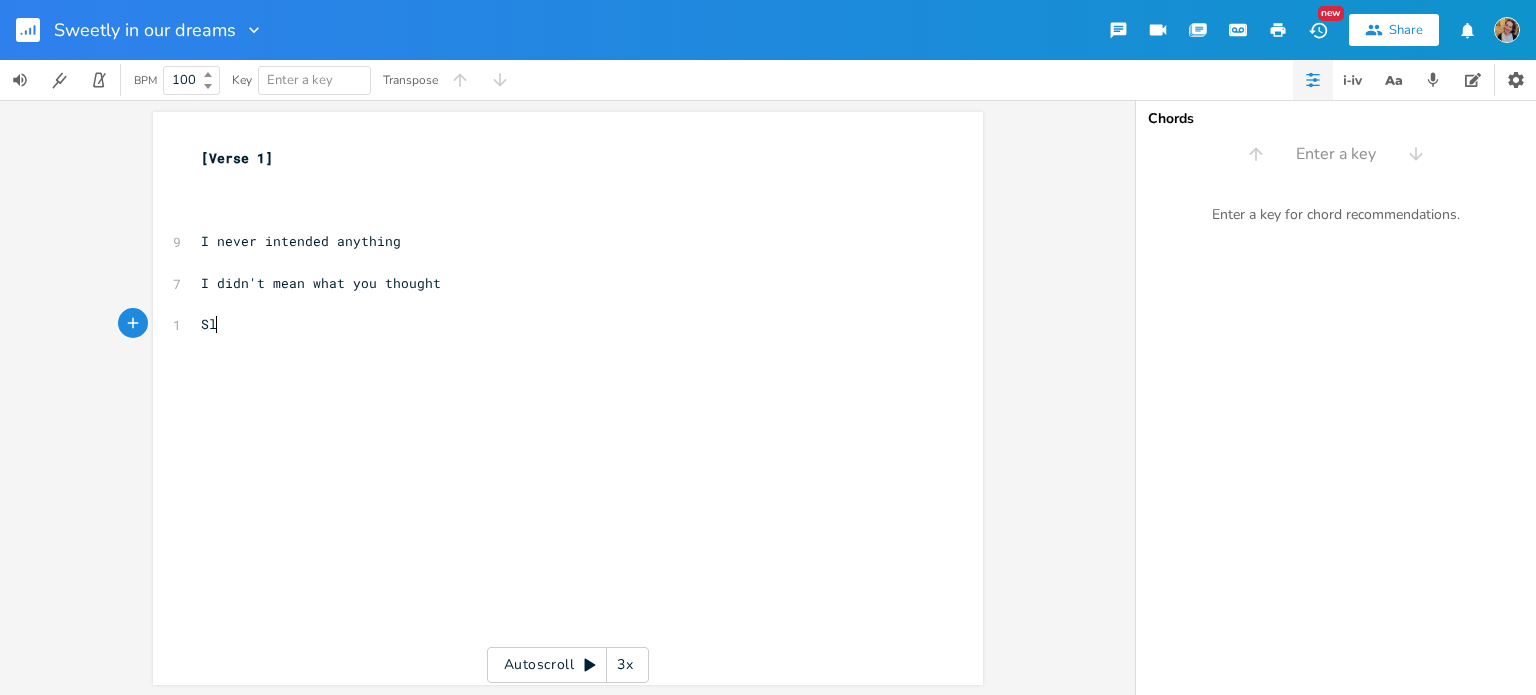 type on "Sl" 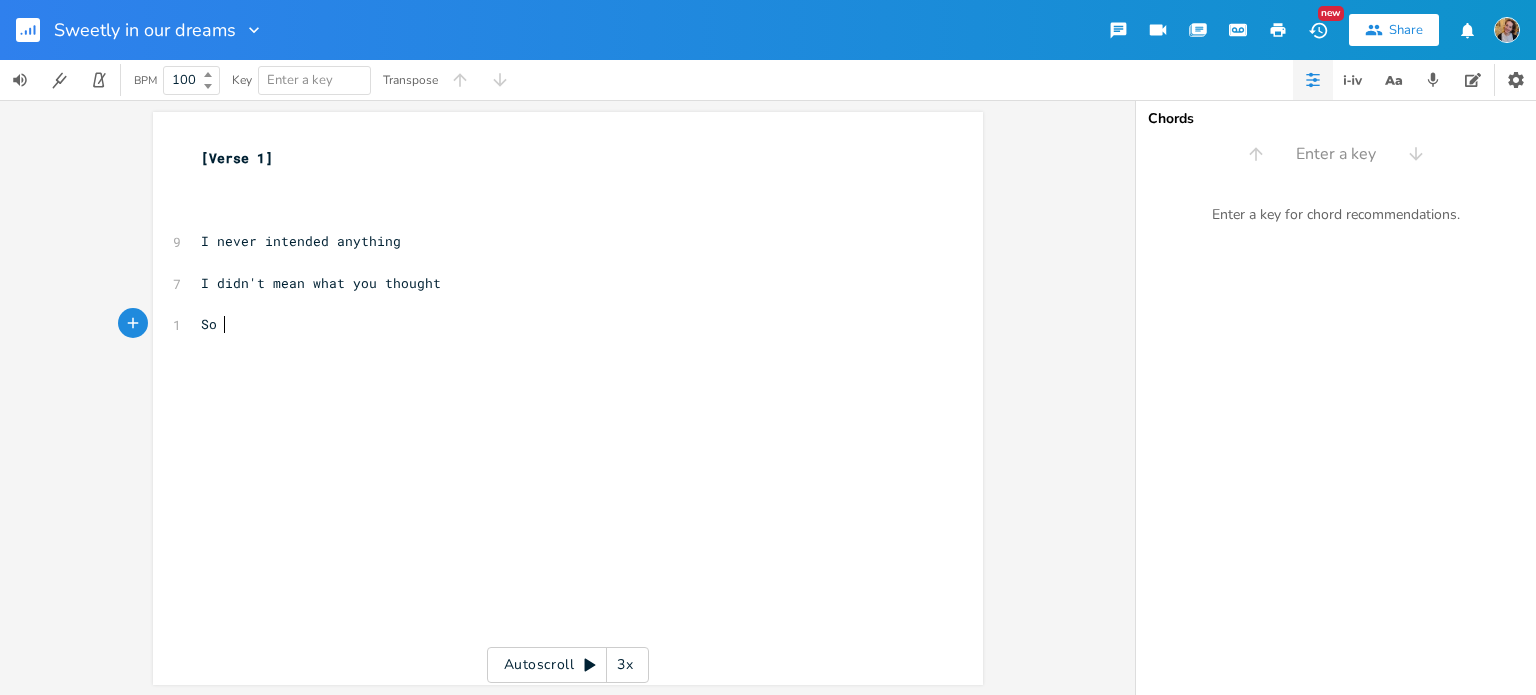 type on "o l" 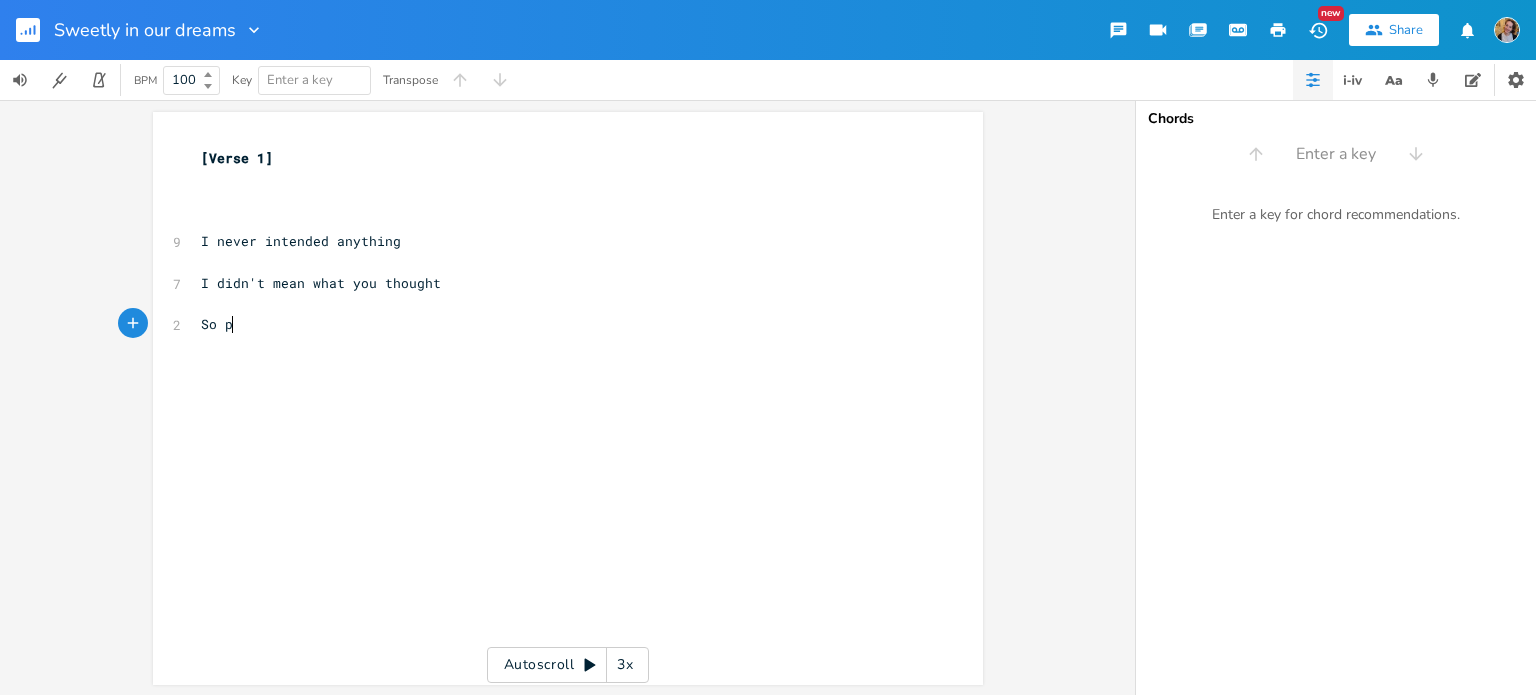 scroll, scrollTop: 0, scrollLeft: 24, axis: horizontal 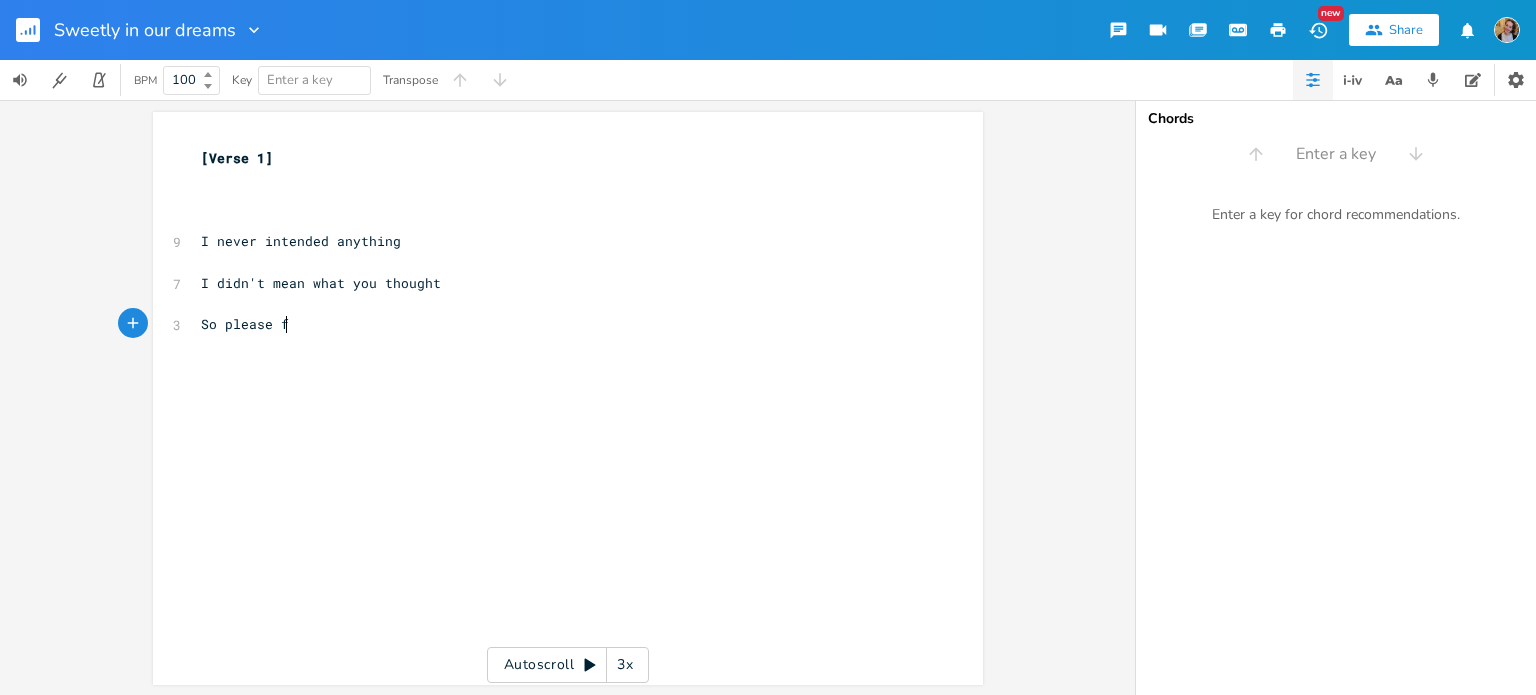 type on "ease fr" 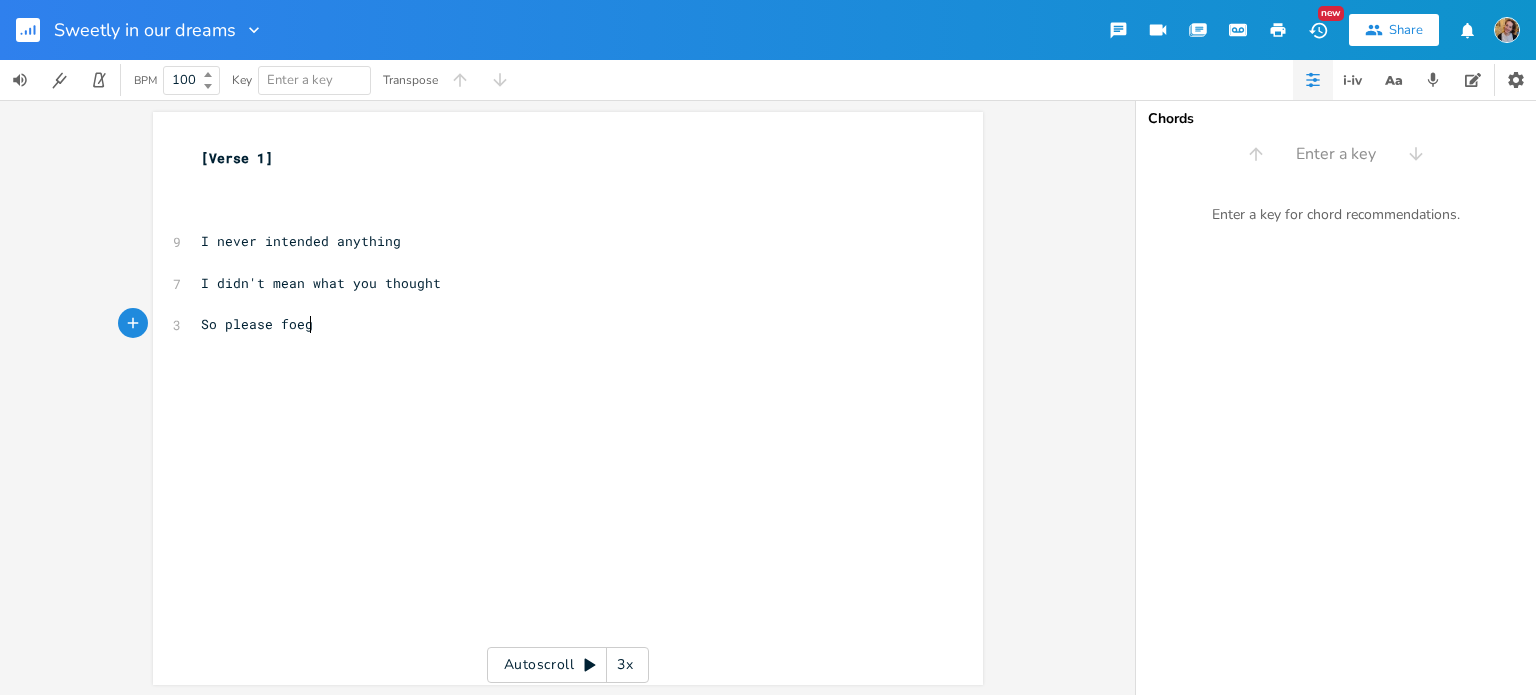type on "oegt" 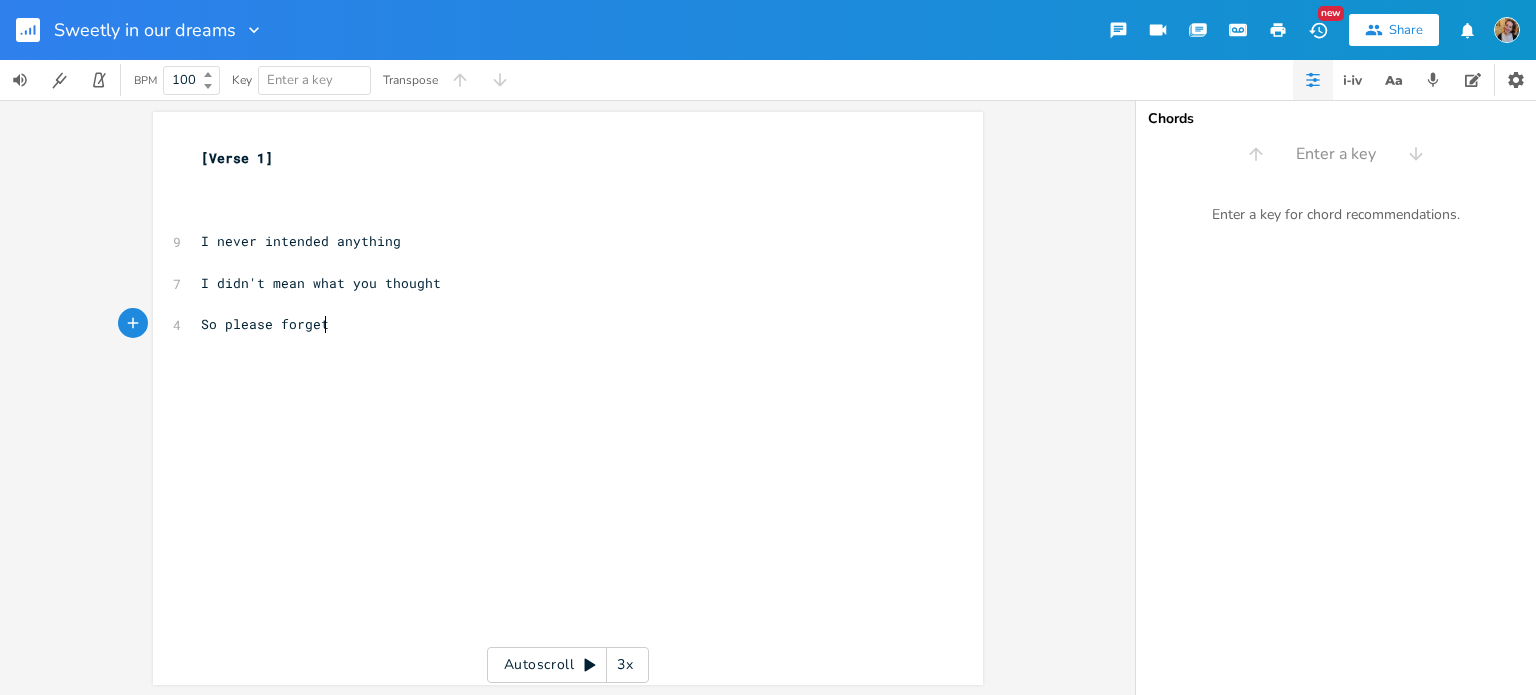scroll, scrollTop: 0, scrollLeft: 26, axis: horizontal 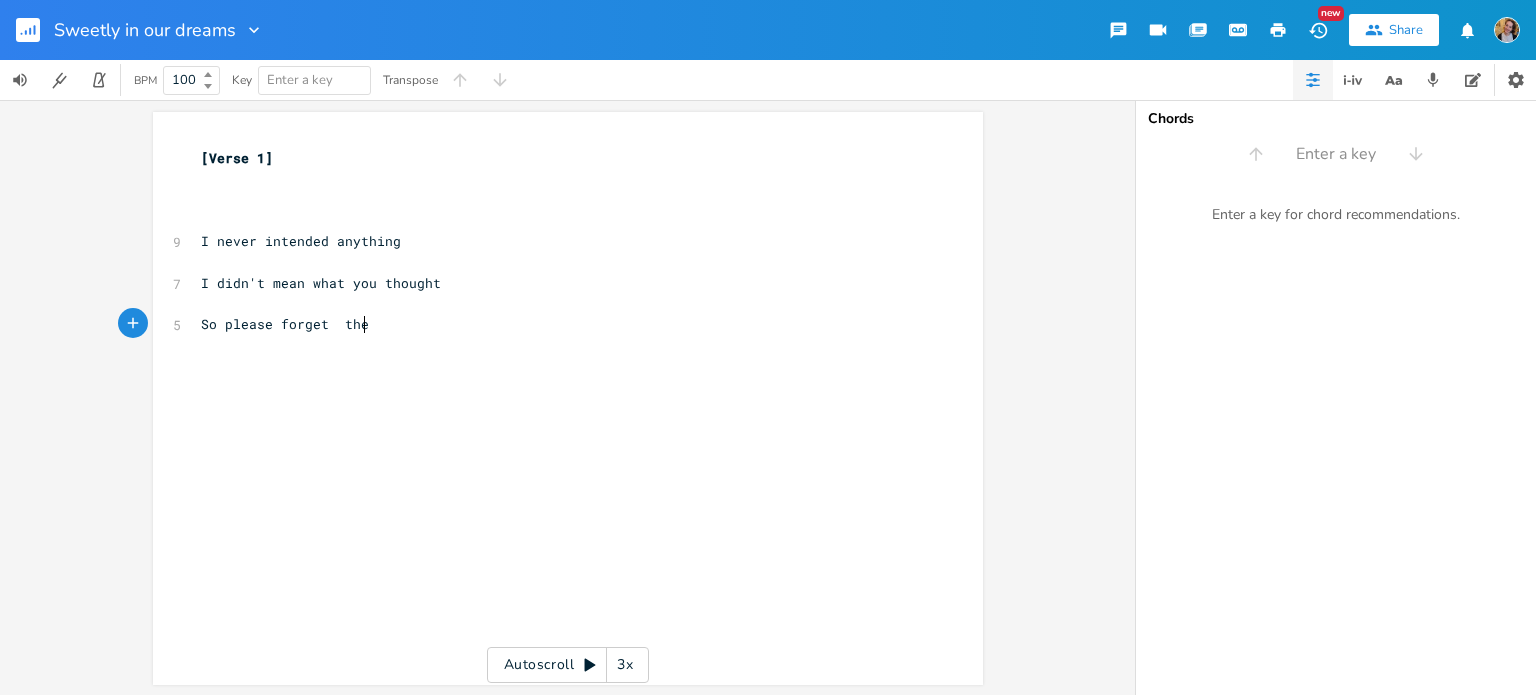 type on "rget  the" 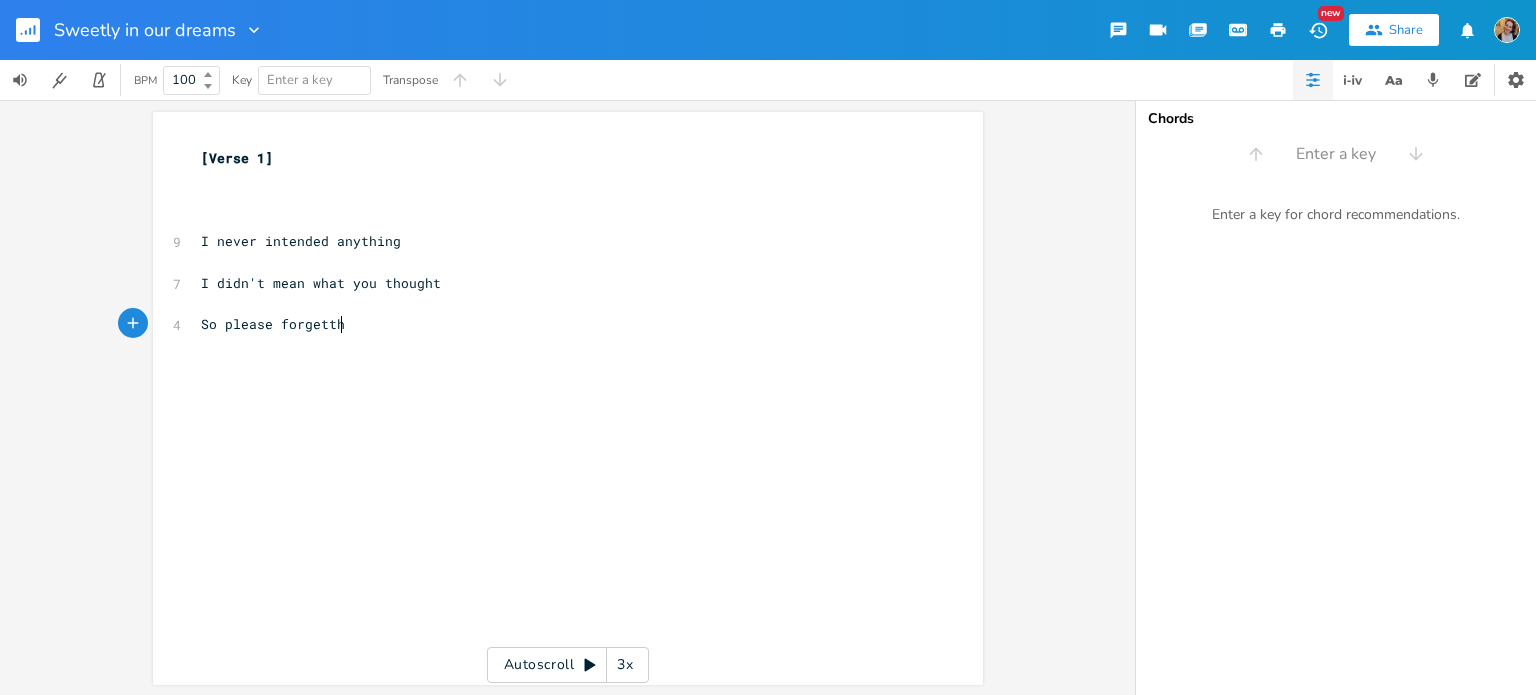type on "the" 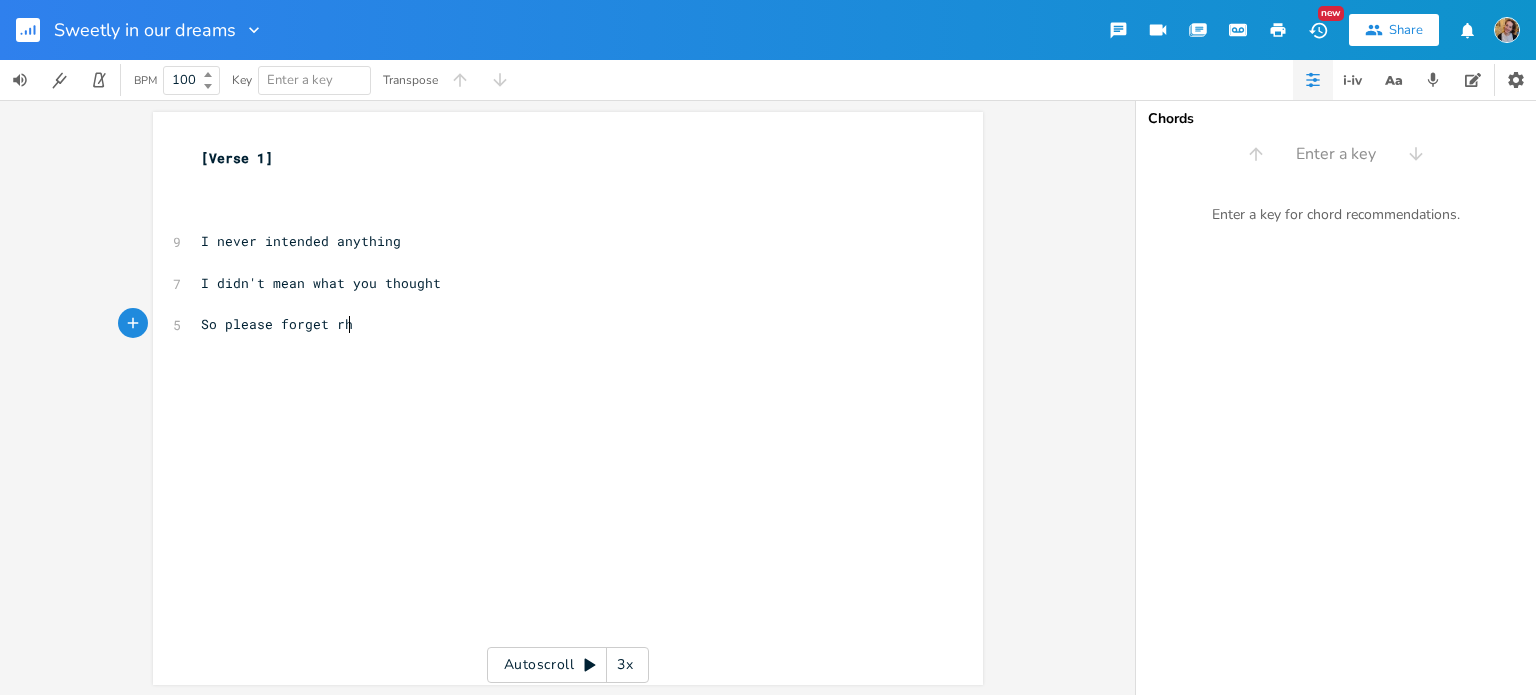 type on "rhe" 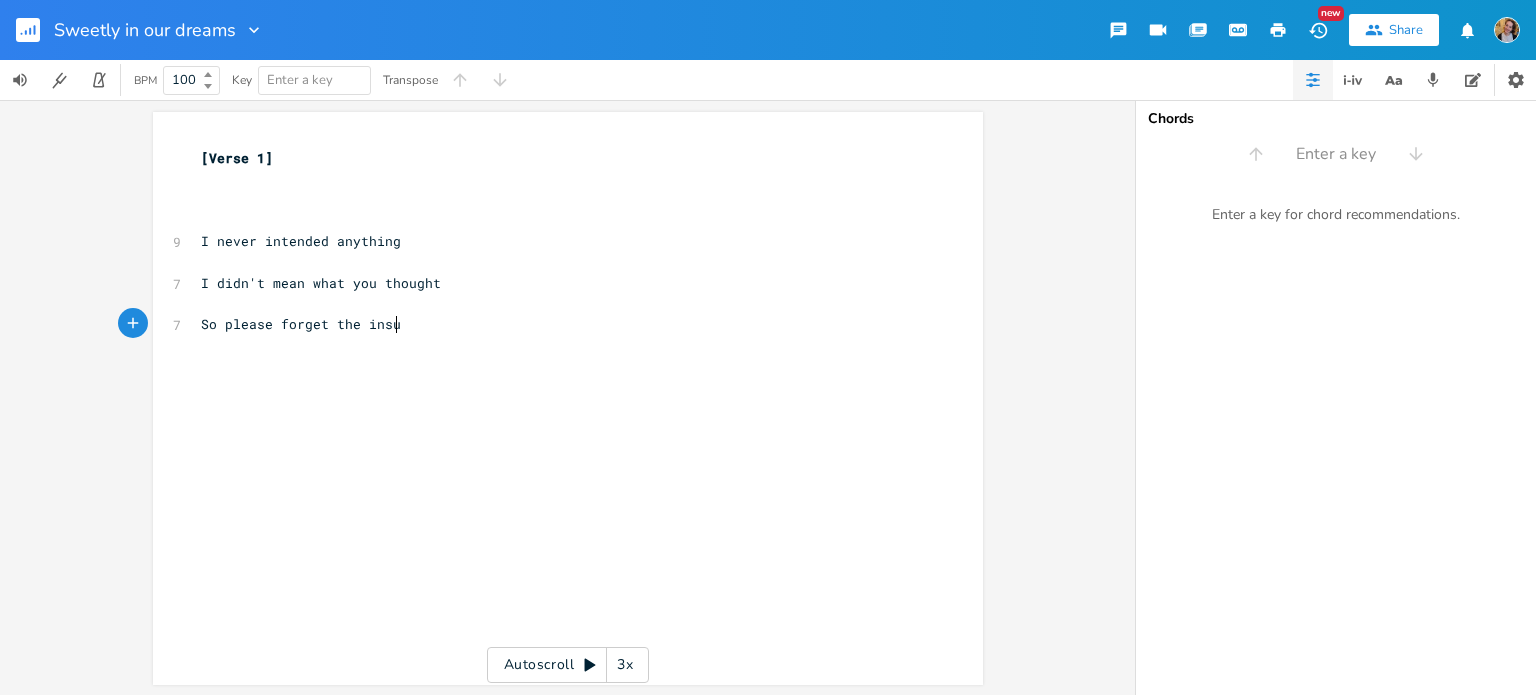 type on "the insul;t" 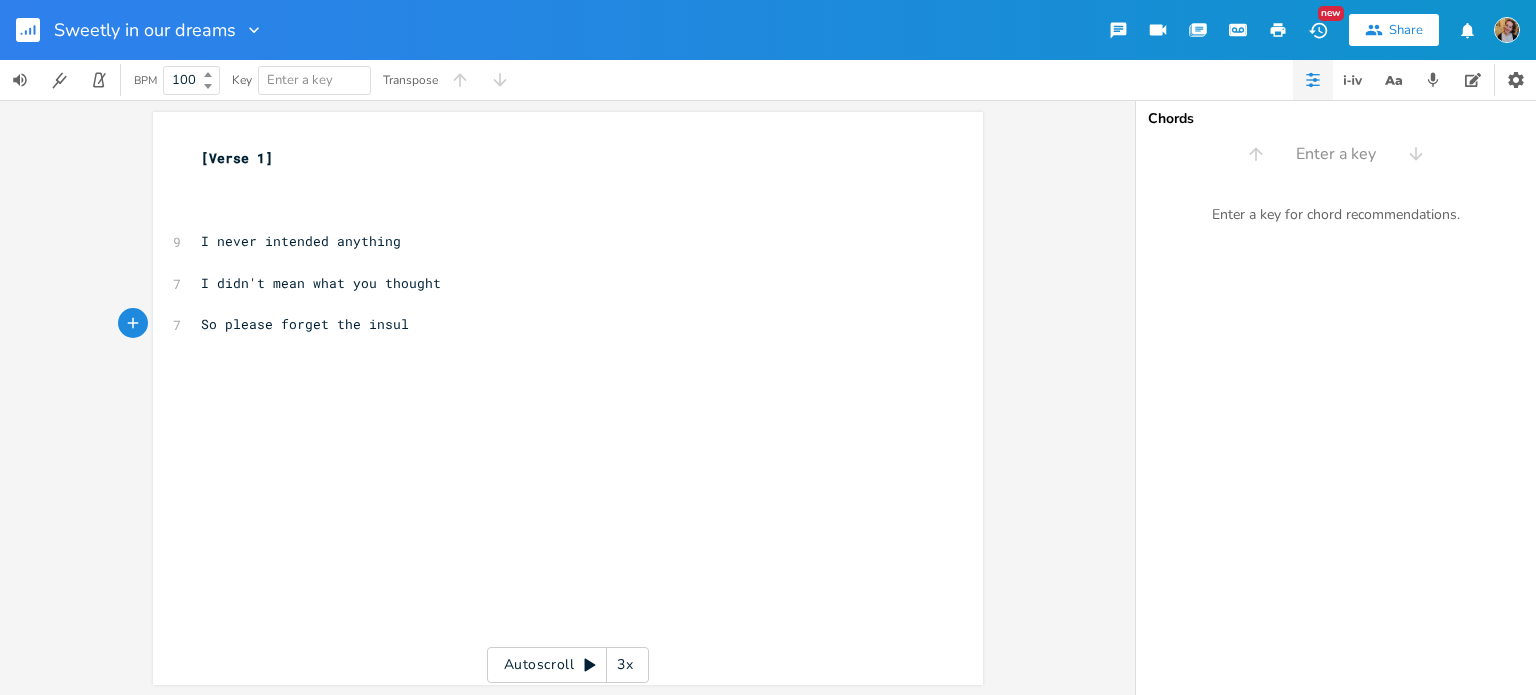 type on "t" 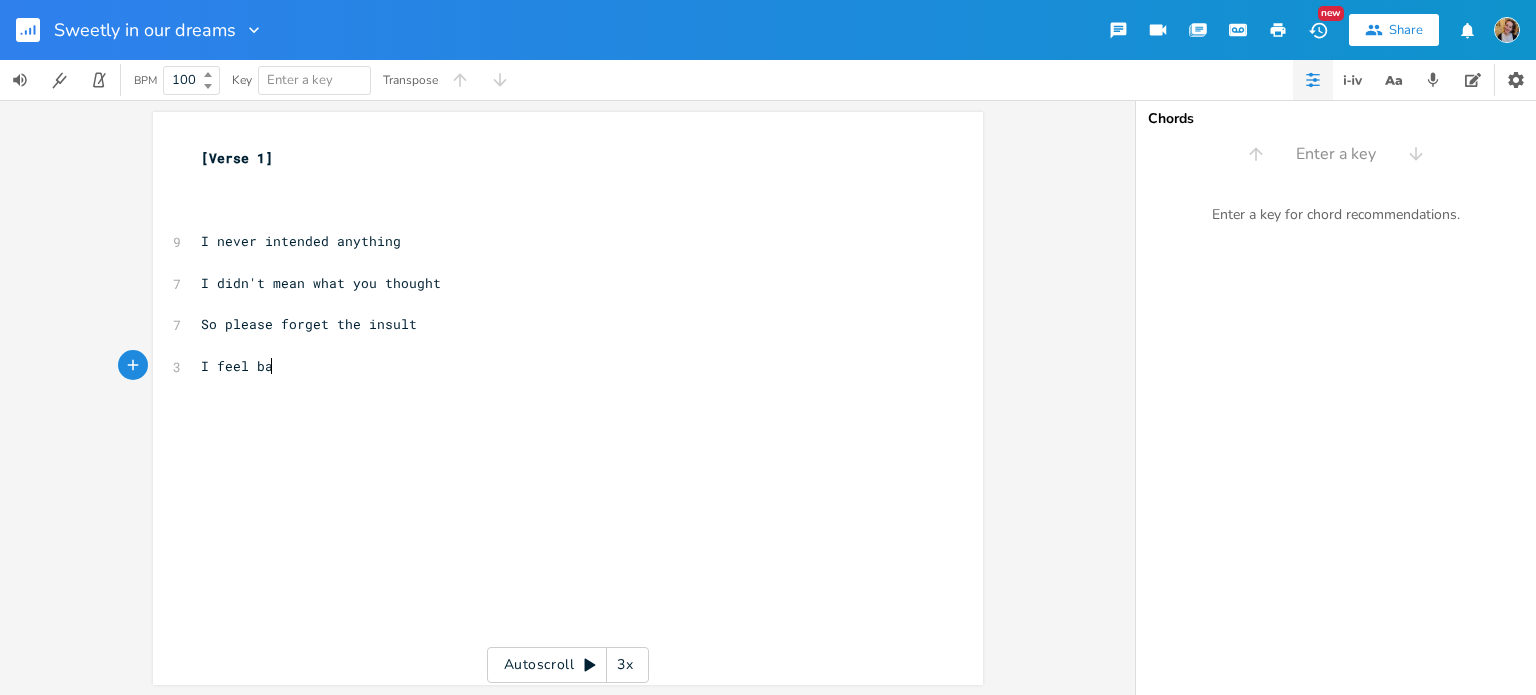 type on "I feel back" 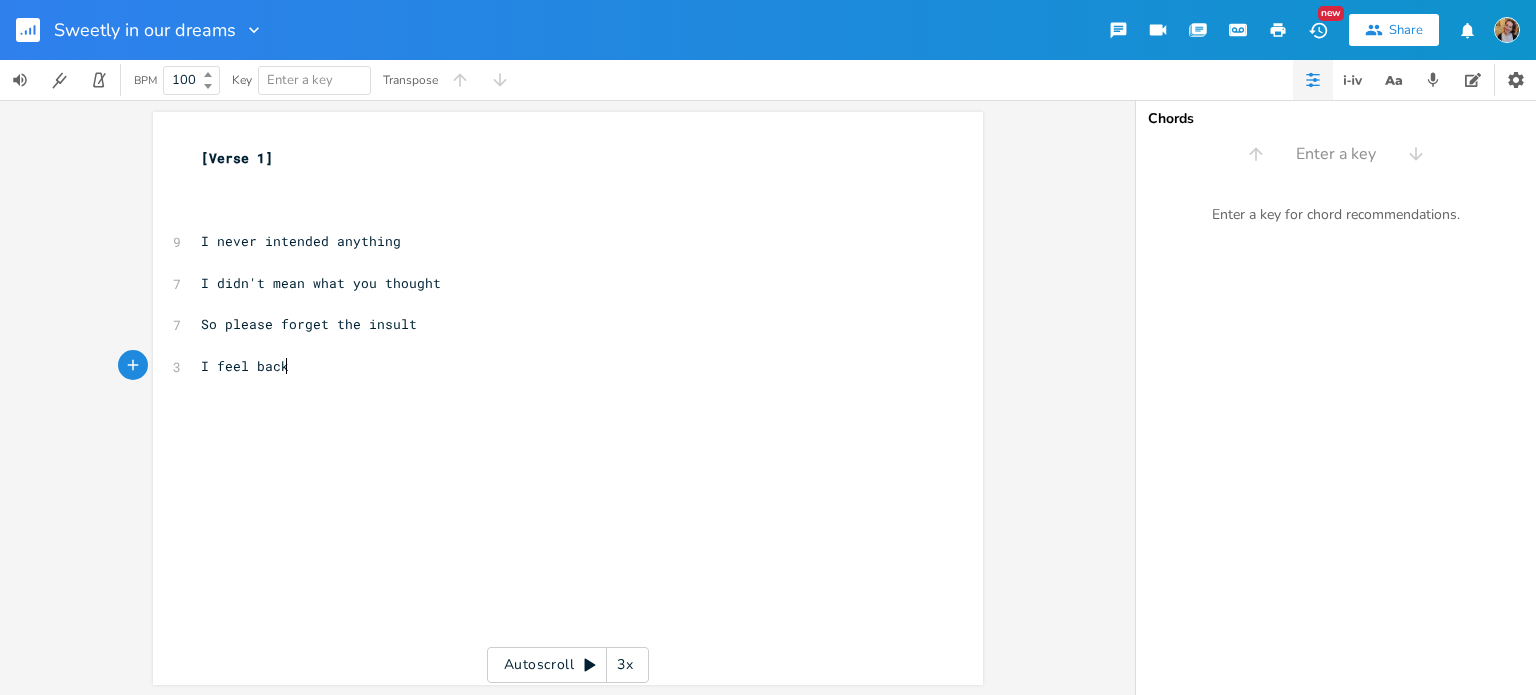 scroll, scrollTop: 0, scrollLeft: 59, axis: horizontal 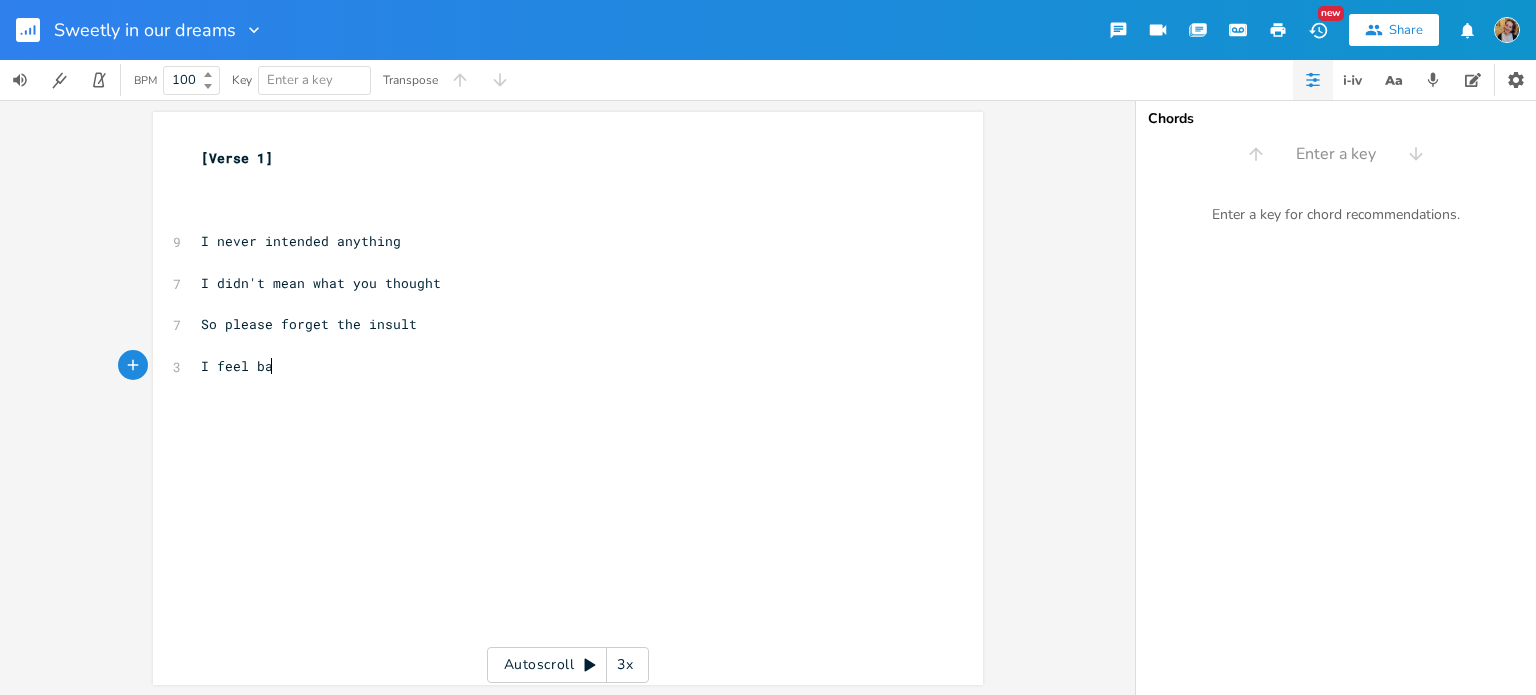 type on "d" 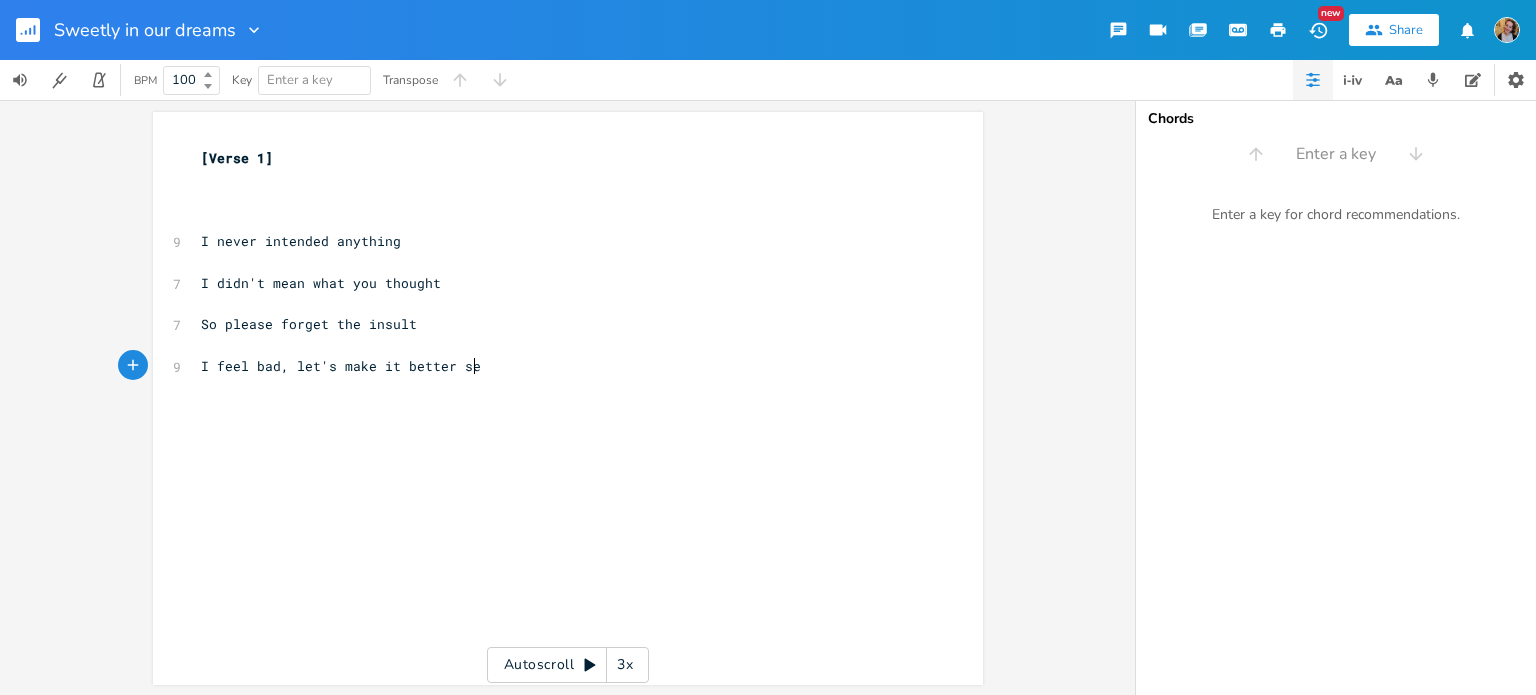 scroll, scrollTop: 0, scrollLeft: 140, axis: horizontal 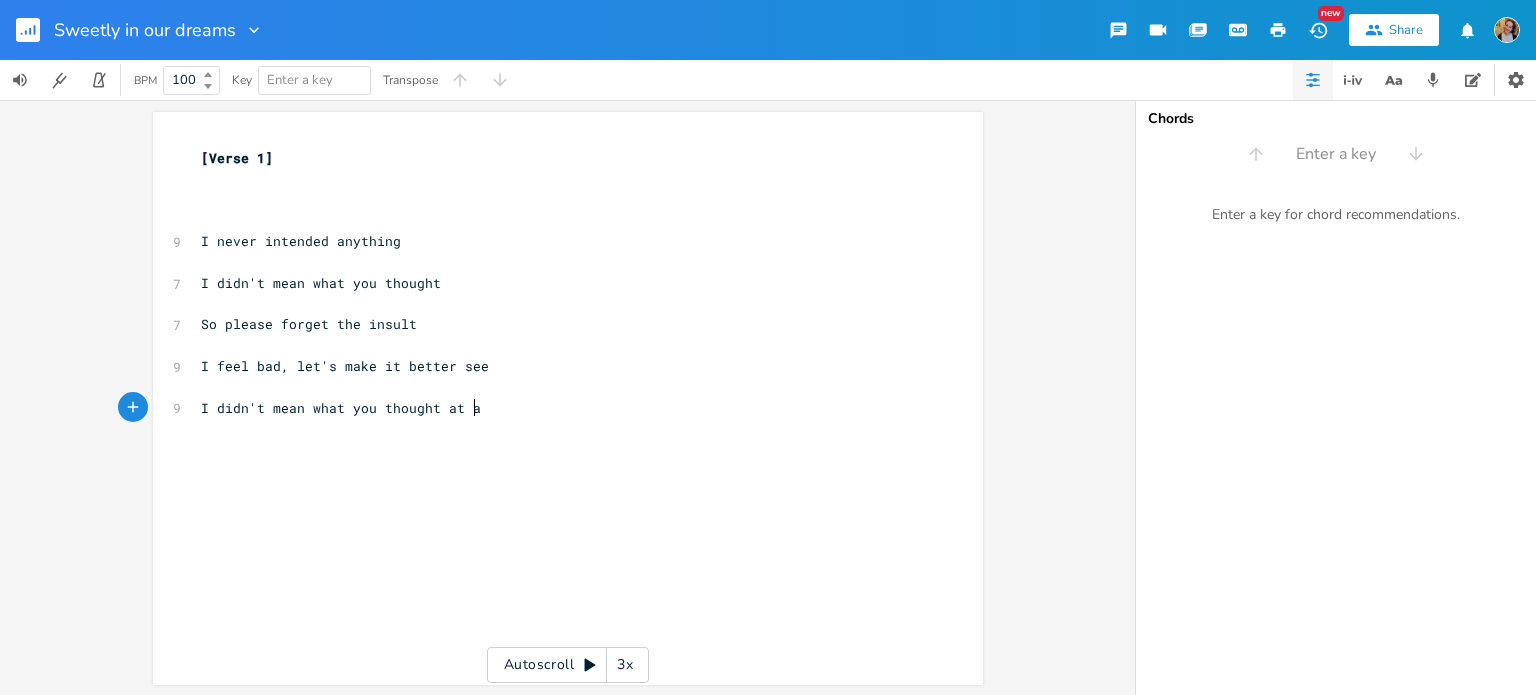type on "I didn't mean what you thought at all" 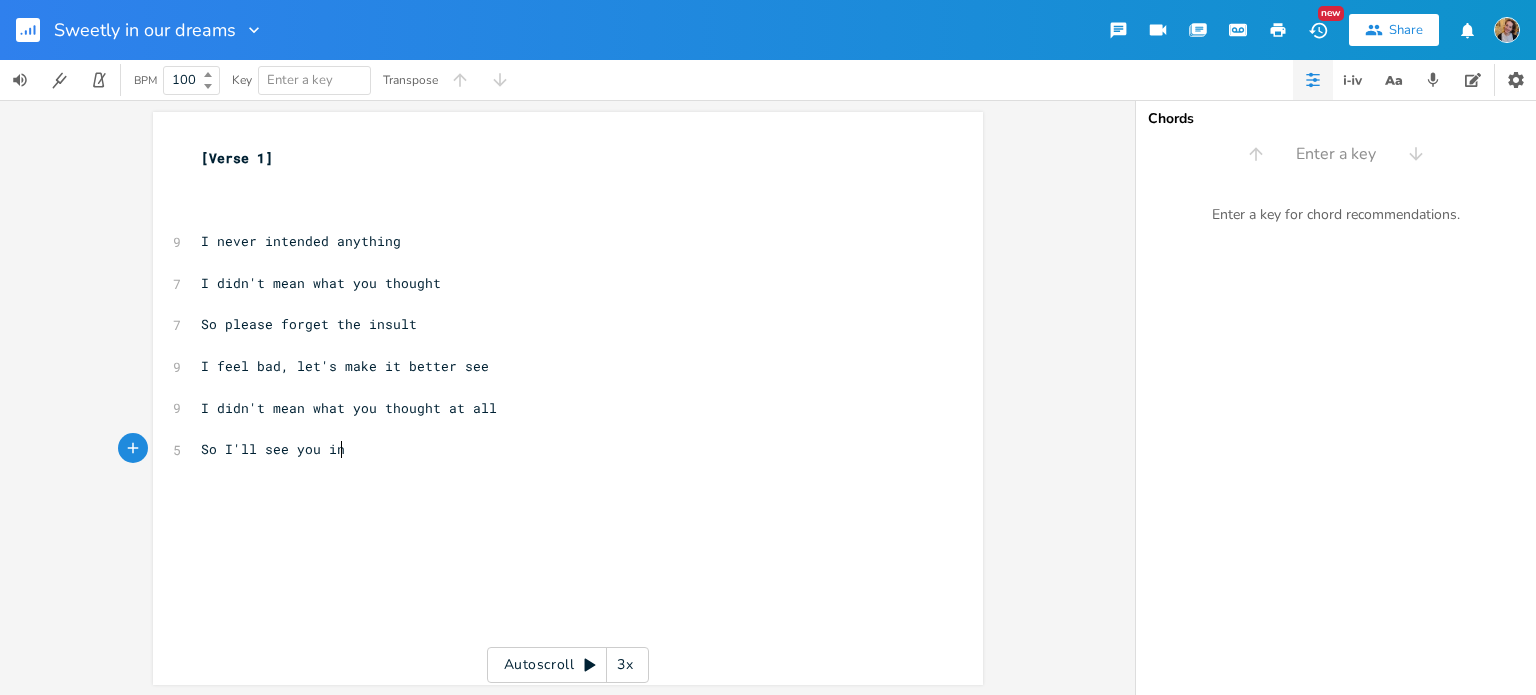 scroll, scrollTop: 0, scrollLeft: 98, axis: horizontal 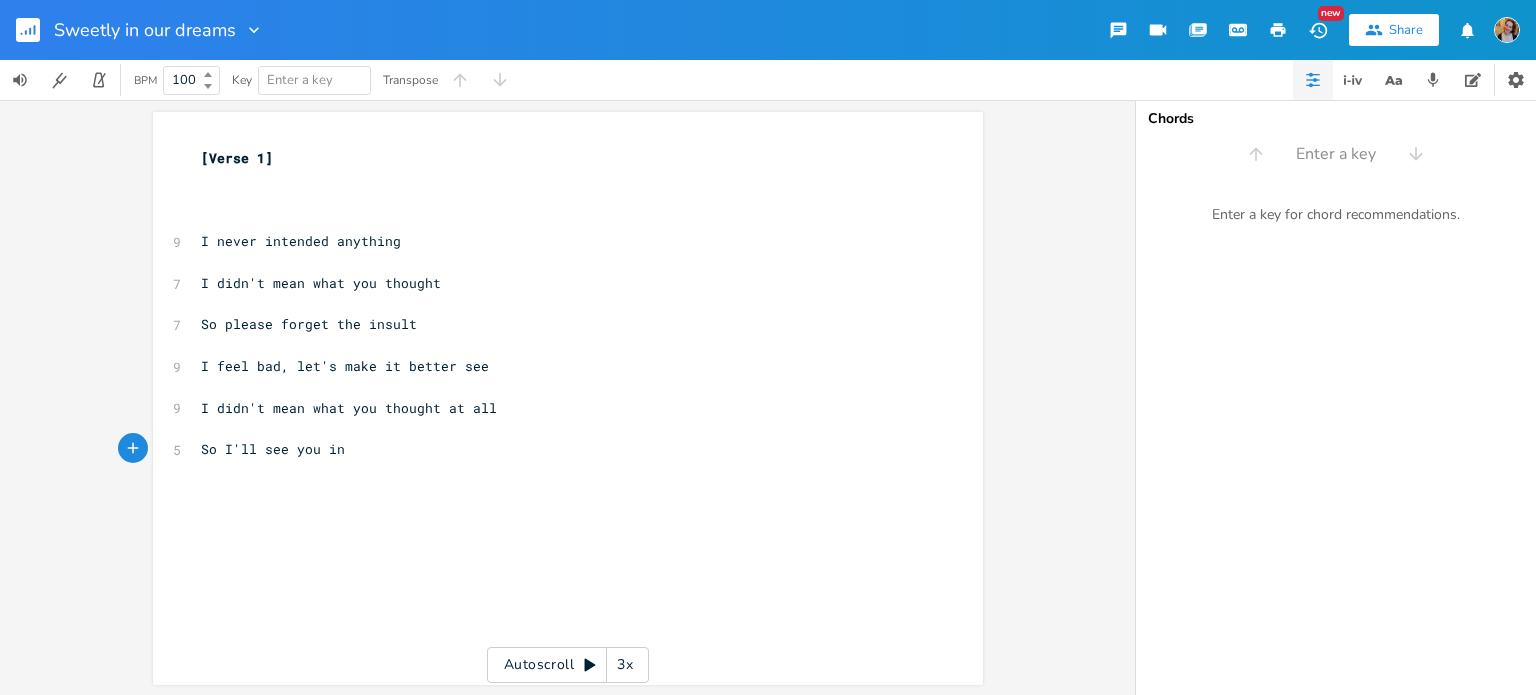 type on "So I'll see you in y" 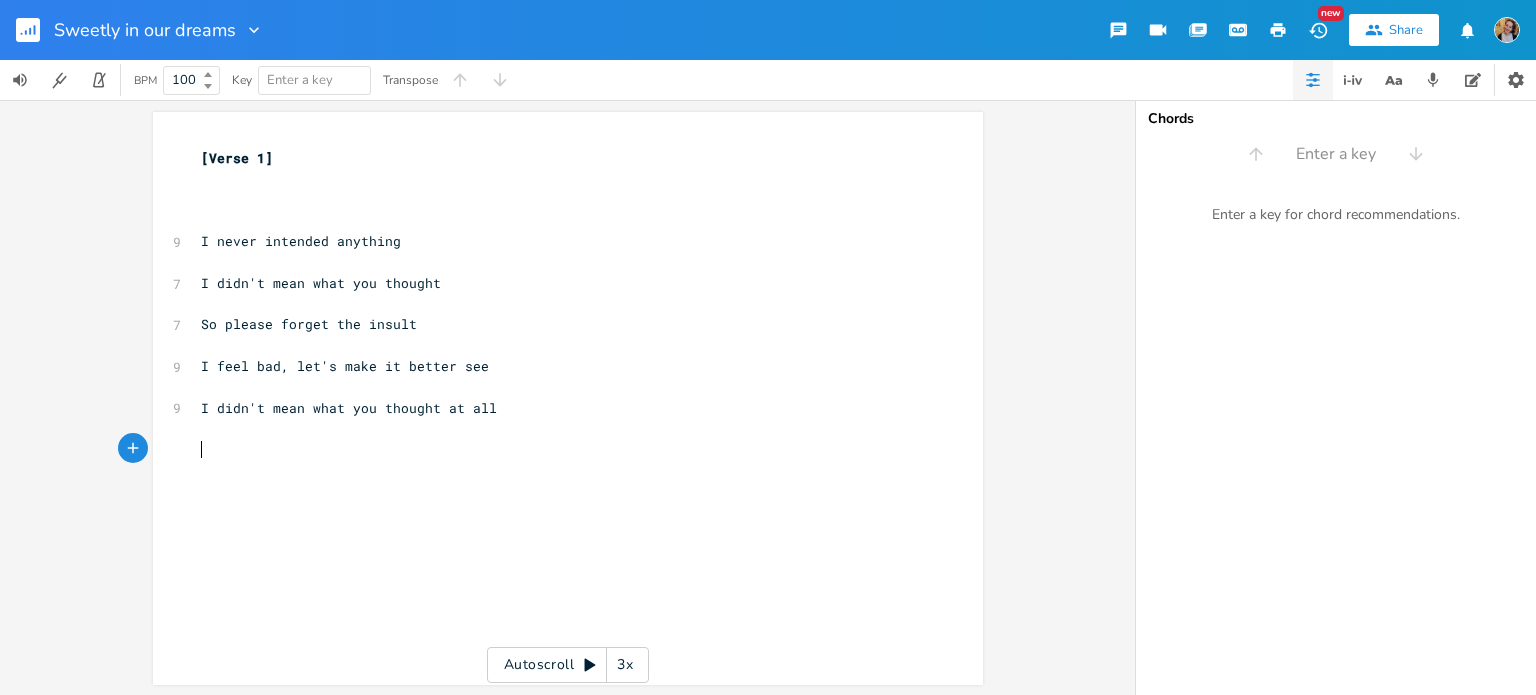 click on "​" at bounding box center [558, 220] 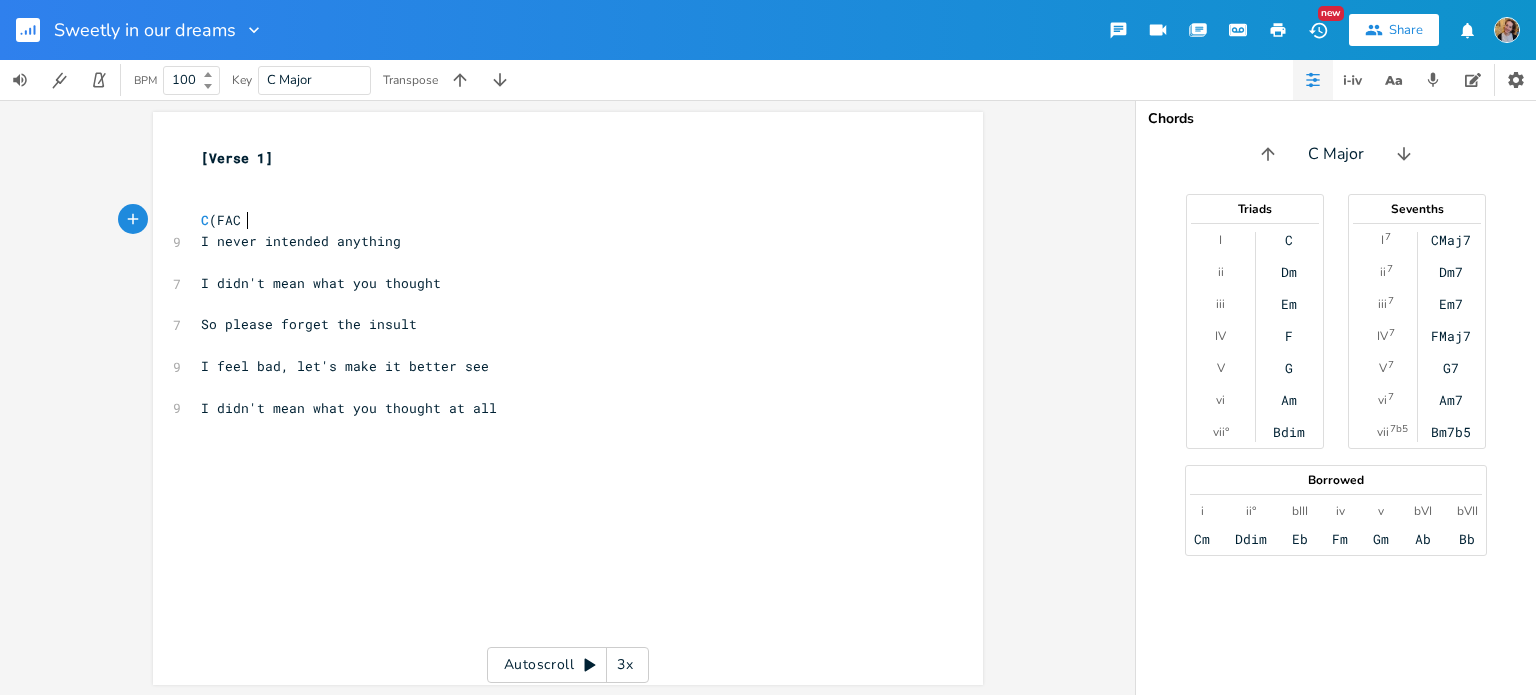 scroll, scrollTop: 0, scrollLeft: 40, axis: horizontal 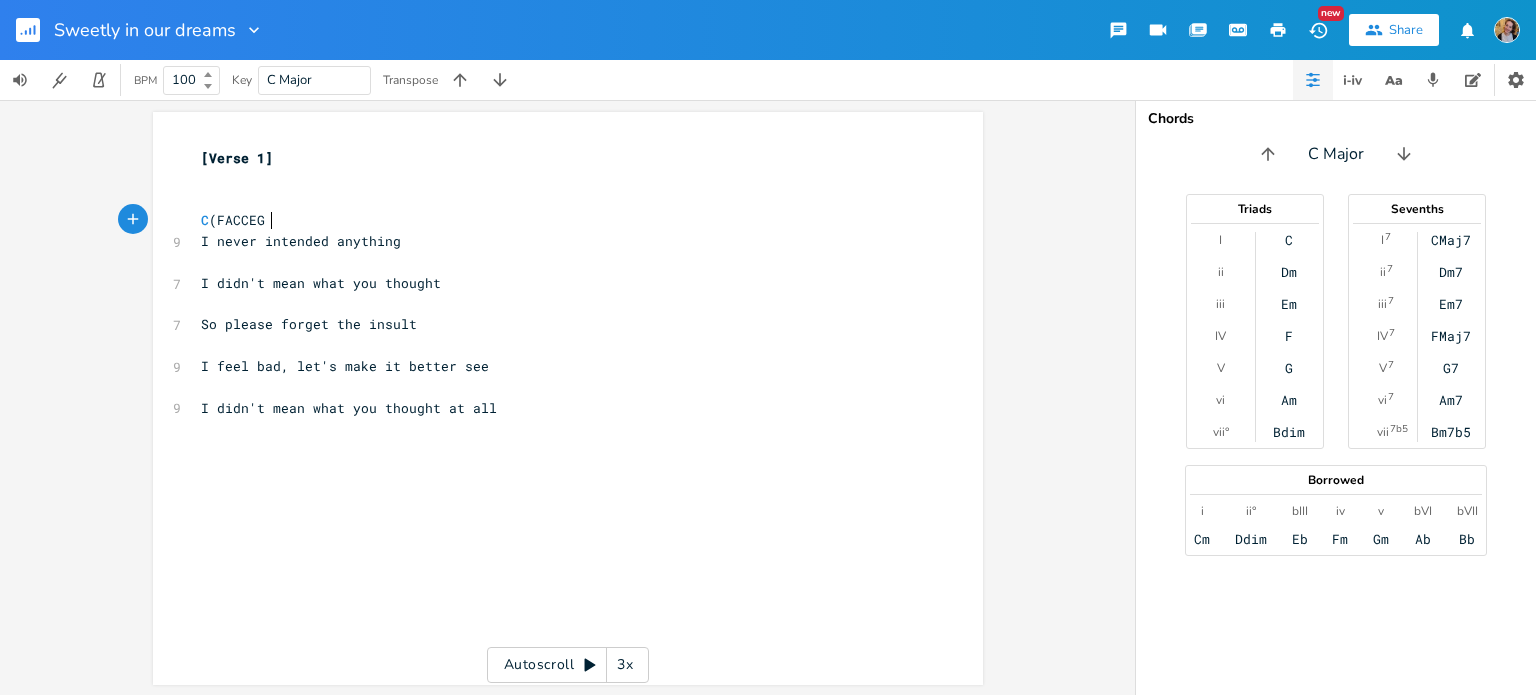 type on "C (FACCEG)" 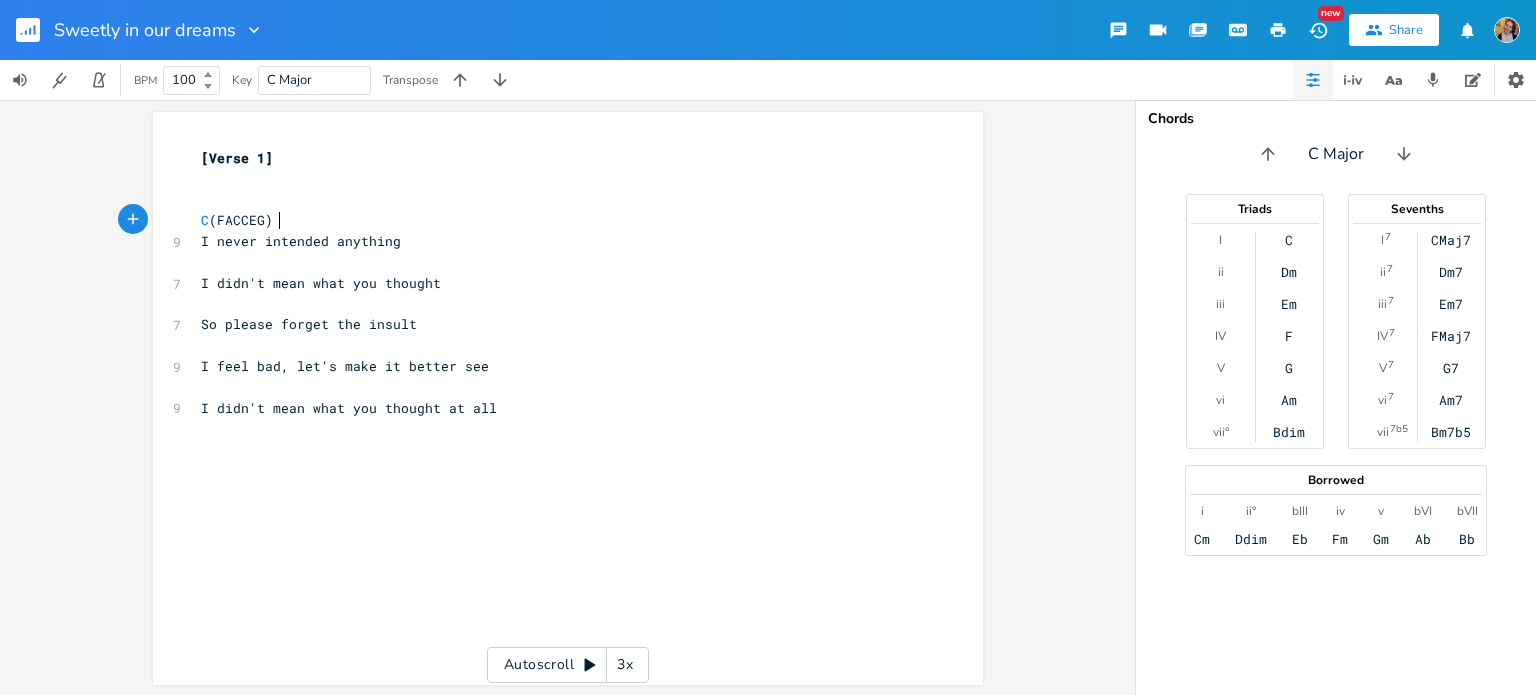 click on "I never intended anything" at bounding box center (301, 241) 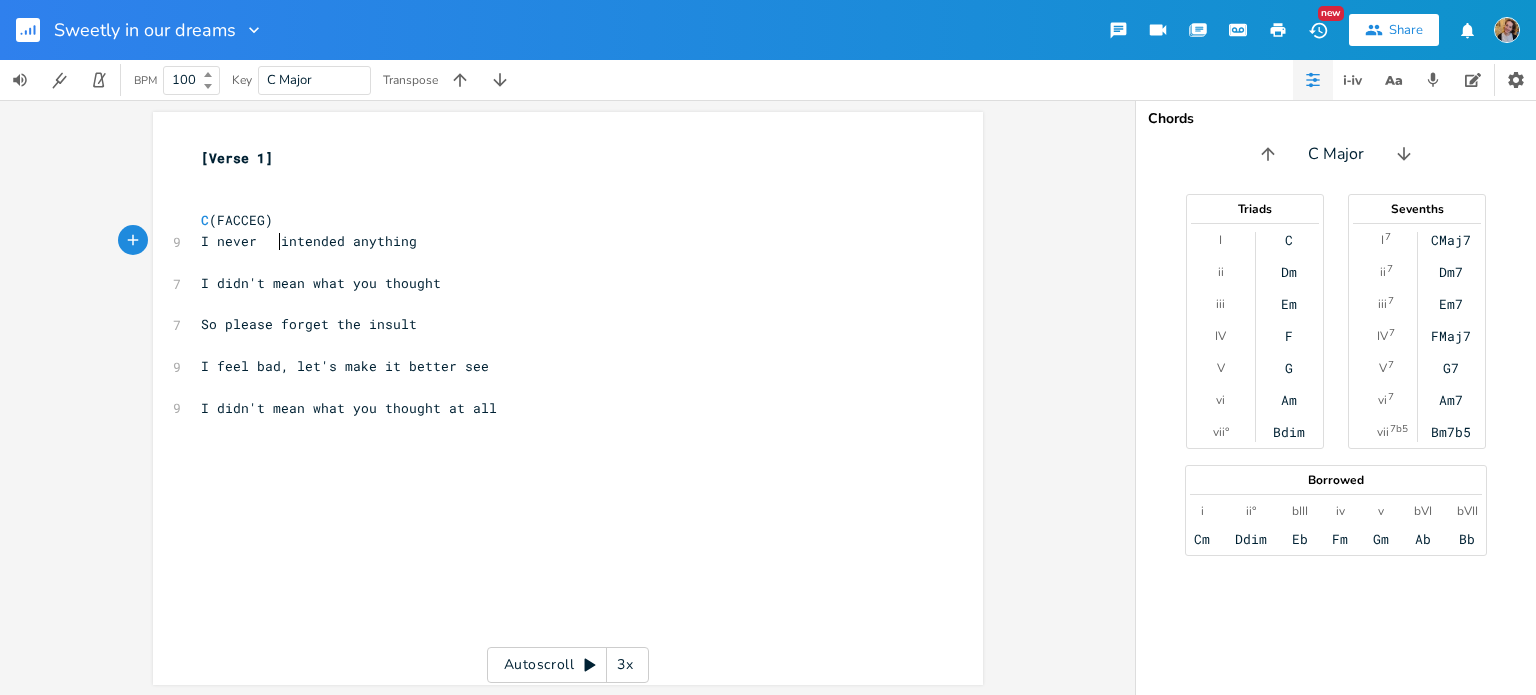 scroll, scrollTop: 0, scrollLeft: 12, axis: horizontal 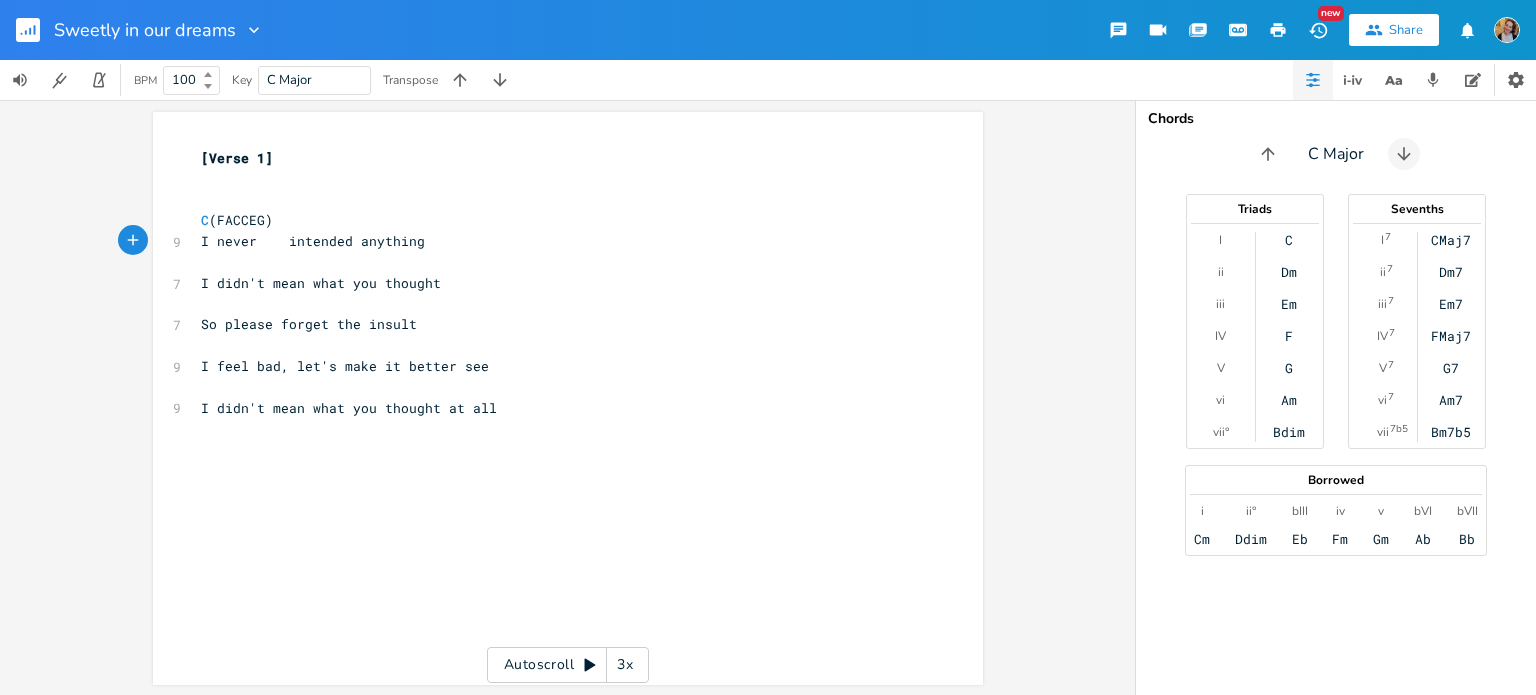 click 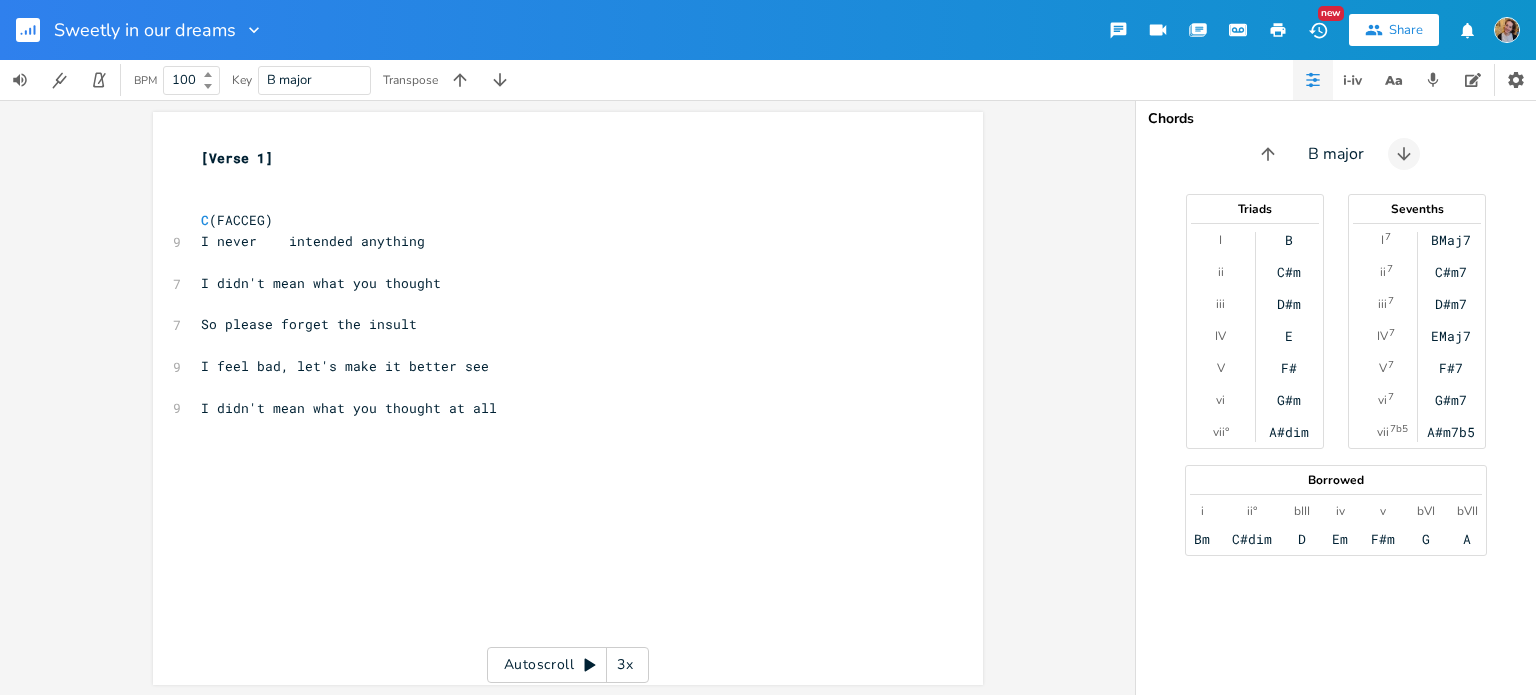 click 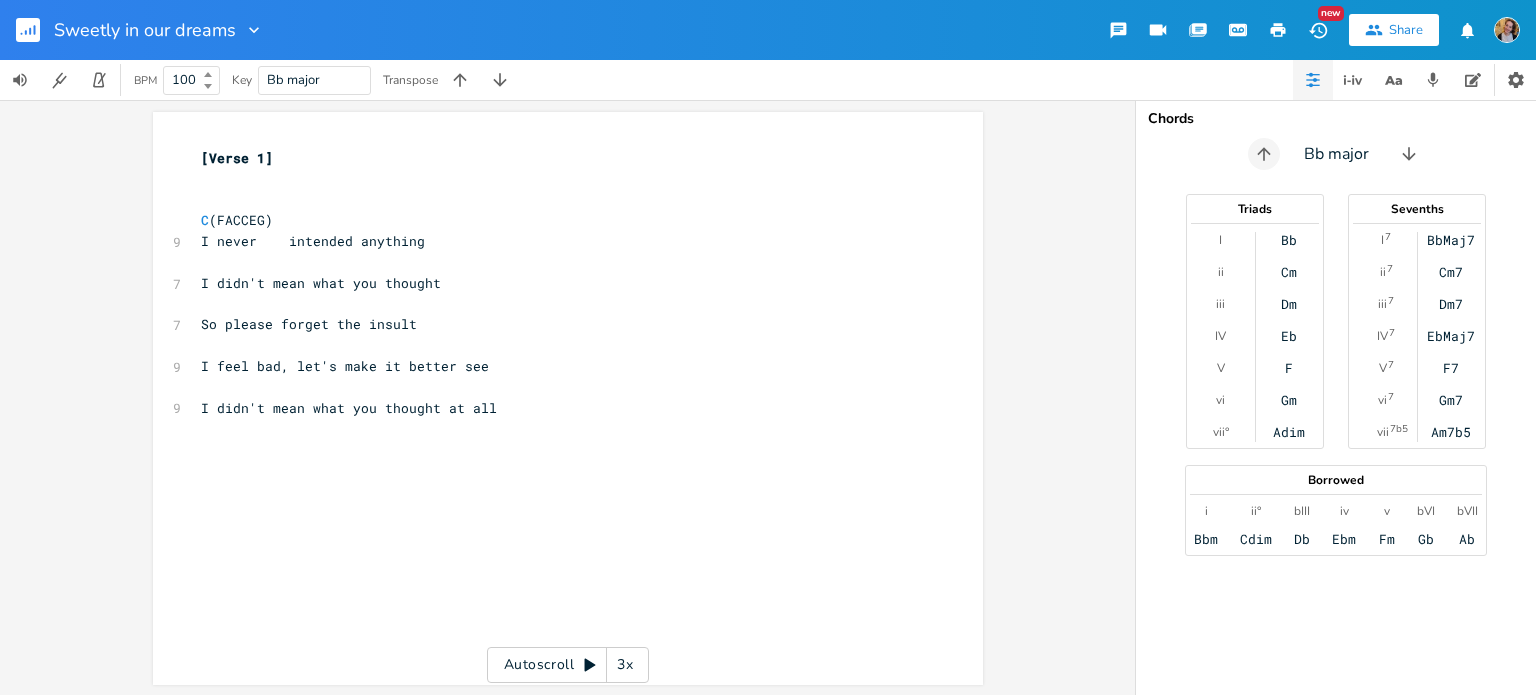 click 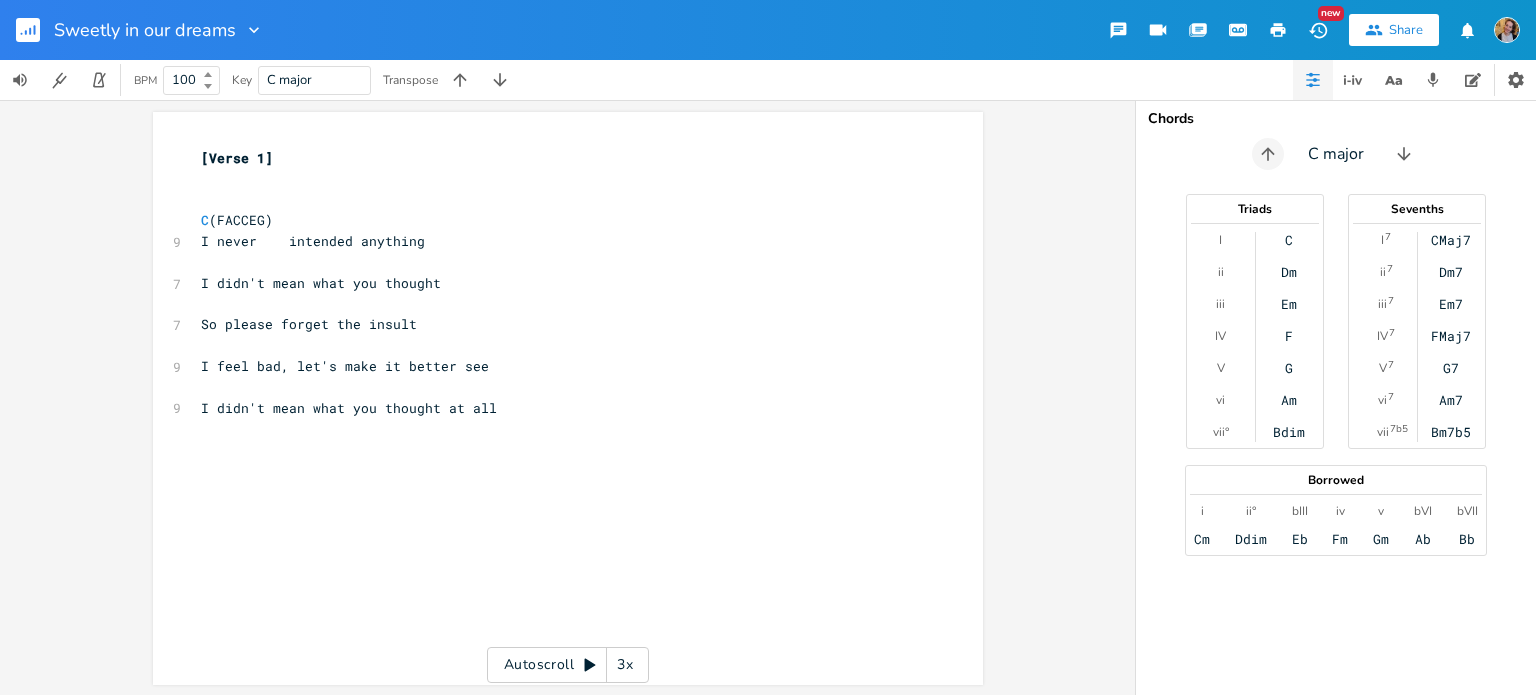 click 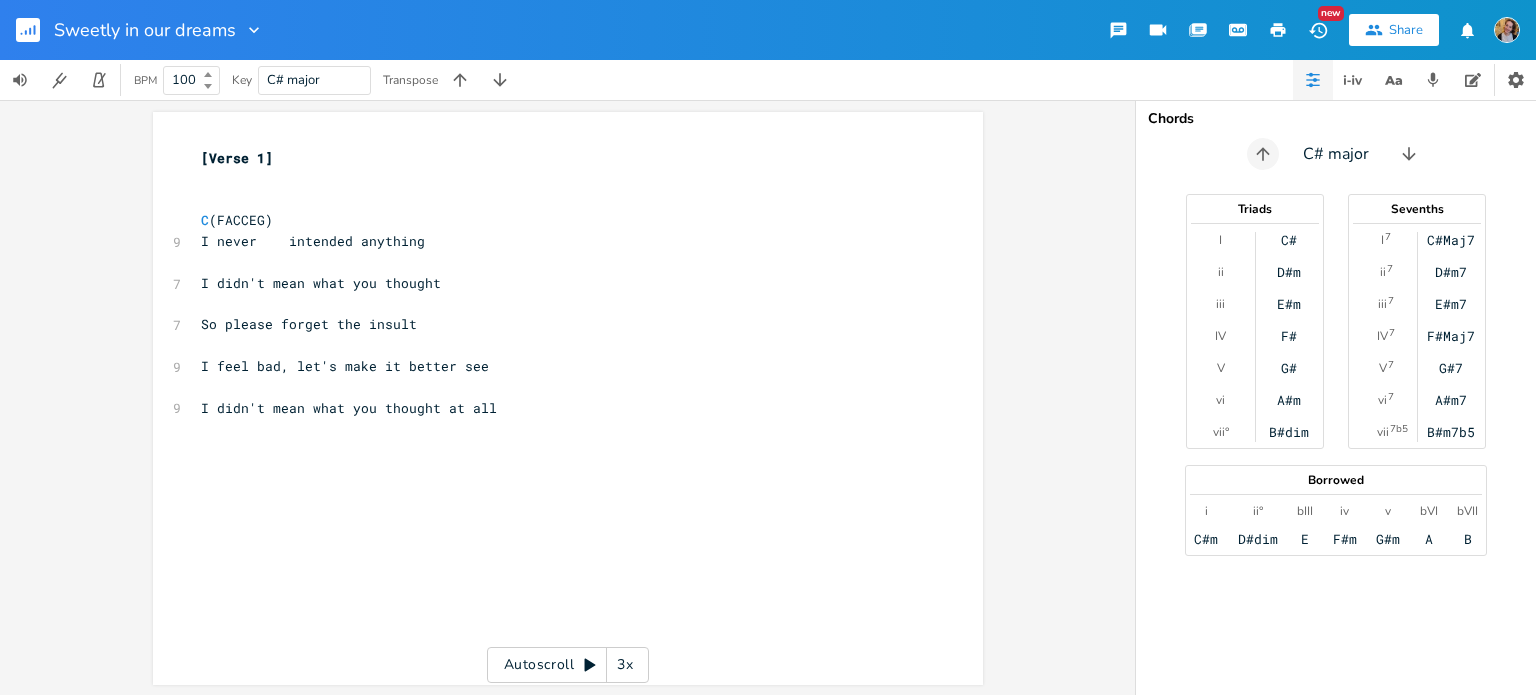 click 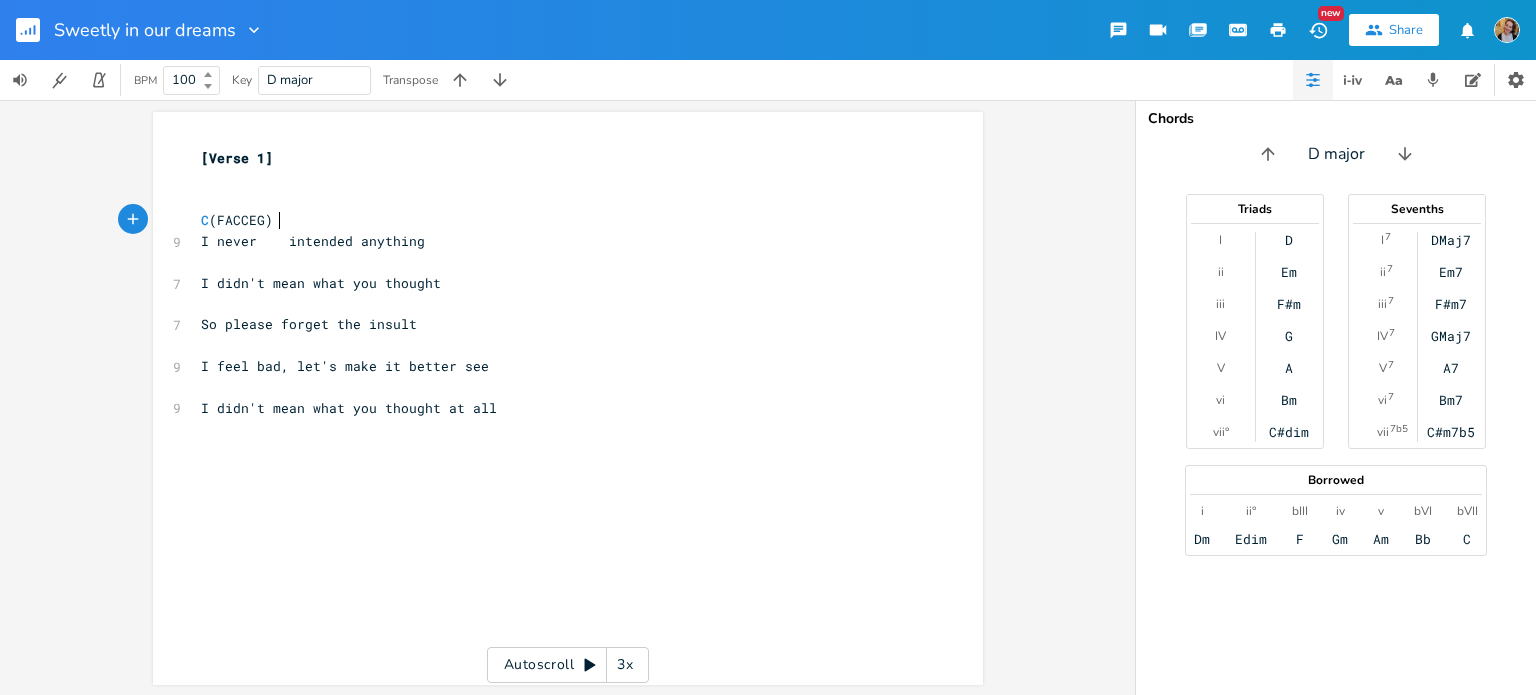 click on "C  (FACCEG)" at bounding box center (558, 220) 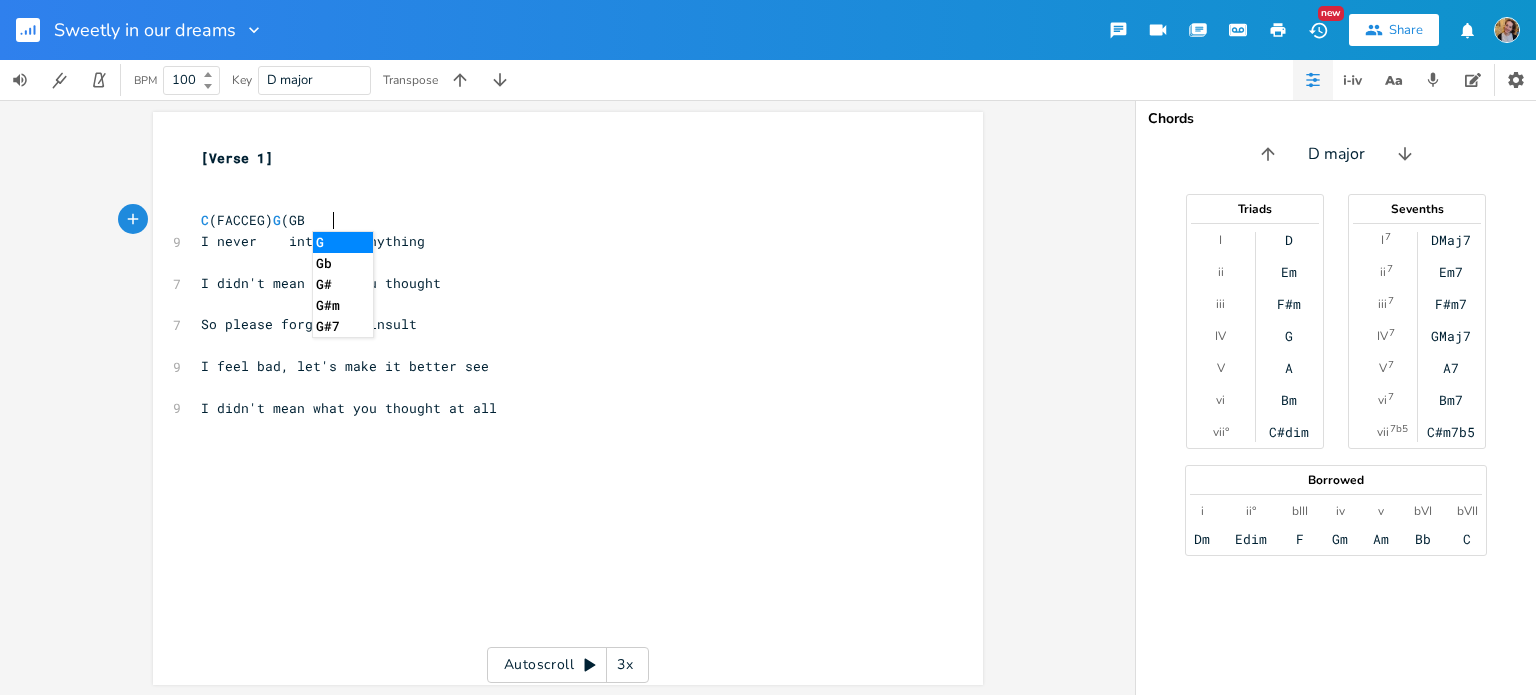 scroll, scrollTop: 0, scrollLeft: 51, axis: horizontal 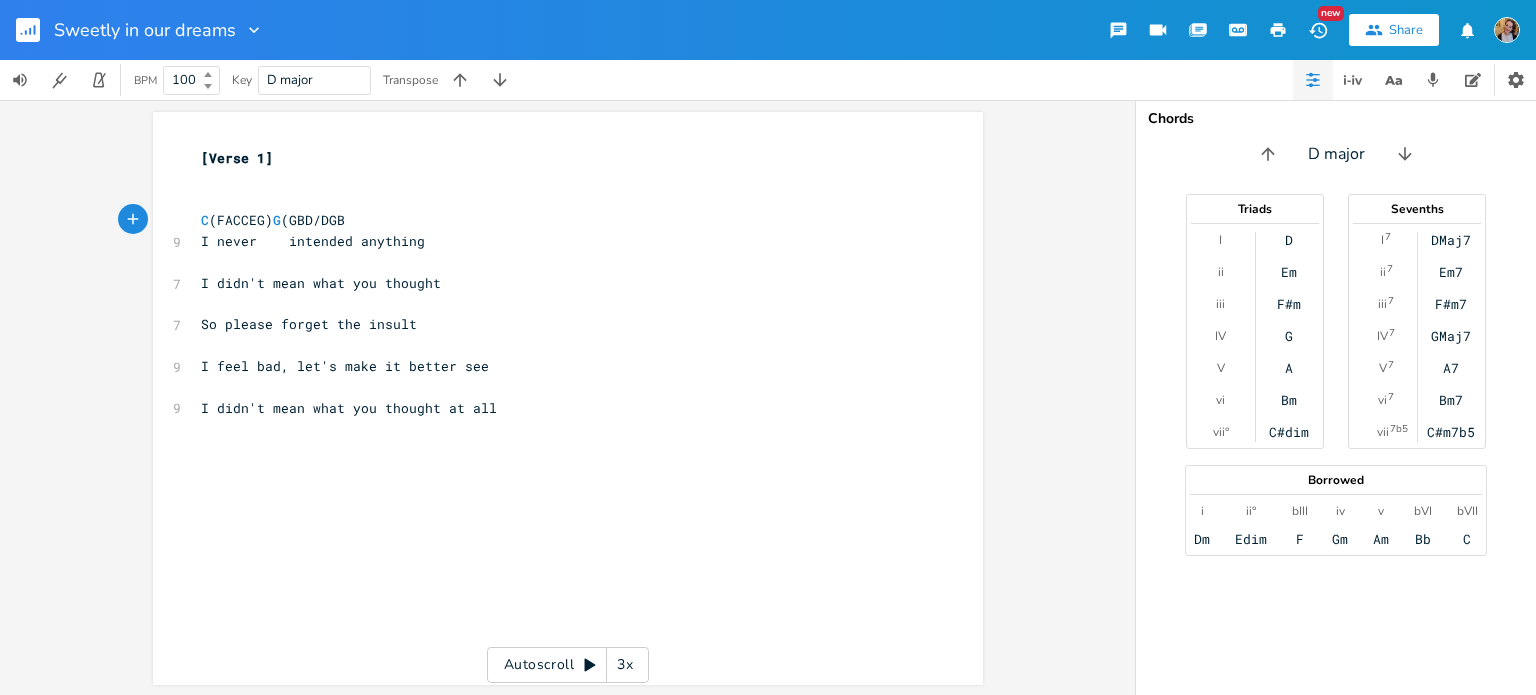 type on "G (GBD/DGB)" 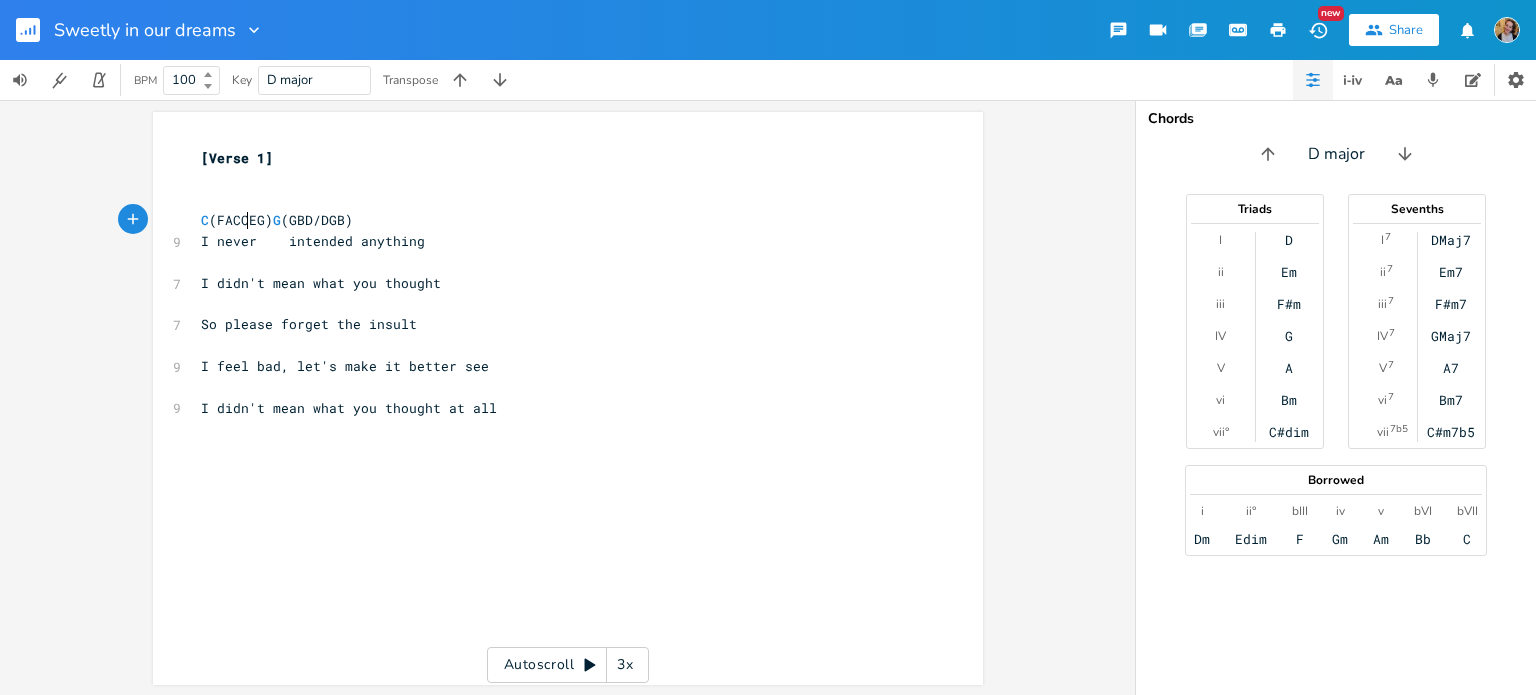 click on "C  (FAC/CEG)   G  (GBD/DGB)" at bounding box center [277, 220] 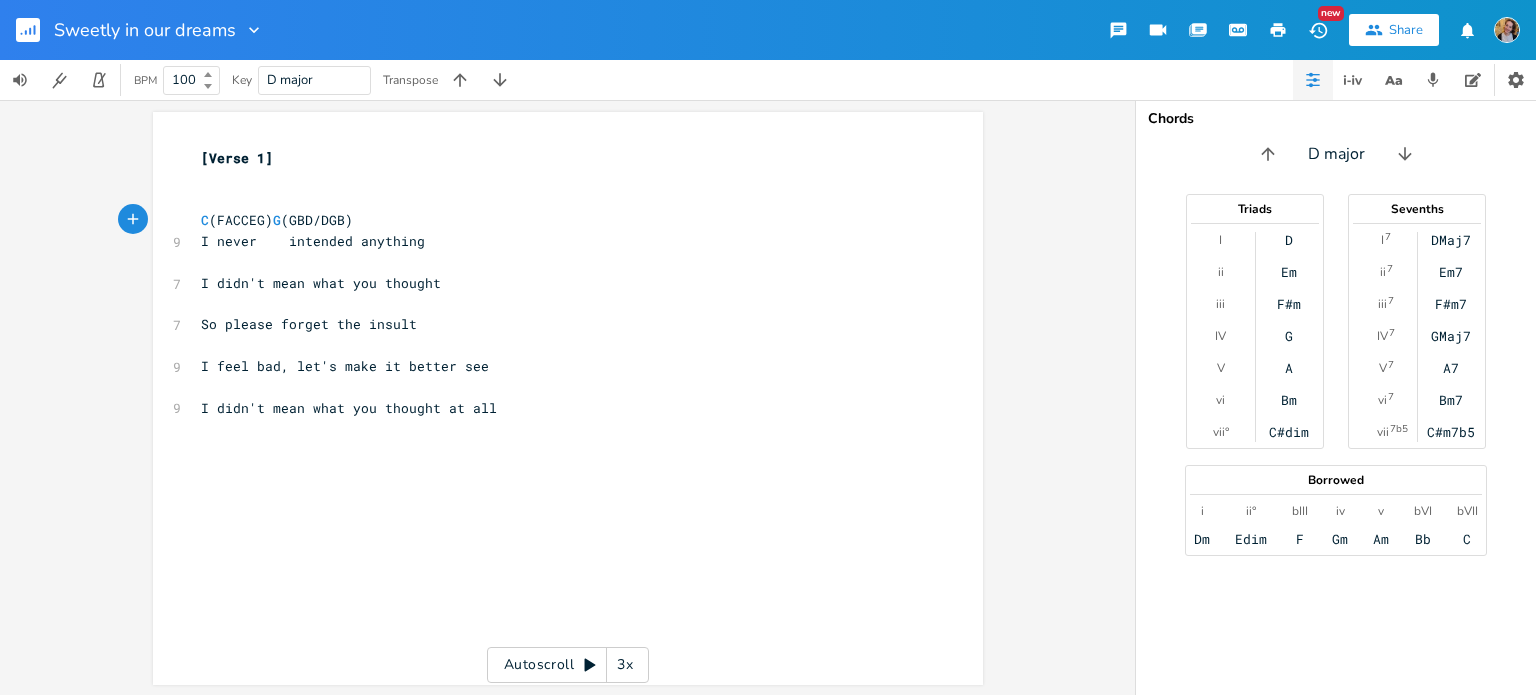 type on "/" 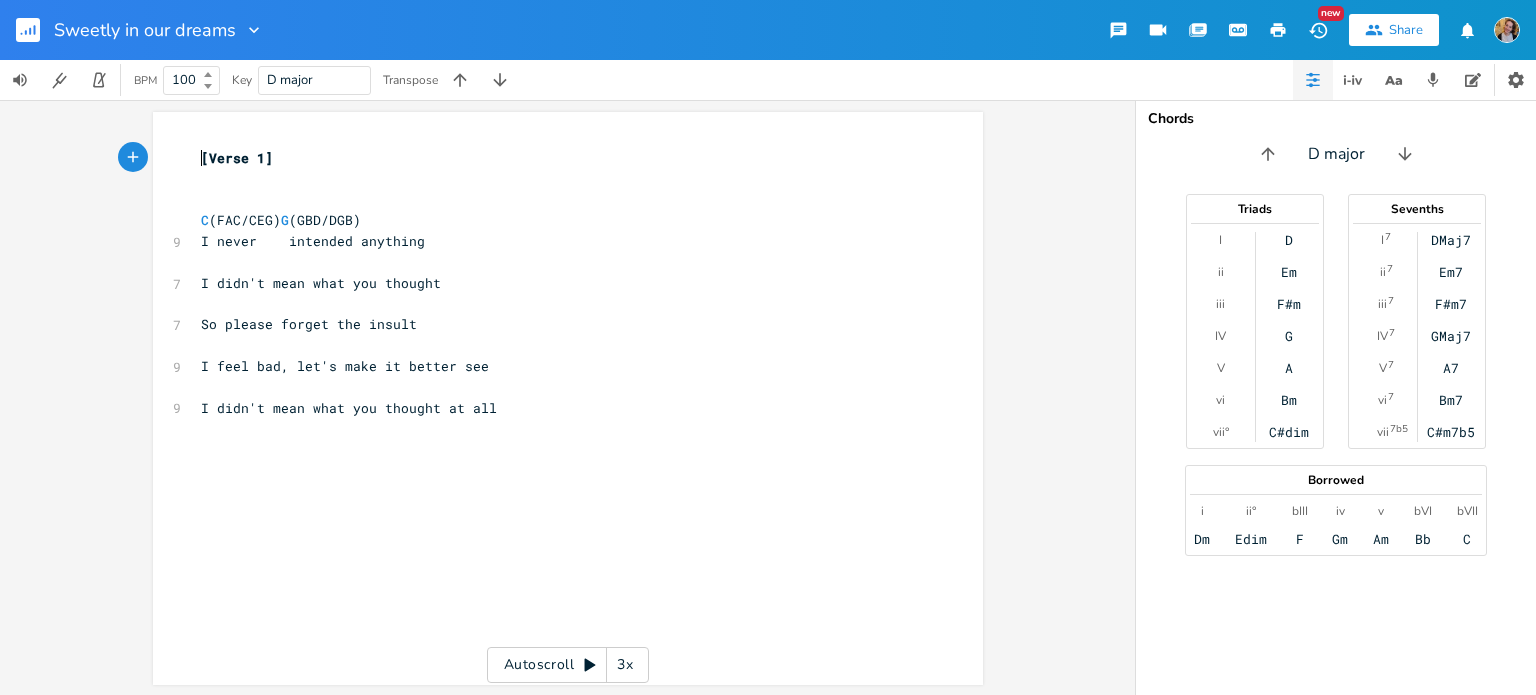 click on "[Verse 1]" at bounding box center [558, 158] 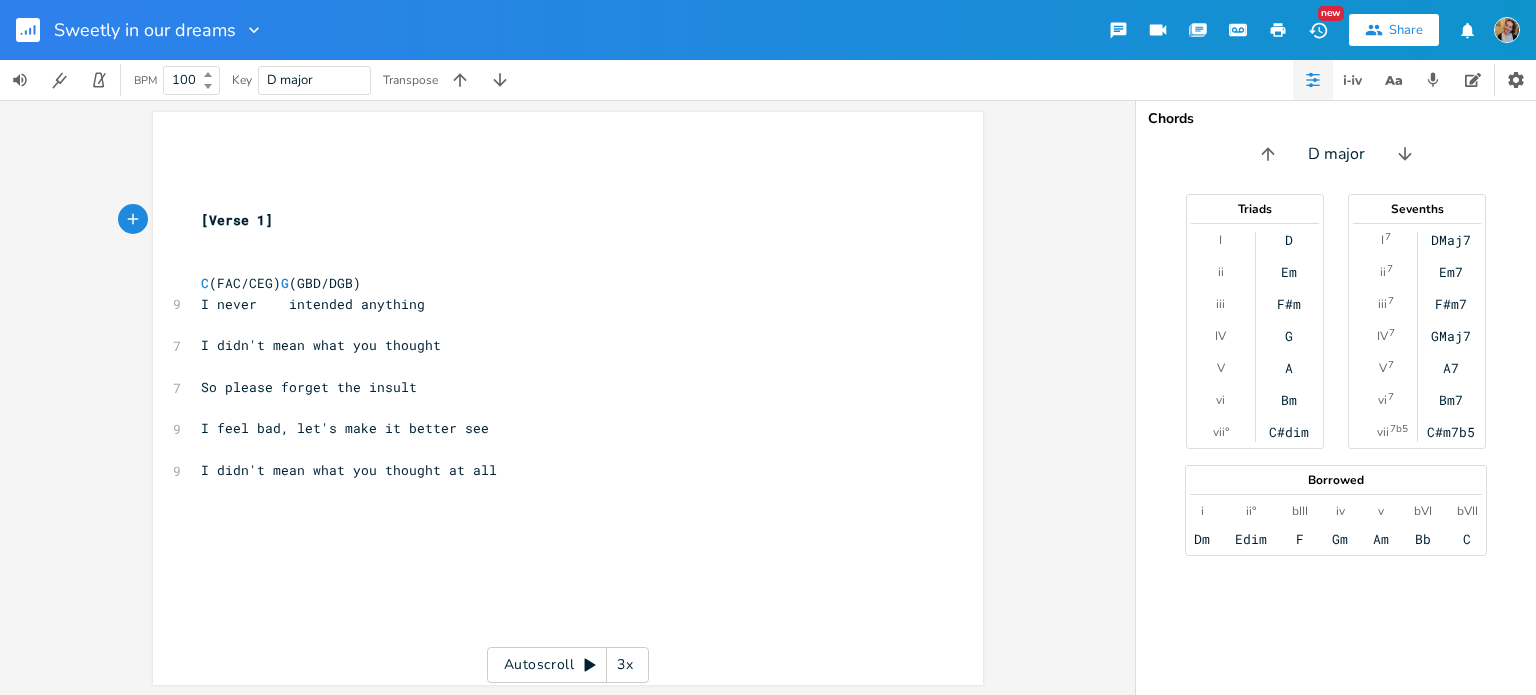 click on "xxxxxxxxxx     [Verse 1]     C  (FAC/CEG)   G  (GBD/DGB) 9 I never    intended anything   7 I didn't mean what you thought   7 So please forget the insult   9 I feel bad, let's make it better see   9 I didn't mean what you thought at all" at bounding box center [568, 398] 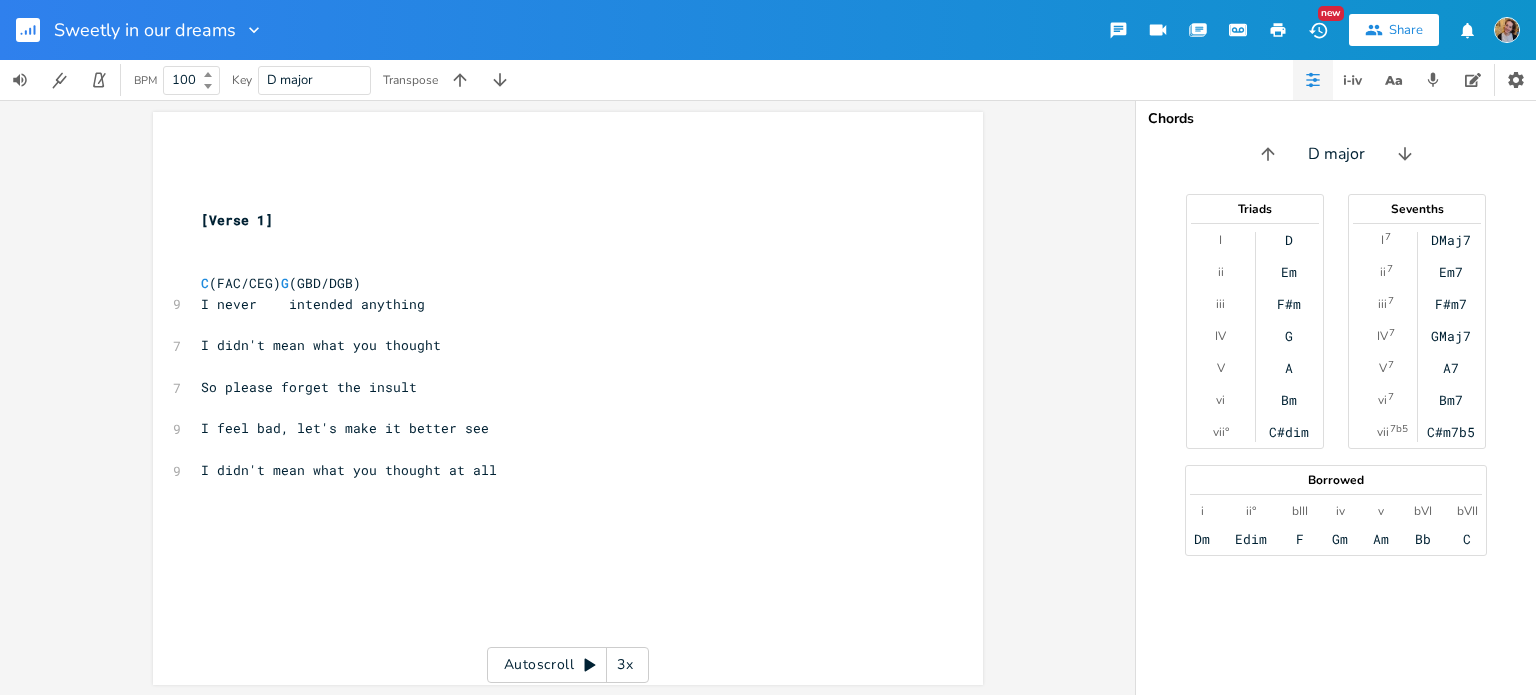 scroll, scrollTop: 0, scrollLeft: 0, axis: both 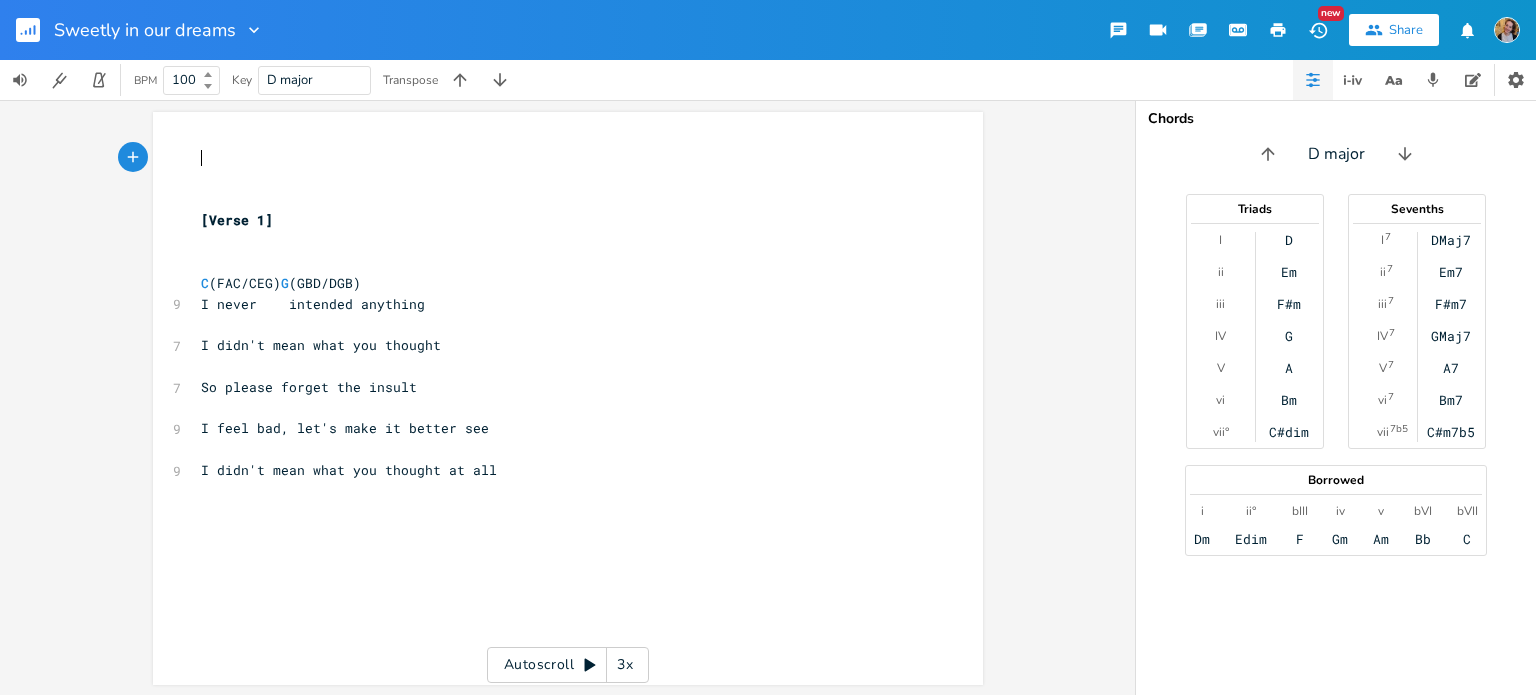 click on "xxxxxxxxxx     [Verse 1]     C  (FAC/CEG)   G  (GBD/DGB) 9 I never    intended anything   7 I didn't mean what you thought   7 So please forget the insult   9 I feel bad, let's make it better see   9 I didn't mean what you thought at all" at bounding box center [558, 335] 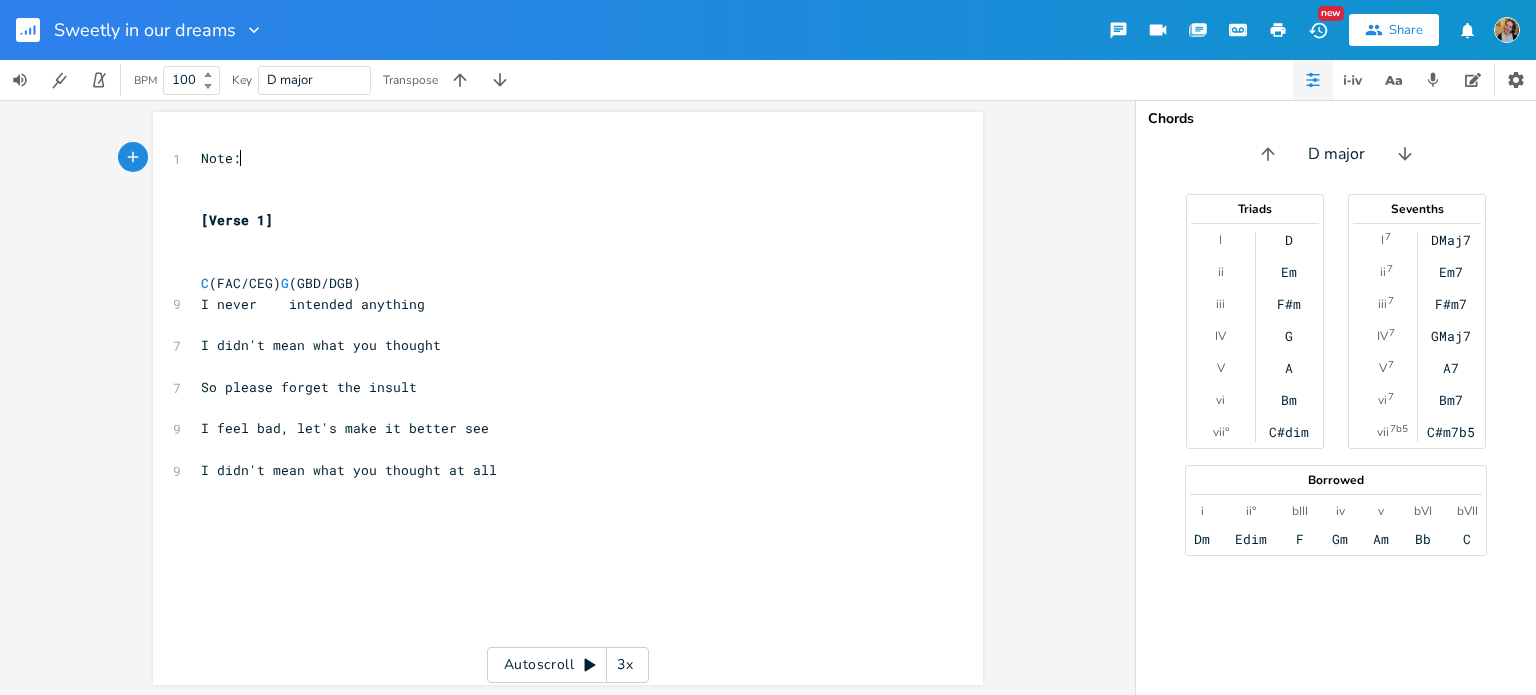 scroll, scrollTop: 0, scrollLeft: 34, axis: horizontal 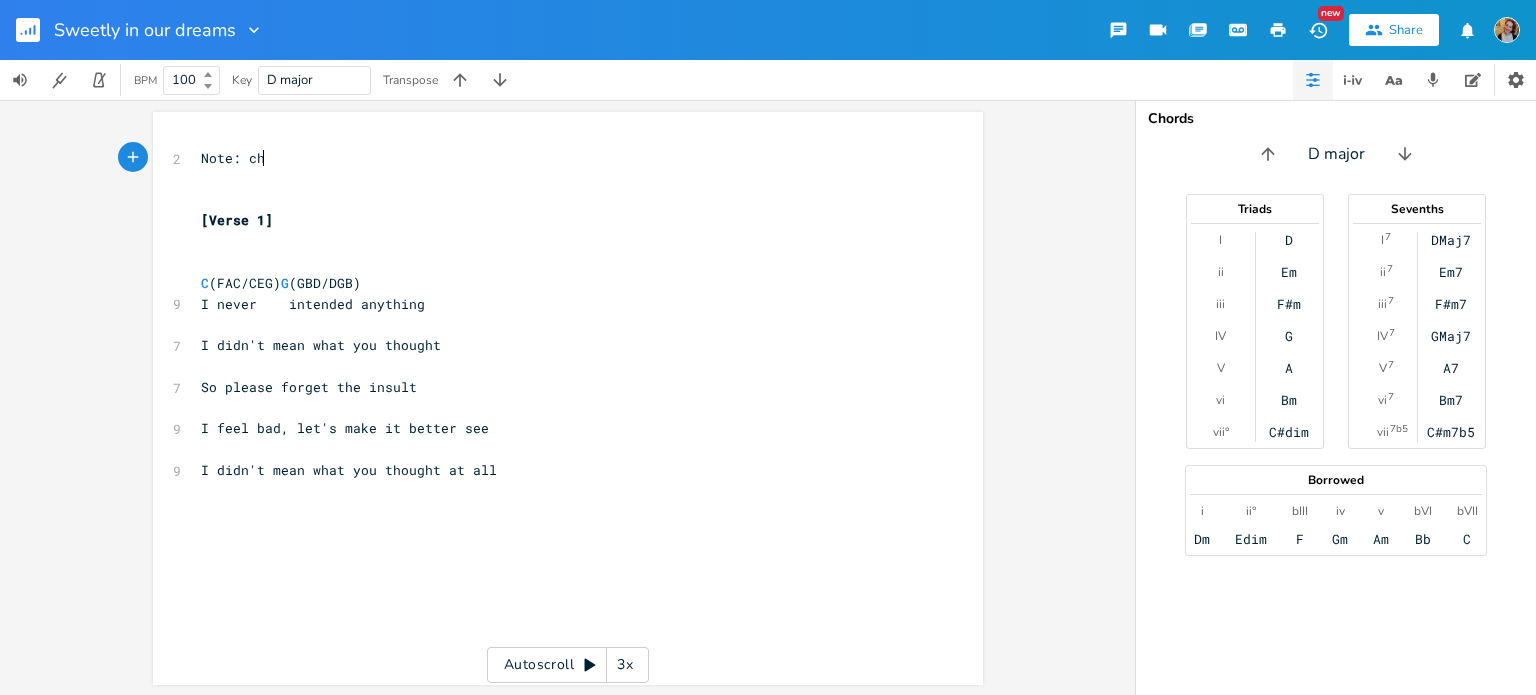 type on "Note: chr" 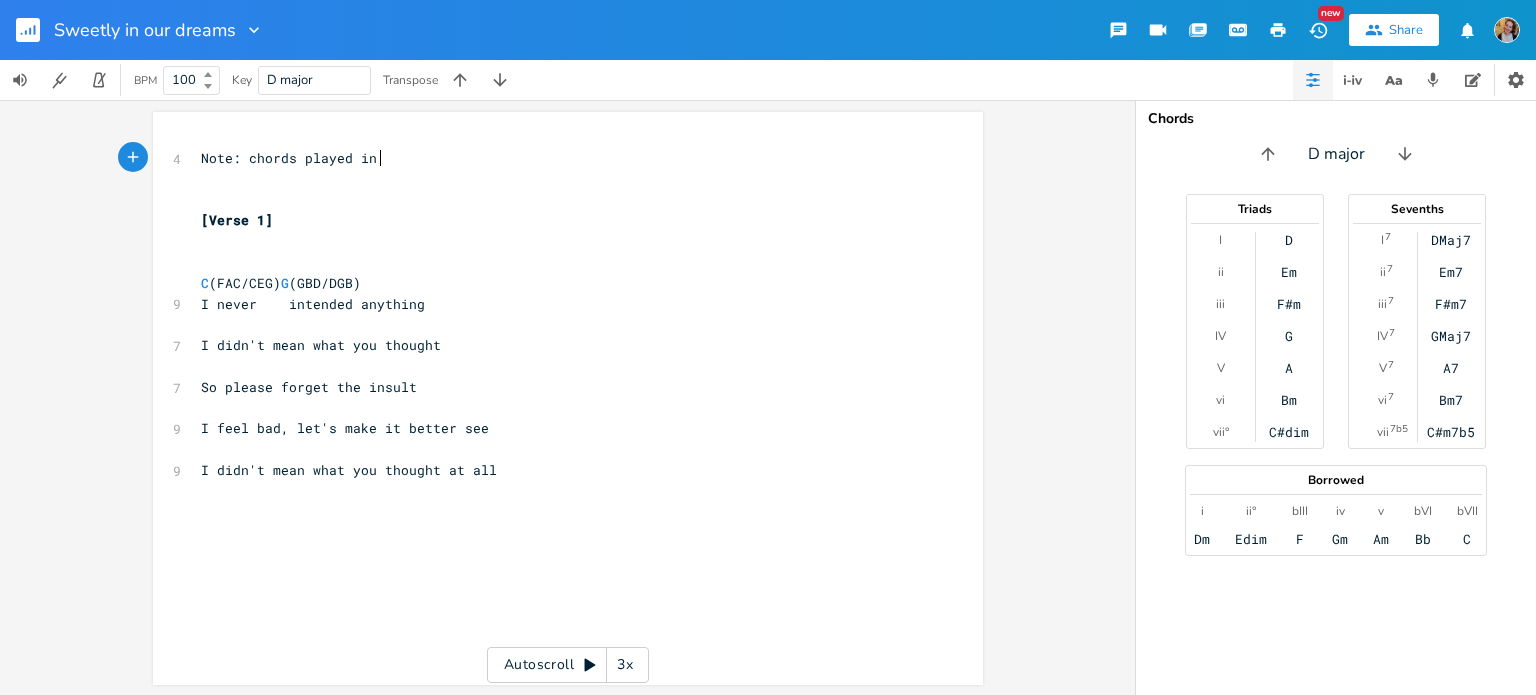 type on "ords played in i" 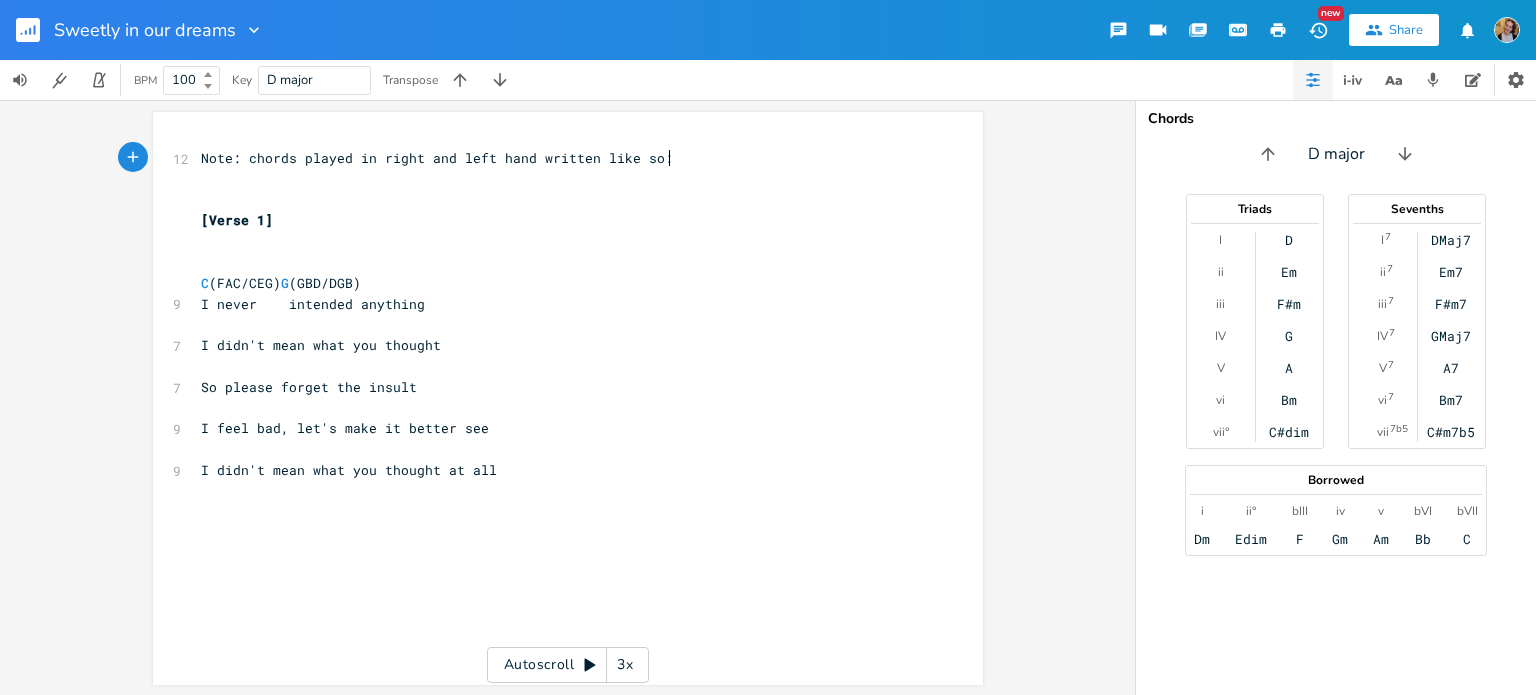 scroll, scrollTop: 0, scrollLeft: 207, axis: horizontal 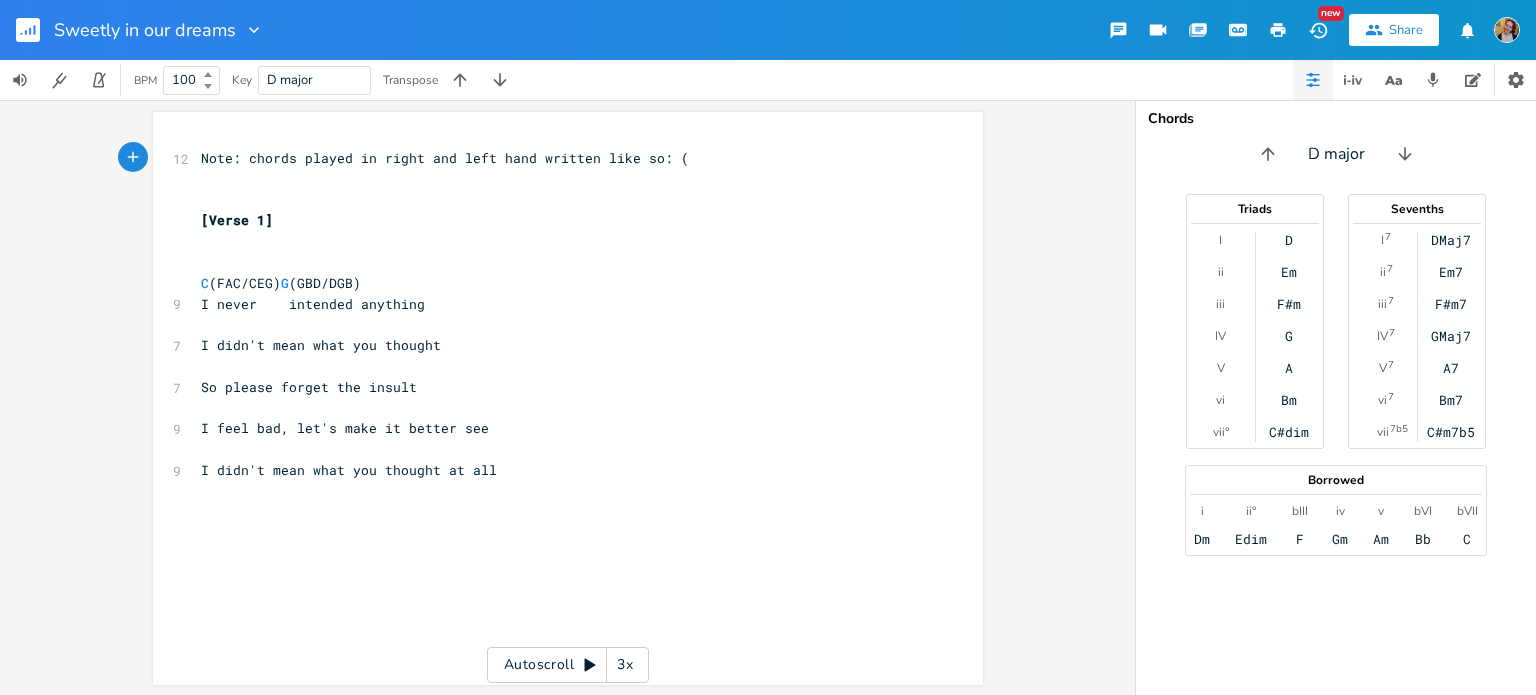 type on "right and left hand written like so: (R" 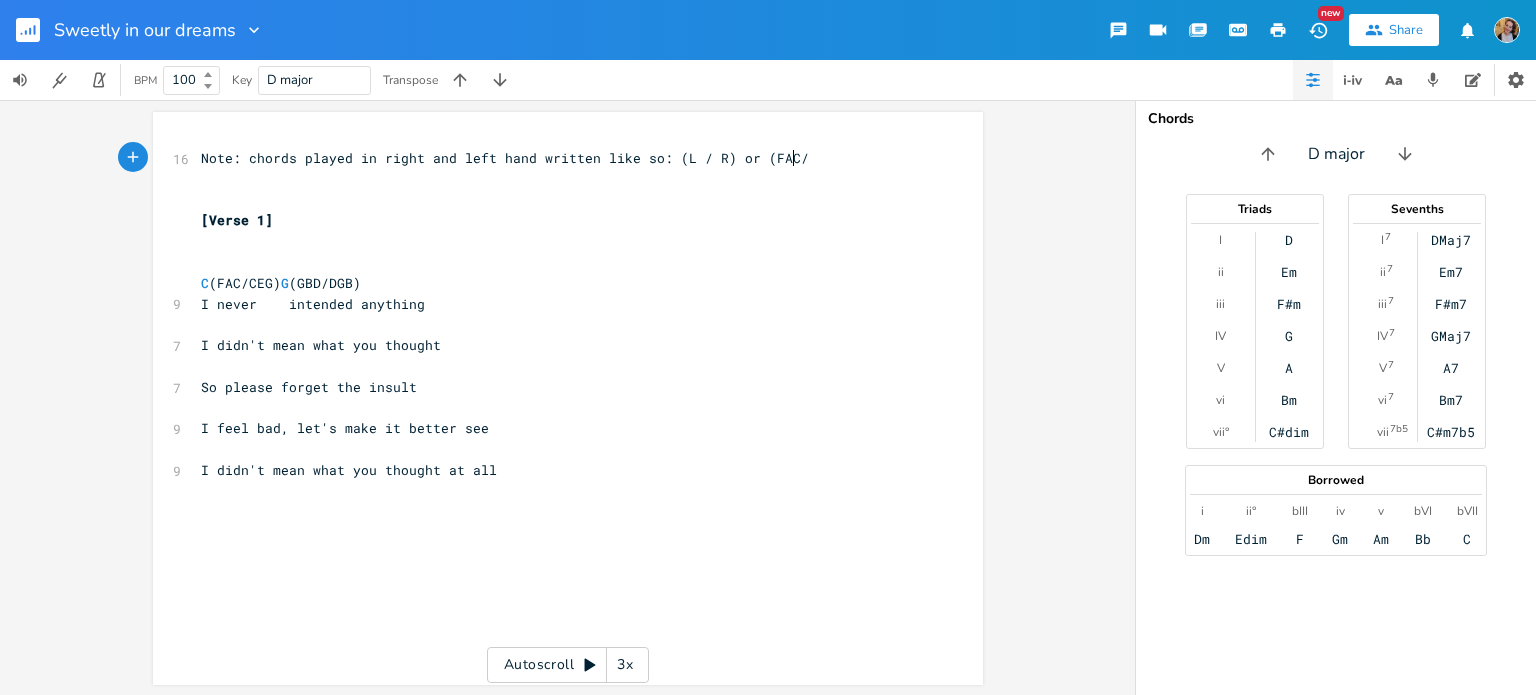 scroll, scrollTop: 0, scrollLeft: 82, axis: horizontal 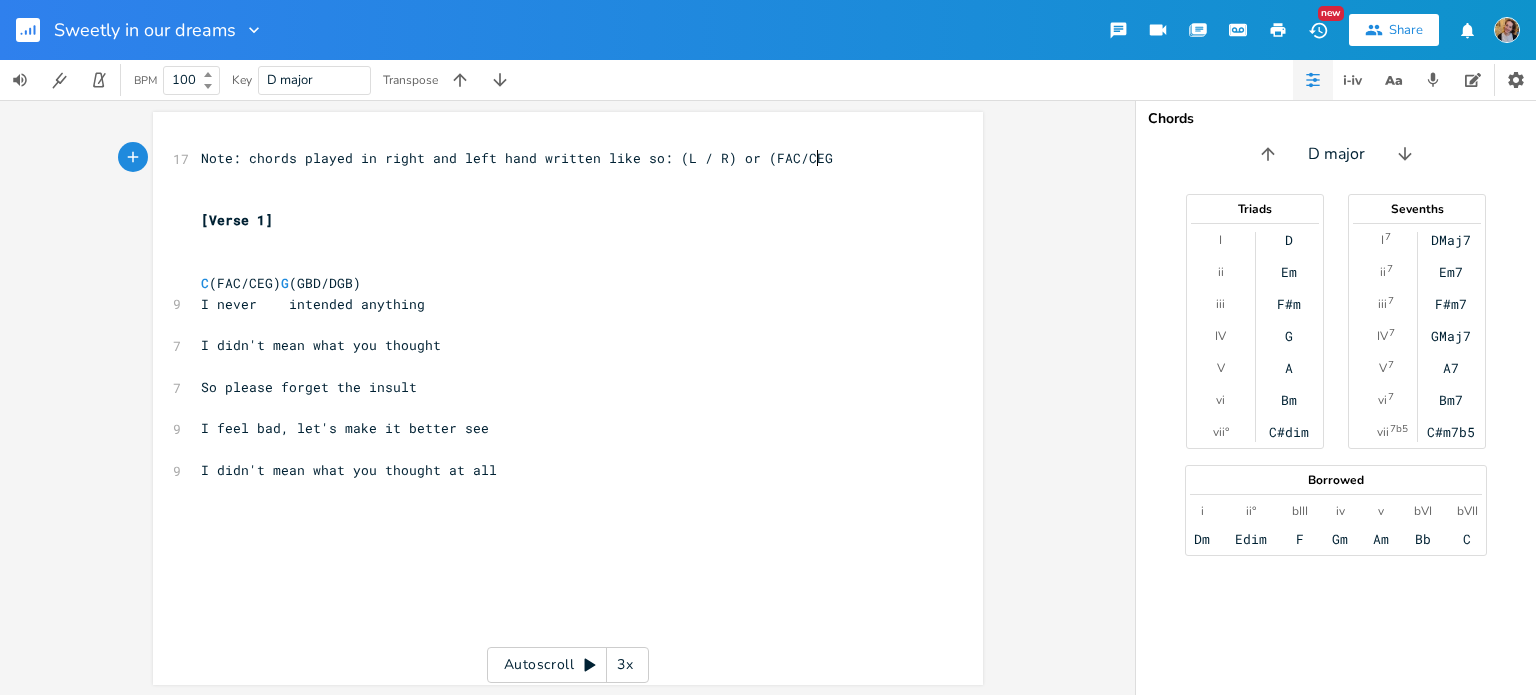 type on "L / R) or (FAC/CEG)" 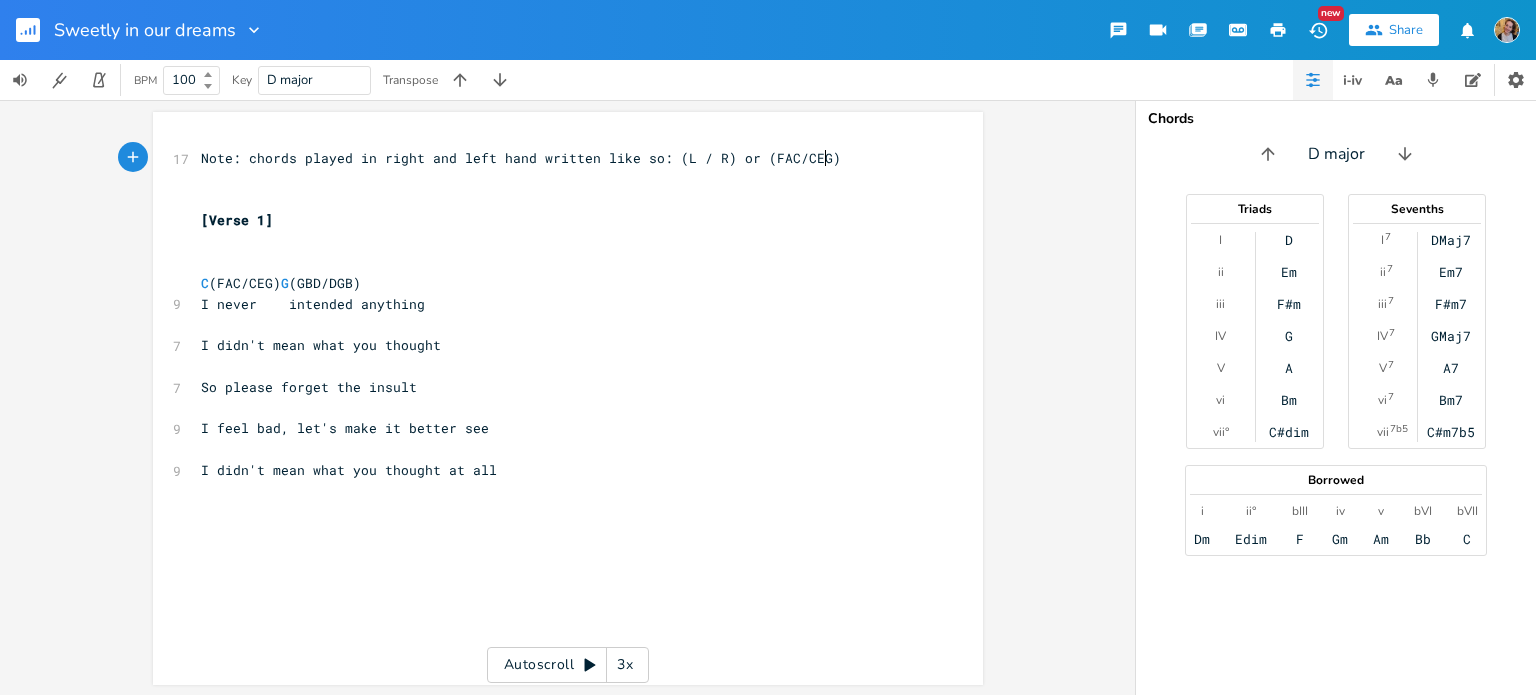 scroll, scrollTop: 0, scrollLeft: 112, axis: horizontal 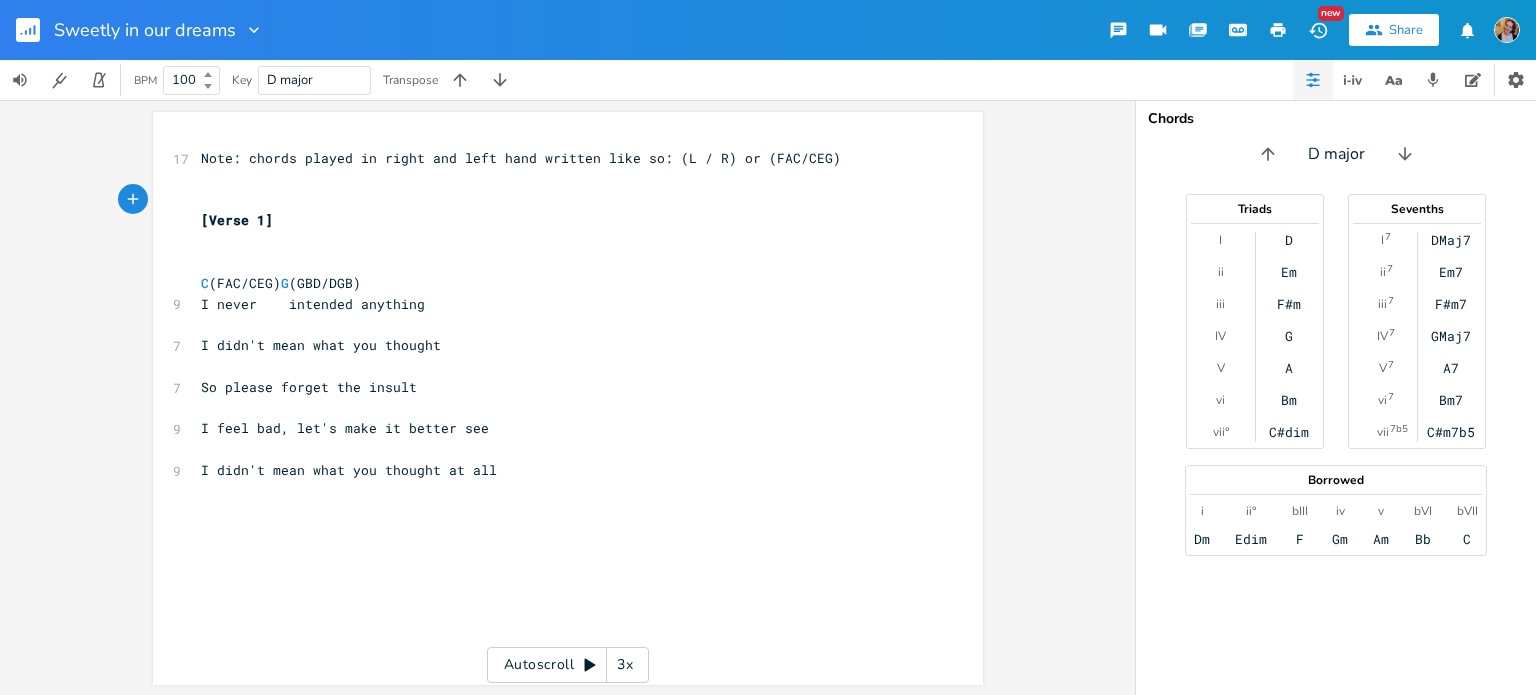 click on "Sweetly in our dreams" at bounding box center (159, 30) 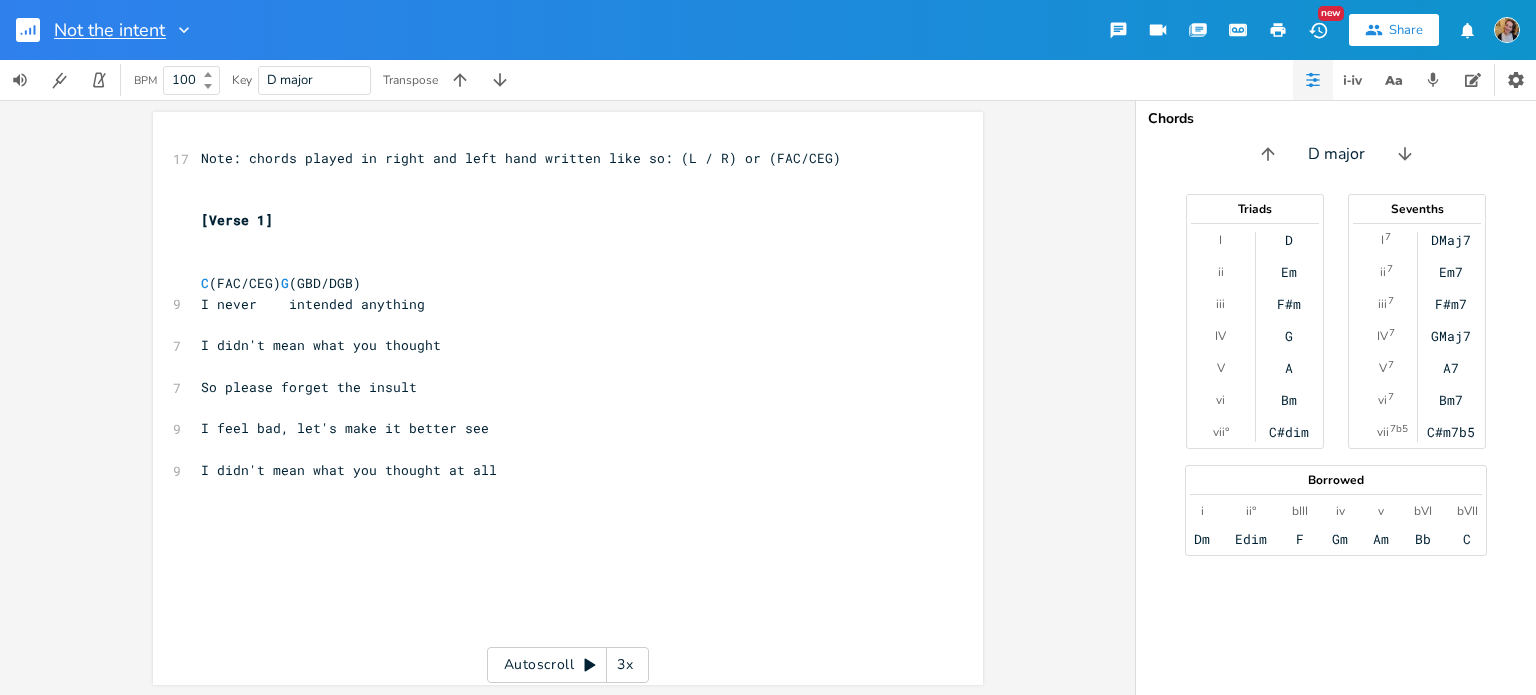 click on "Not the intent" at bounding box center (110, 30) 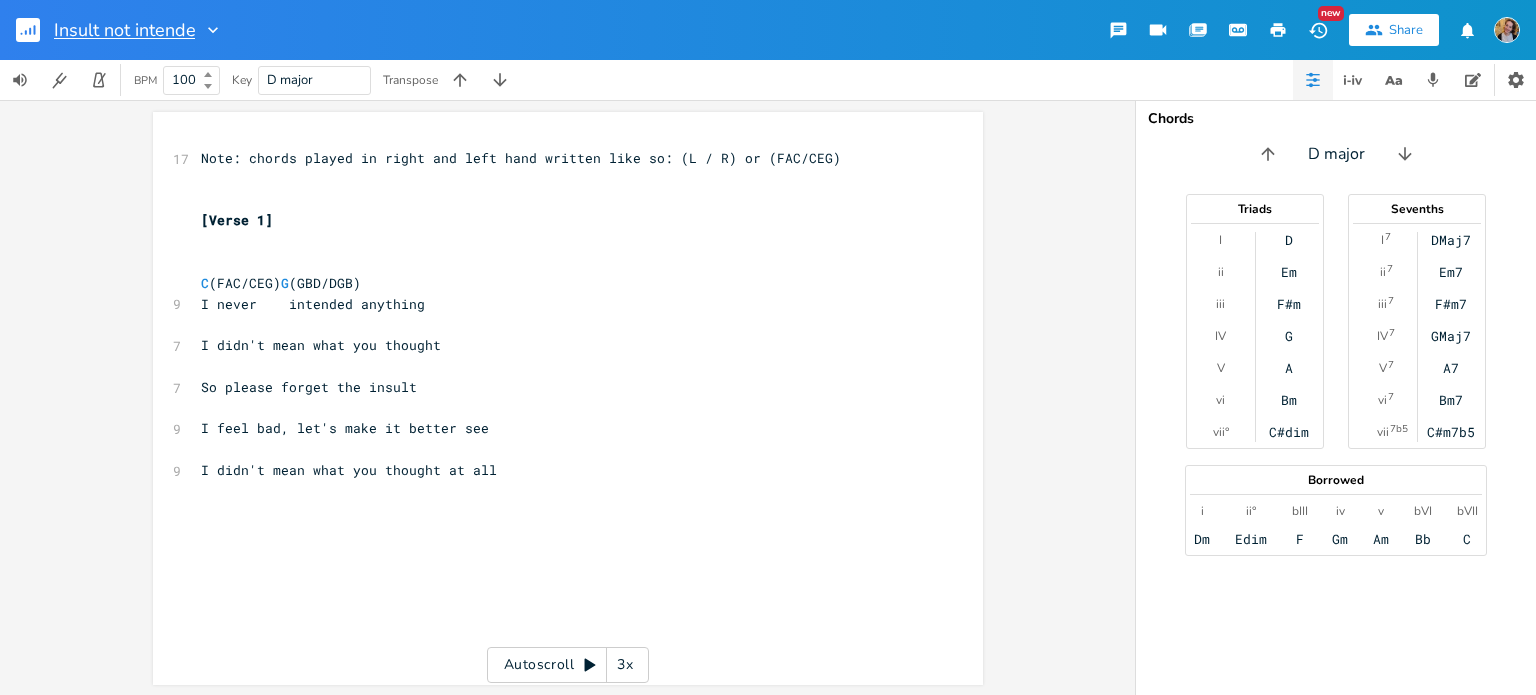 type on "Insult not intended" 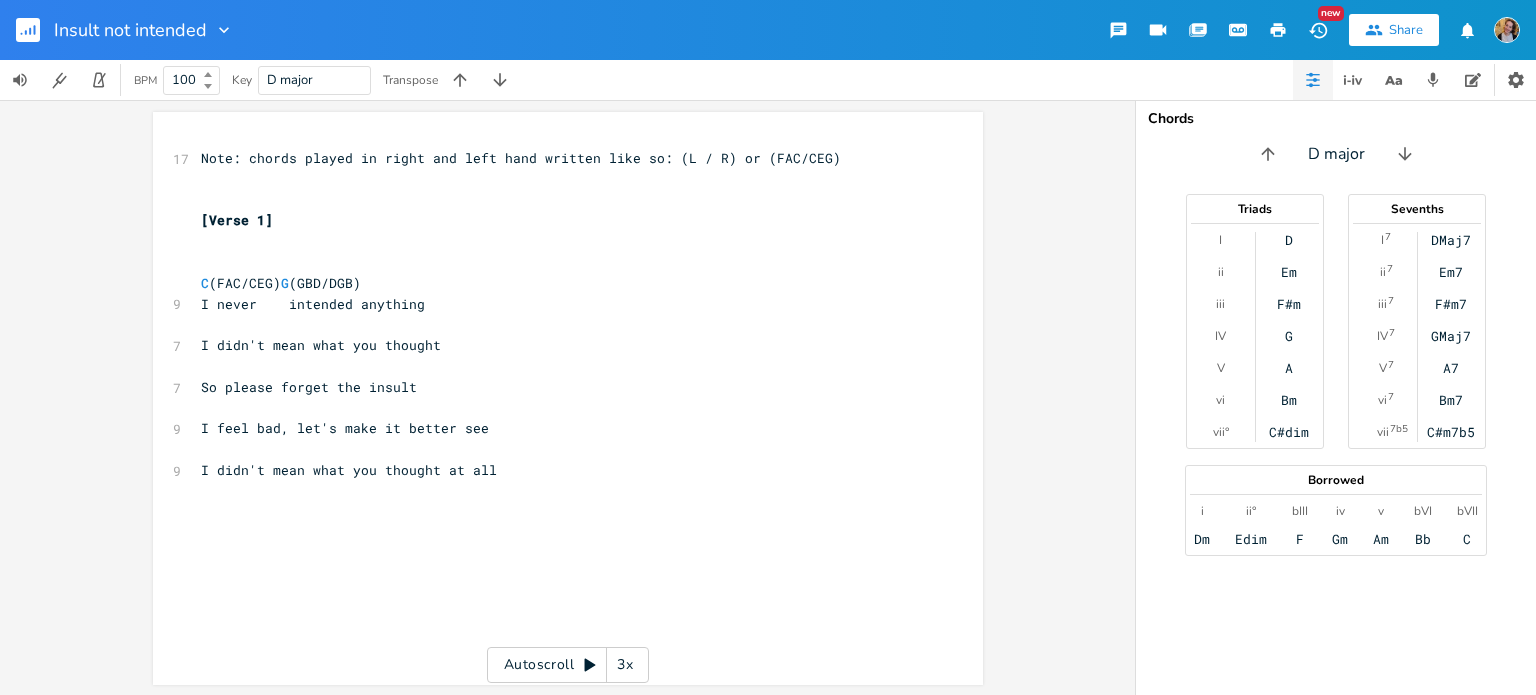 click on "Note: chords played in right and left hand written like so: (L / R) or (FAC/CEG)" at bounding box center (521, 158) 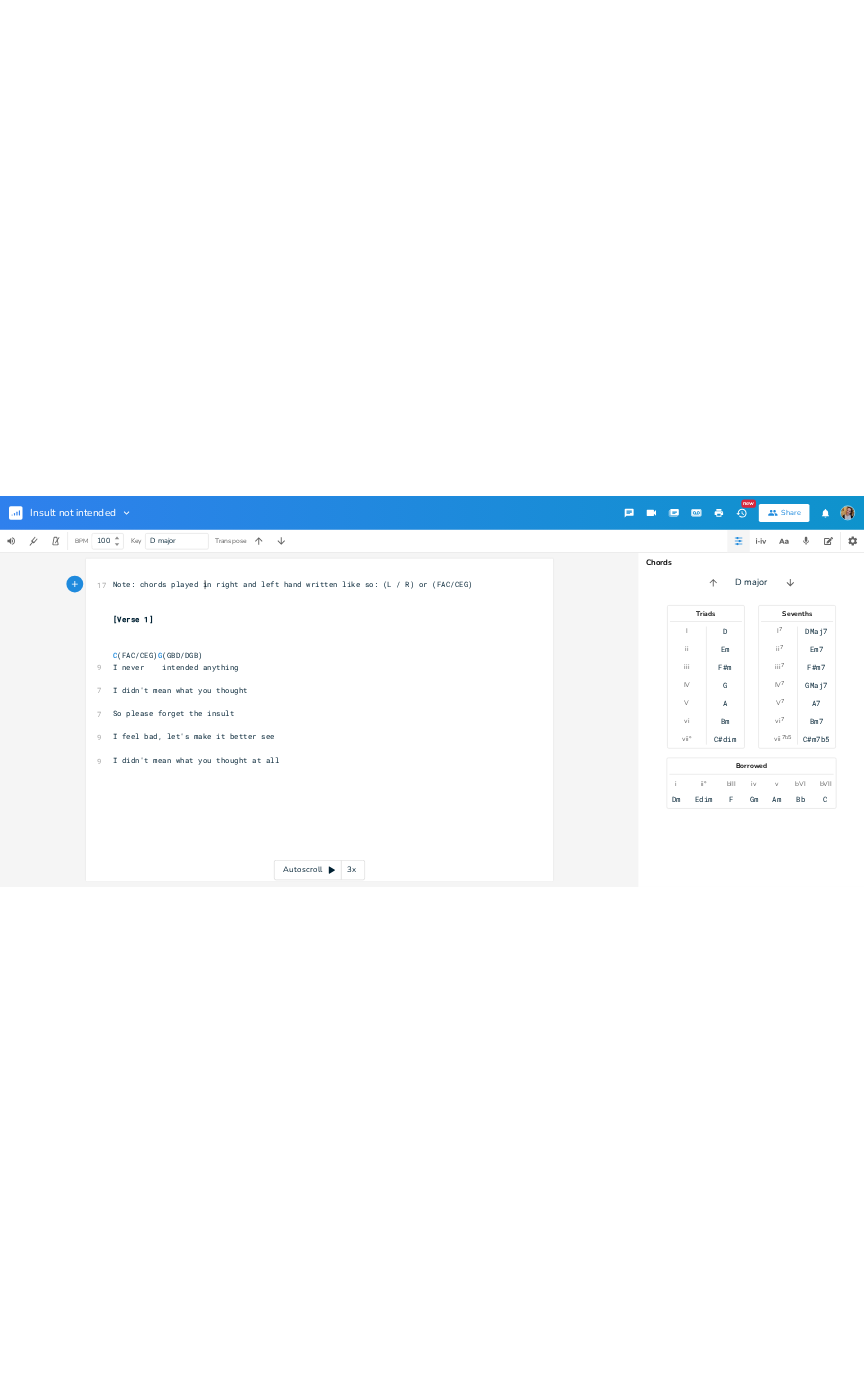 scroll, scrollTop: 0, scrollLeft: 0, axis: both 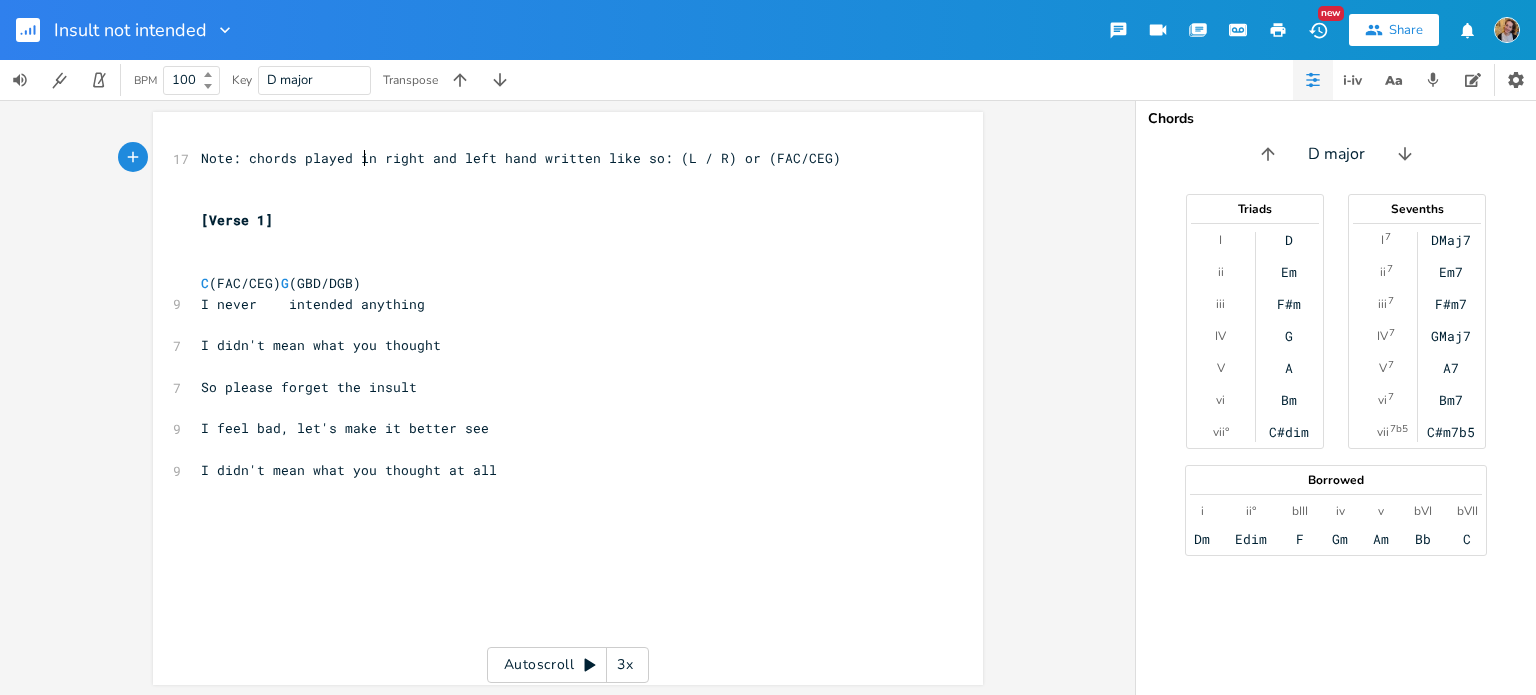 click on "[Verse 1]" at bounding box center [558, 220] 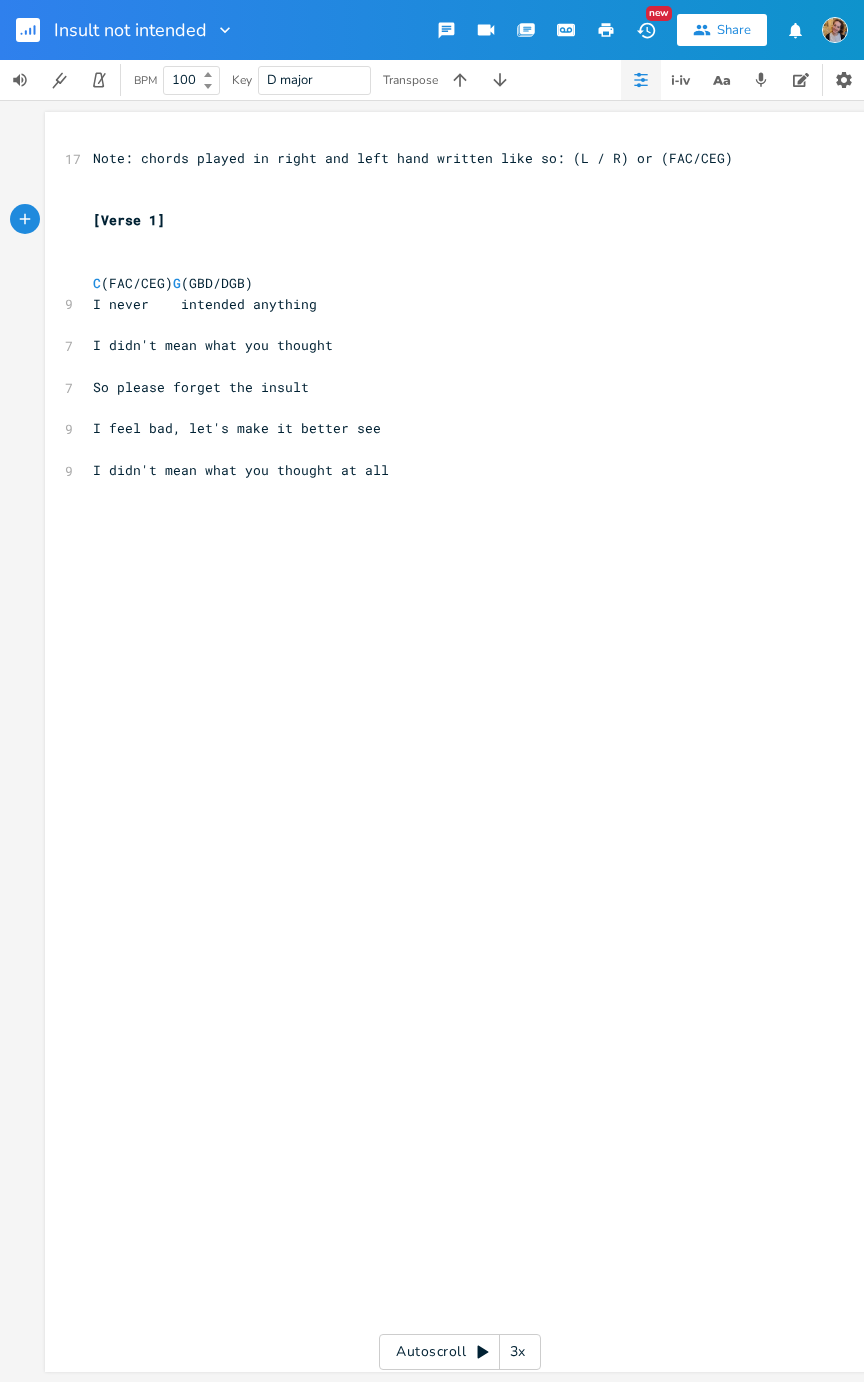 click on "C  (FAC/CEG)   G  (GBD/DGB)" at bounding box center [173, 283] 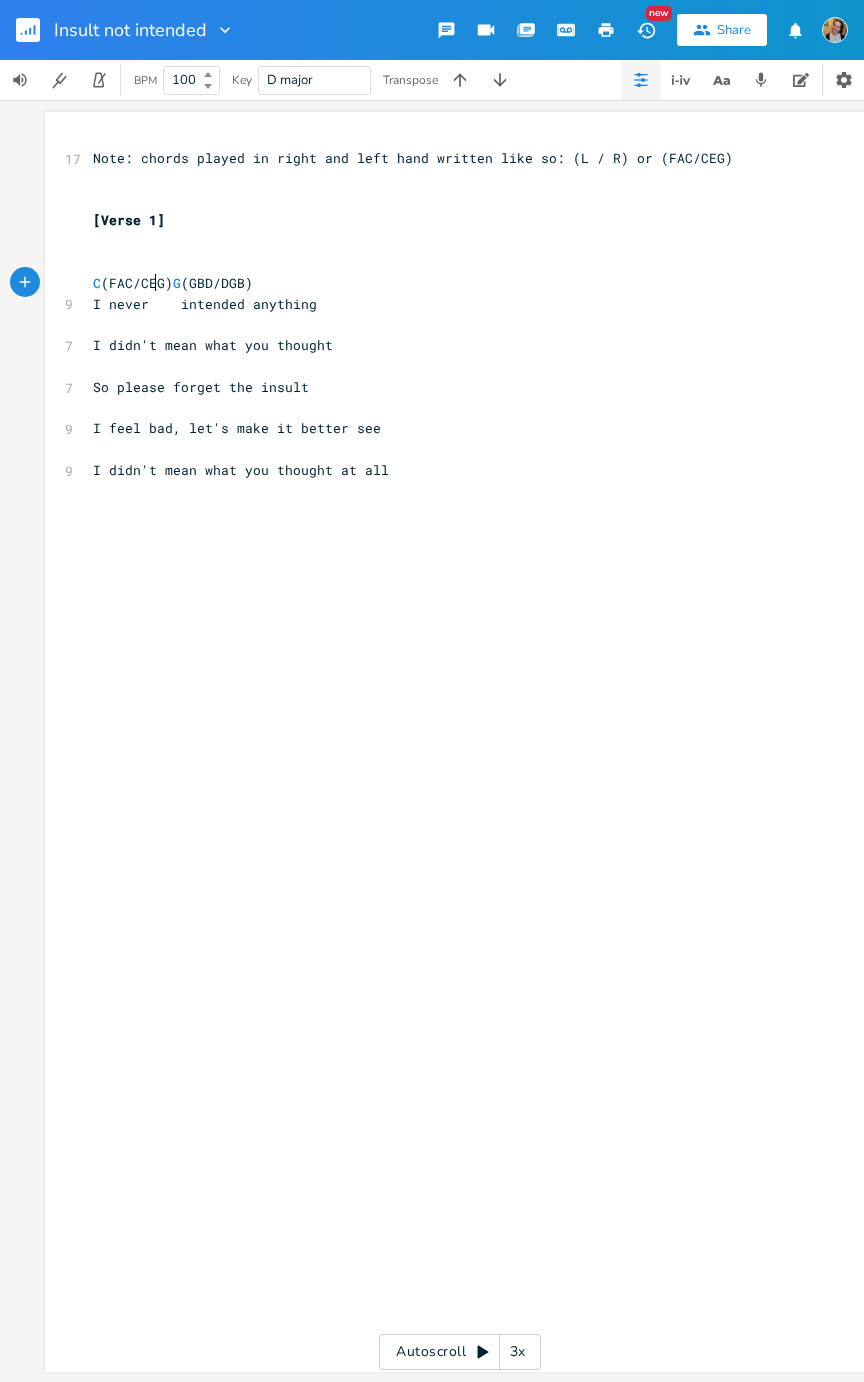 click on "​" at bounding box center [450, 262] 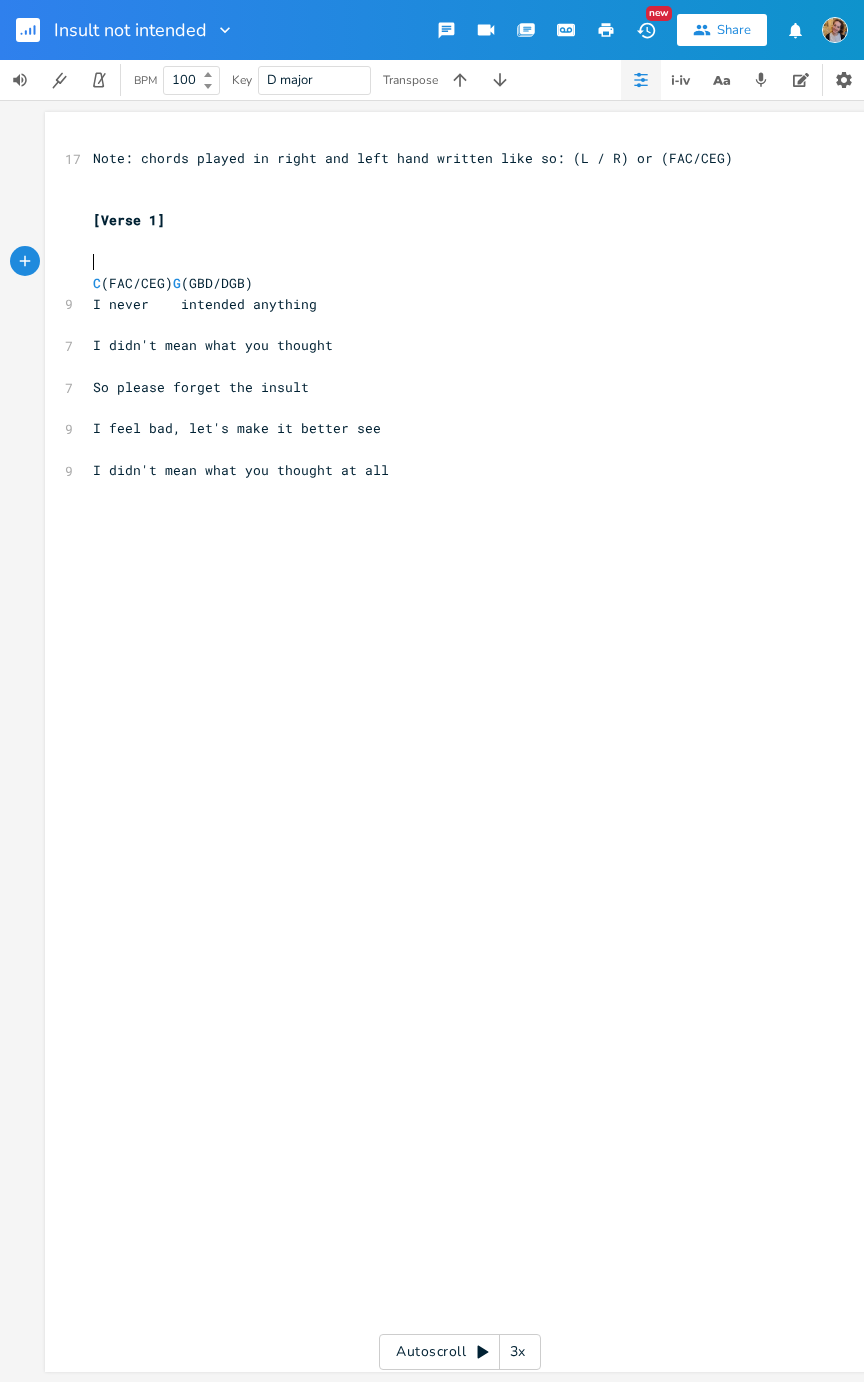 click on "C  (FAC/CEG)   G  (GBD/DGB)" at bounding box center [173, 283] 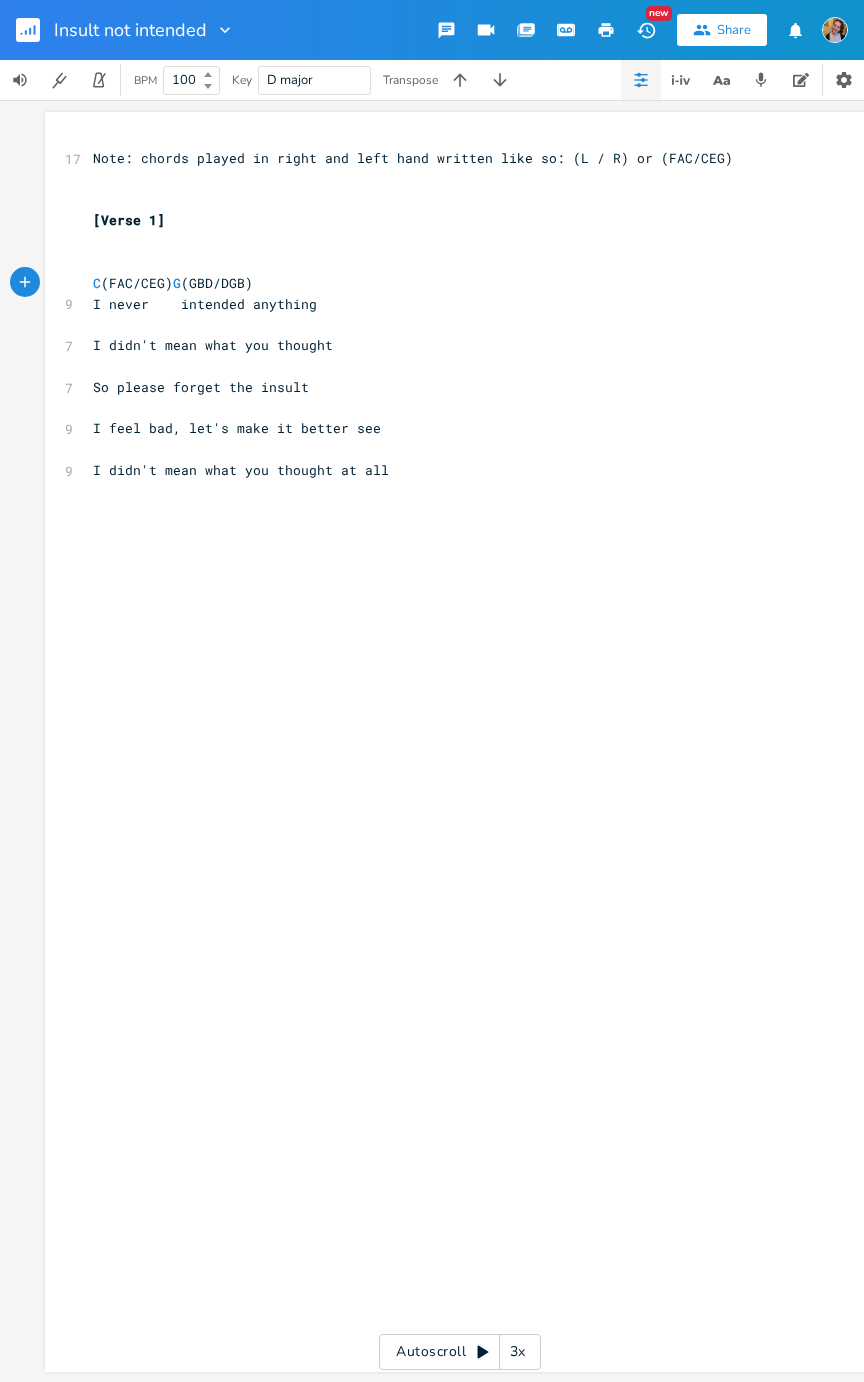 click on "C  (FAC/CEG)   G  (GBD/DGB)" at bounding box center (173, 283) 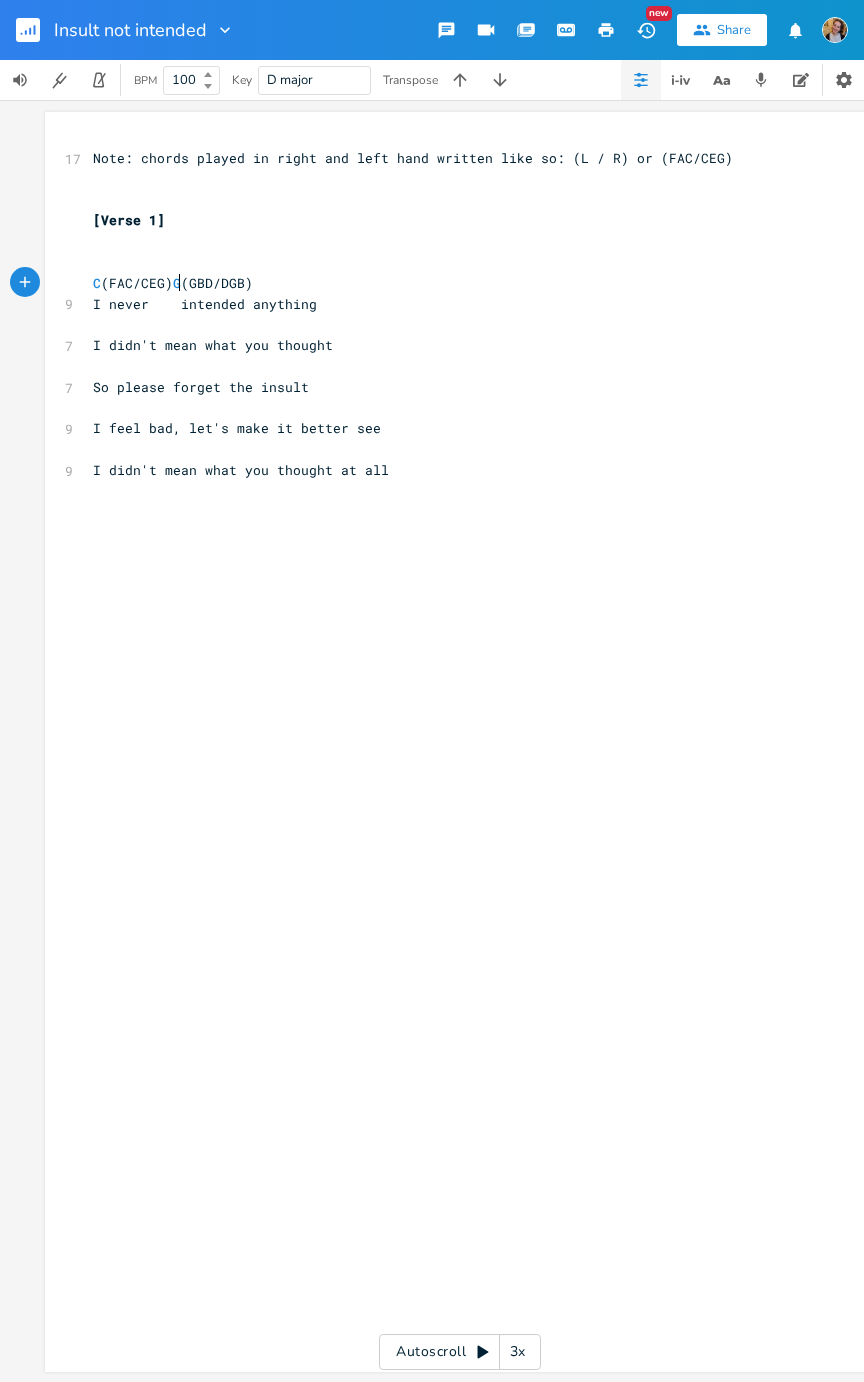 click on "C  (FAC/CEG)   G  (GBD/DGB)" at bounding box center (173, 283) 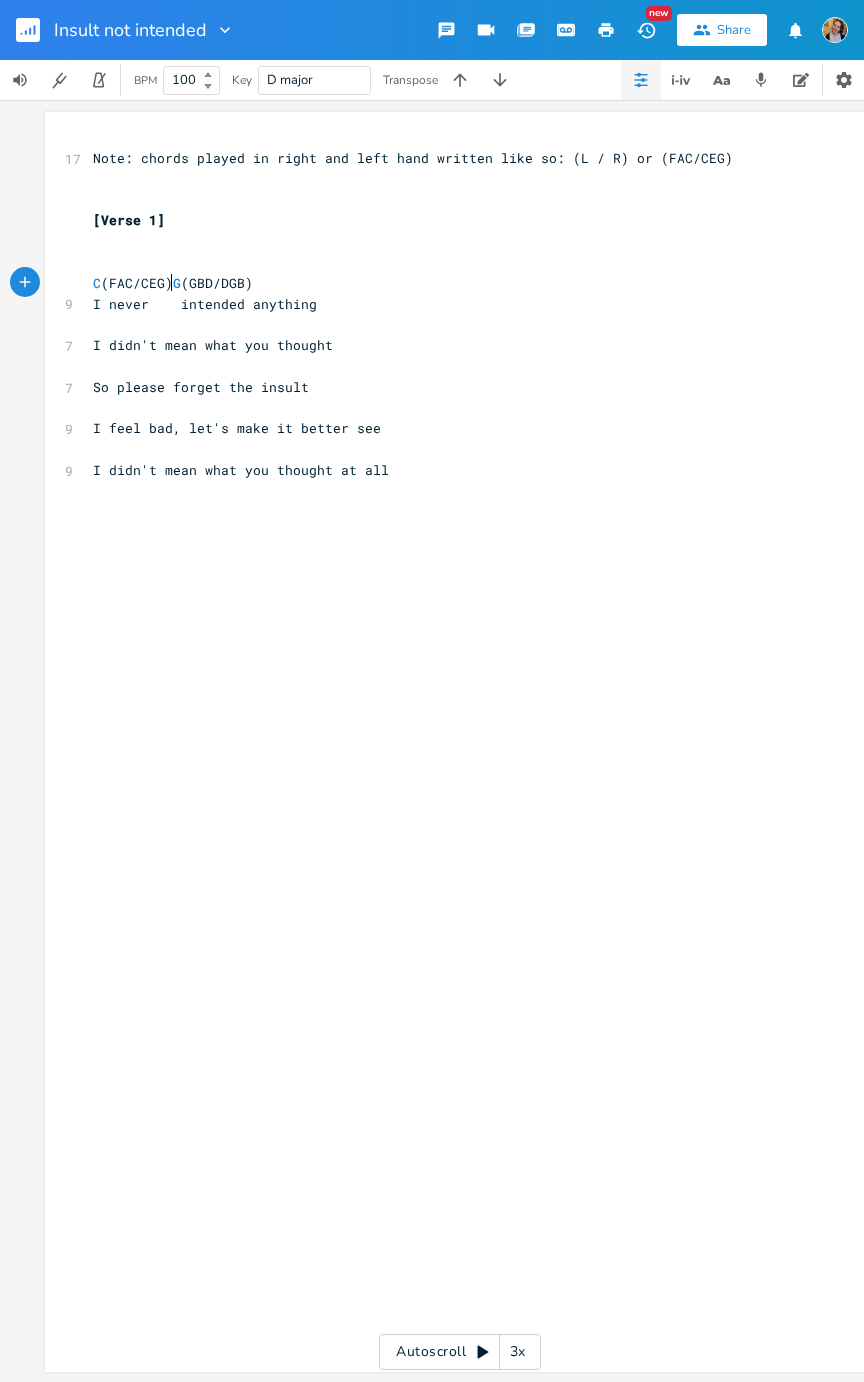 click on "C" at bounding box center [97, 283] 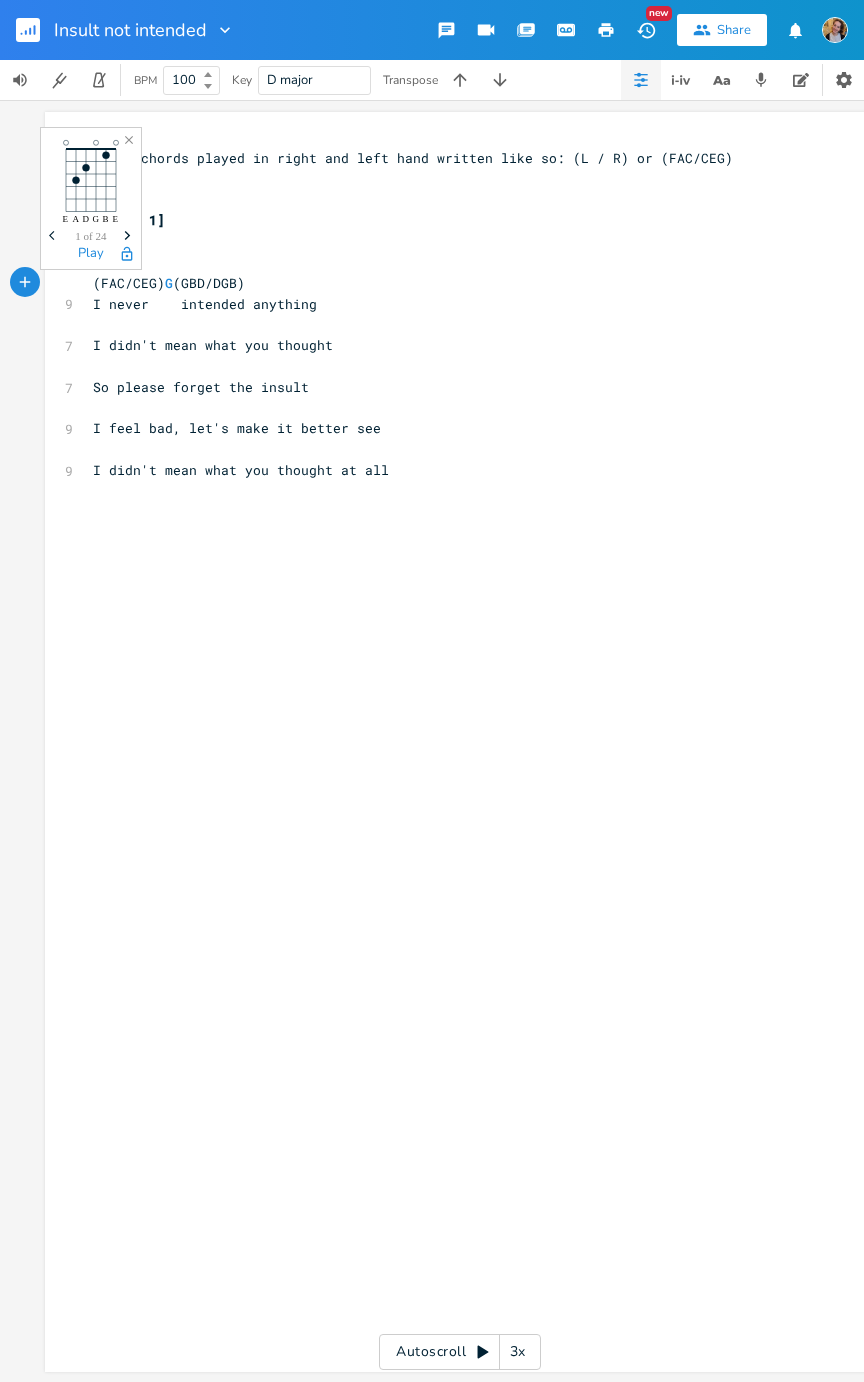 scroll, scrollTop: 0, scrollLeft: 3, axis: horizontal 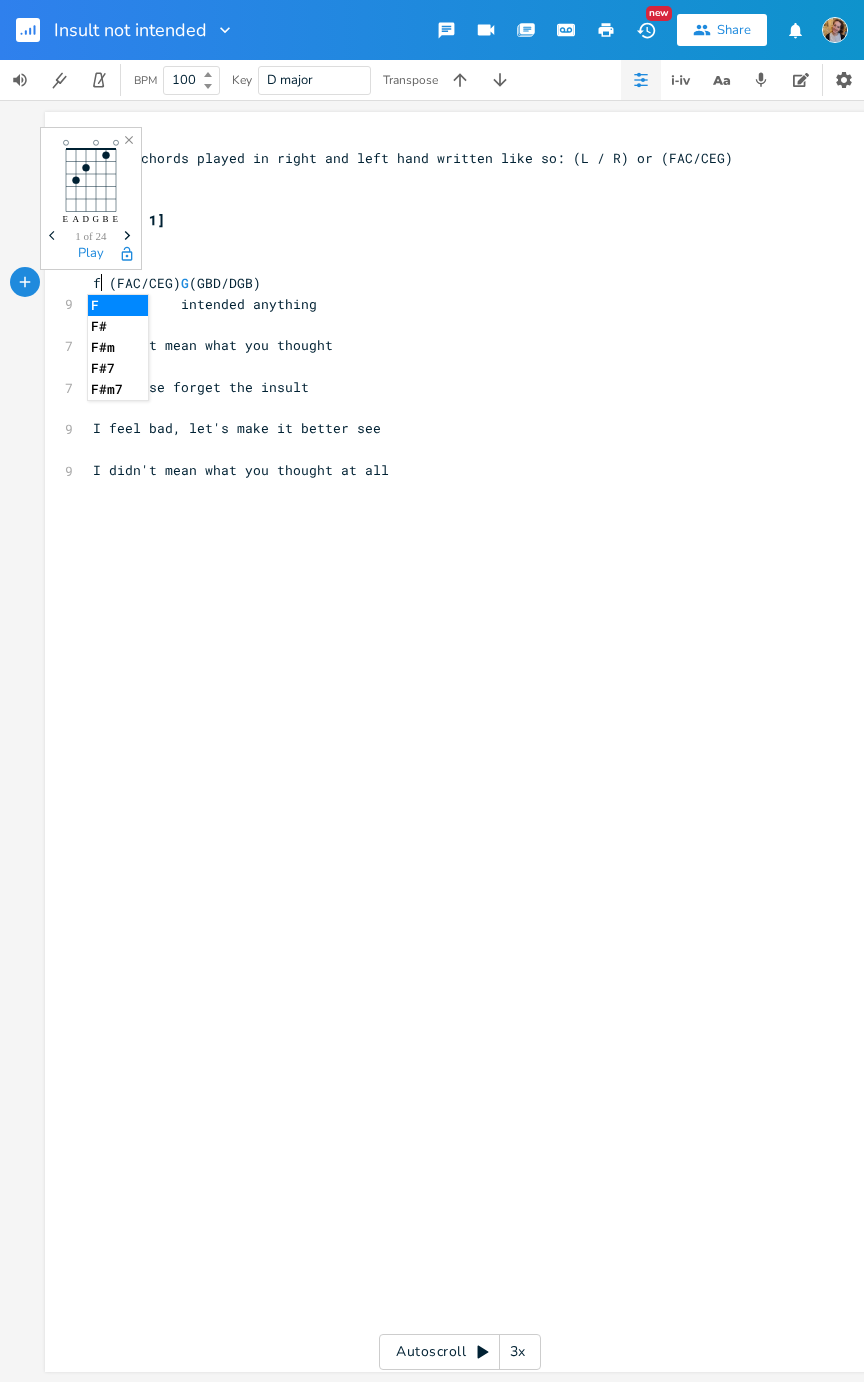 type on "f" 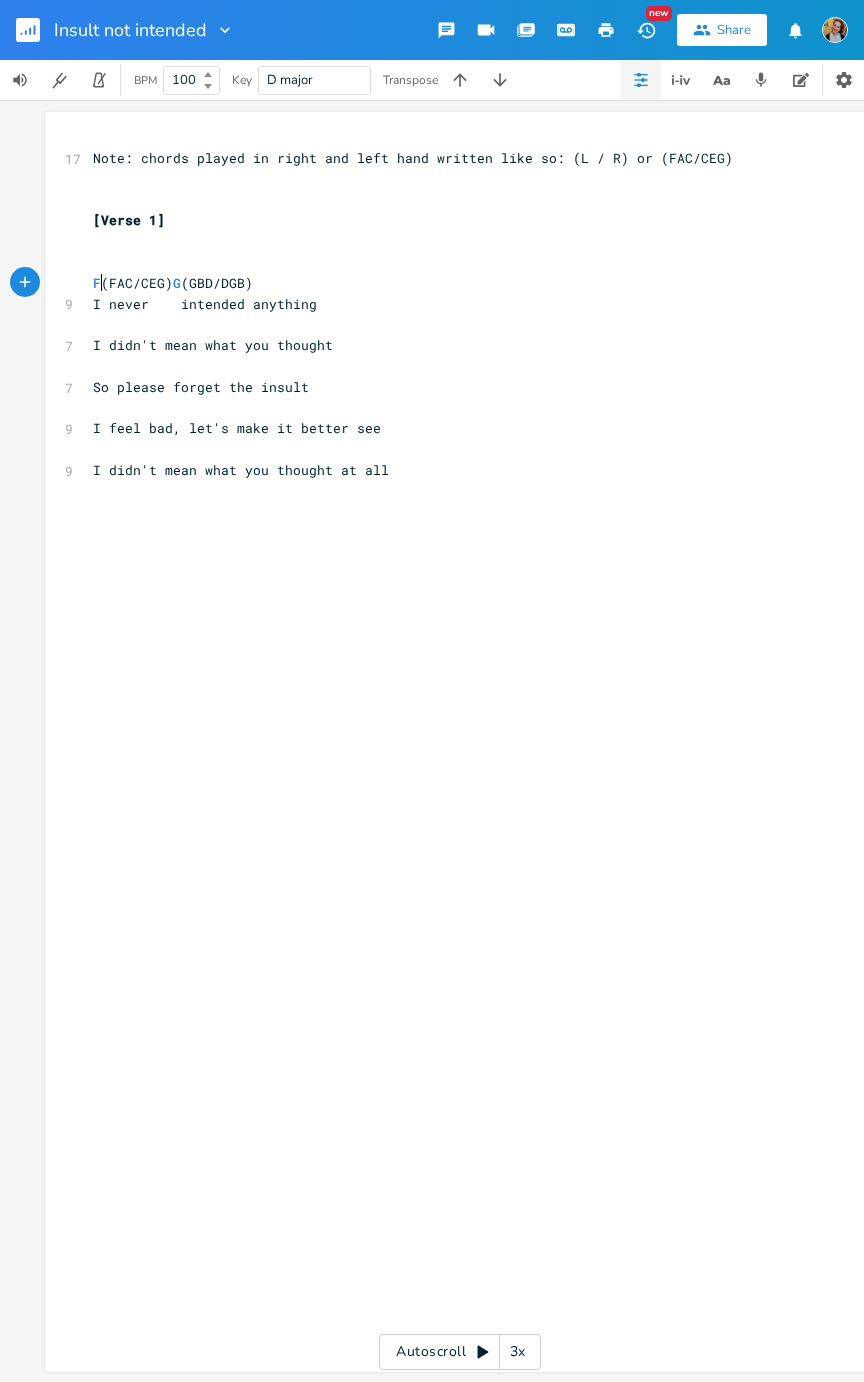click on "​" at bounding box center [450, 262] 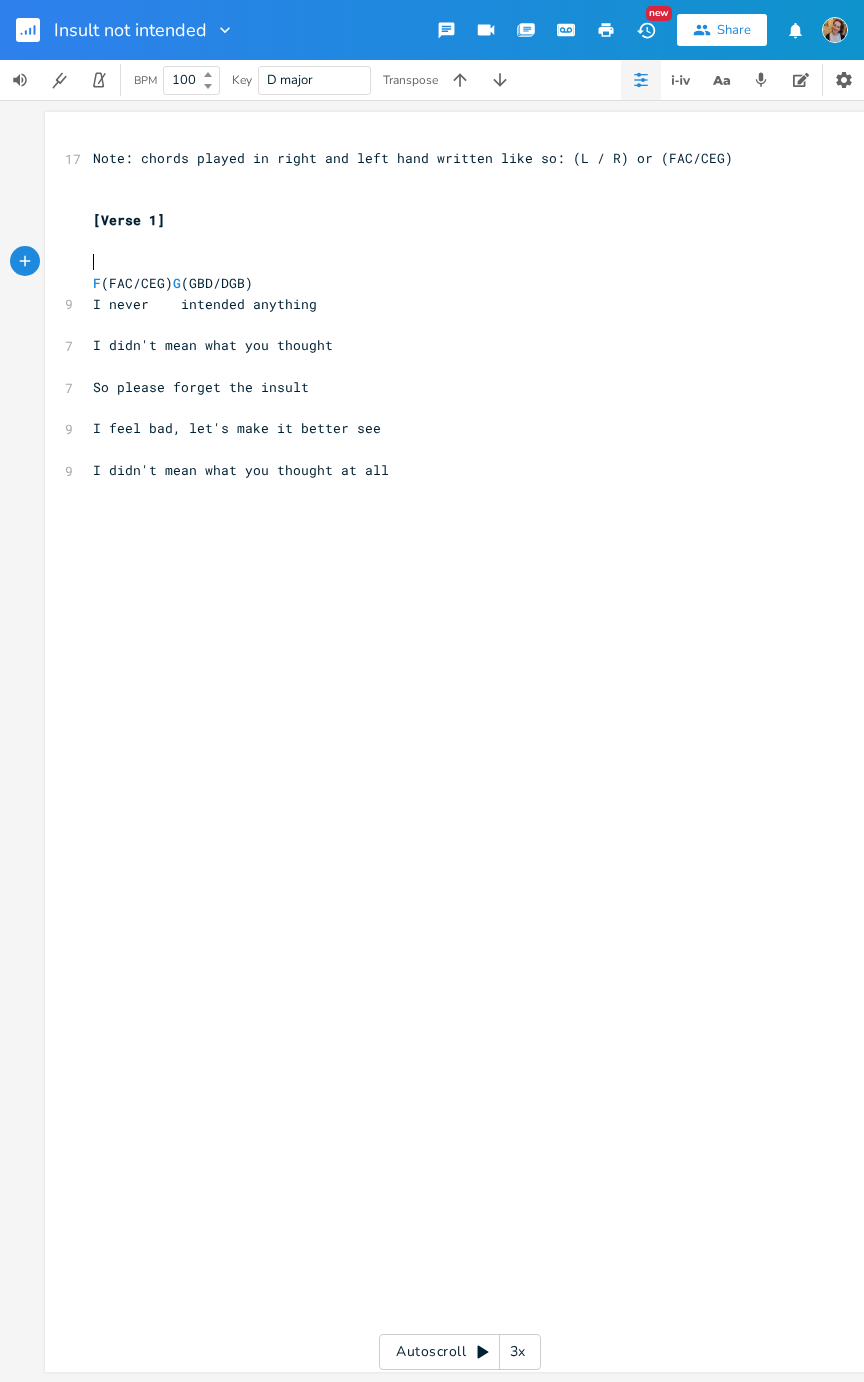 click on "F  (FAC/CEG)   G  (GBD/DGB)" at bounding box center (173, 283) 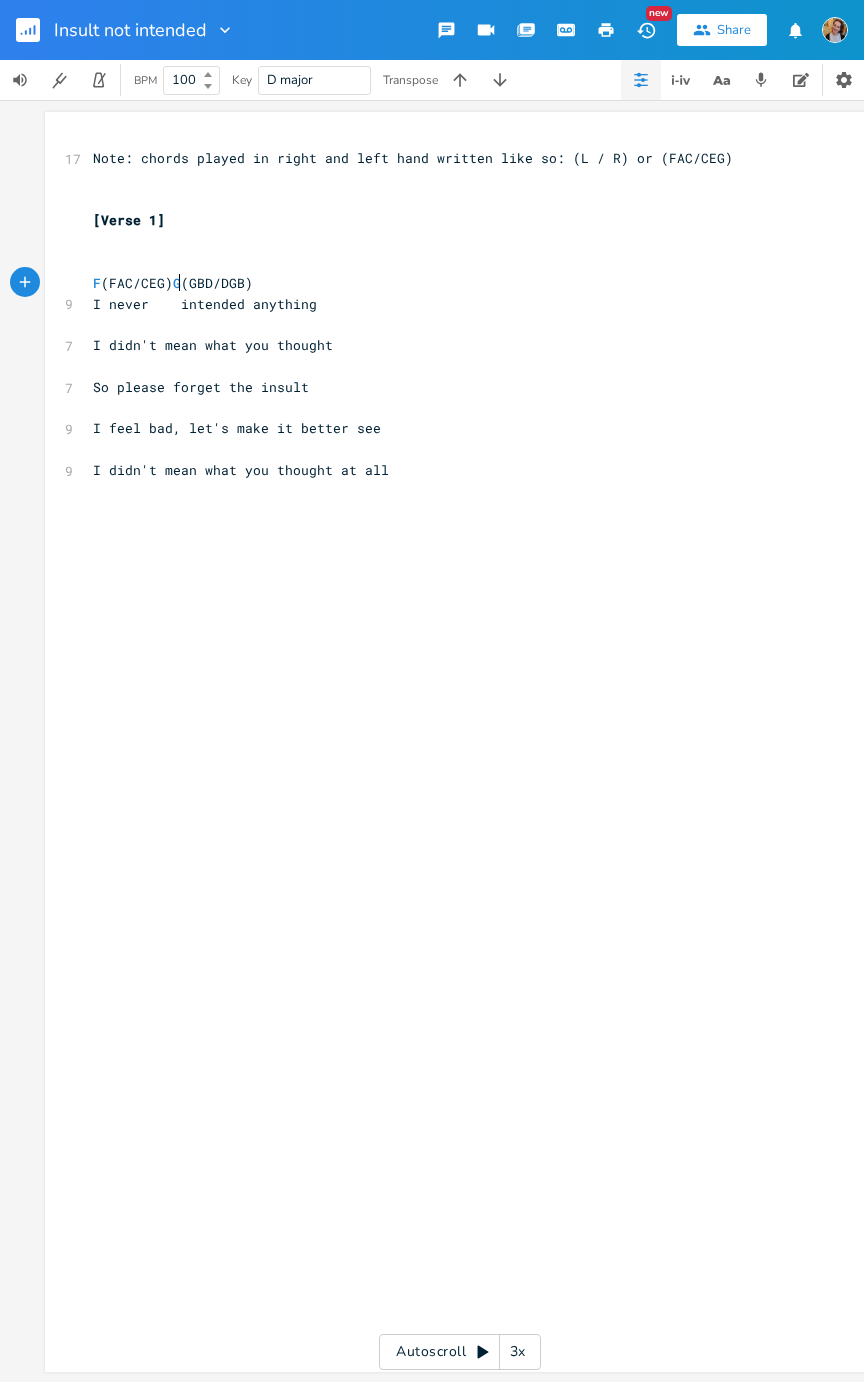 click on "F  (FAC/CEG)   G  (GBD/DGB)" at bounding box center [173, 283] 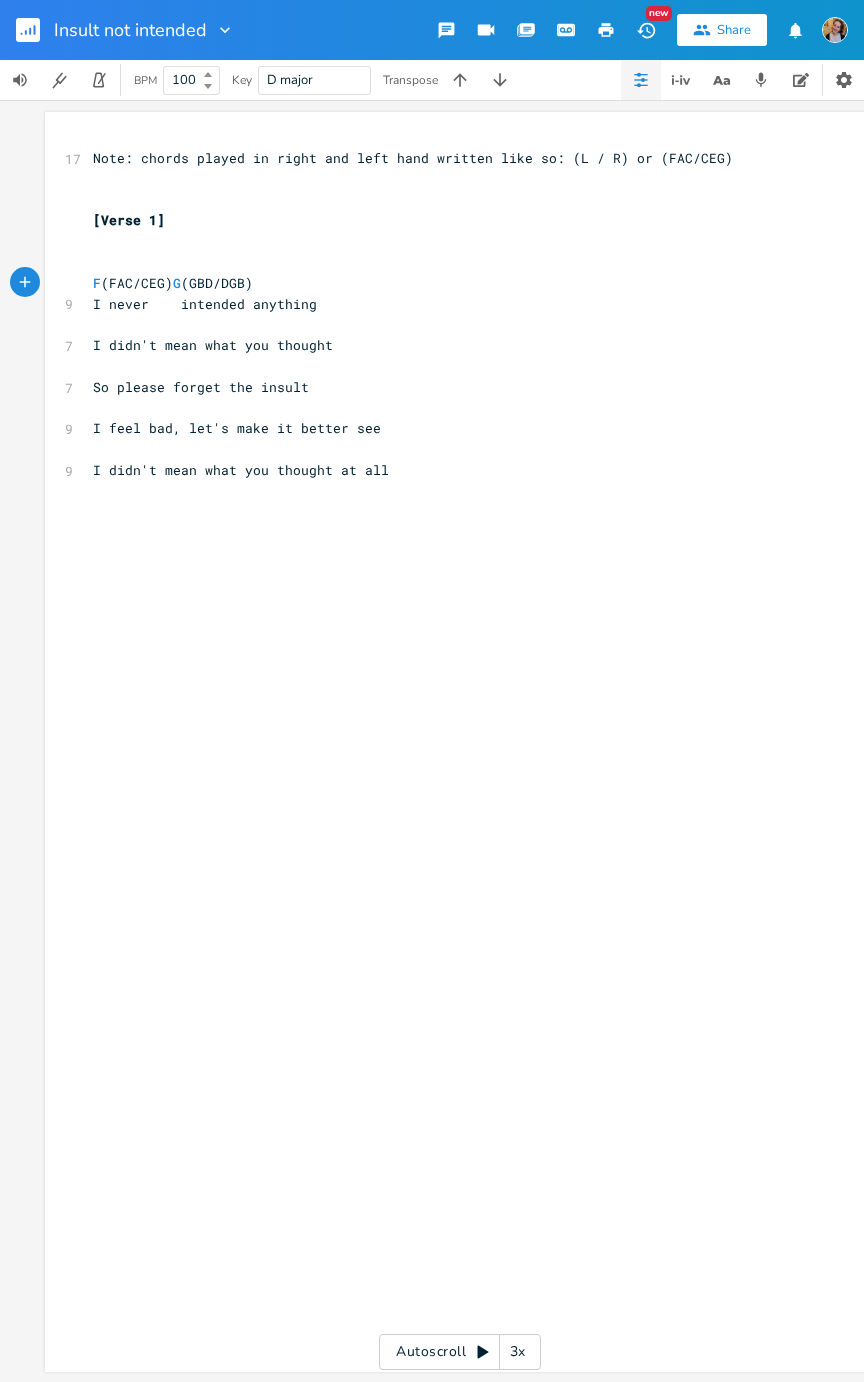 click on "F  (FAC/CEG)   G  (GBD/DGB)" at bounding box center [173, 283] 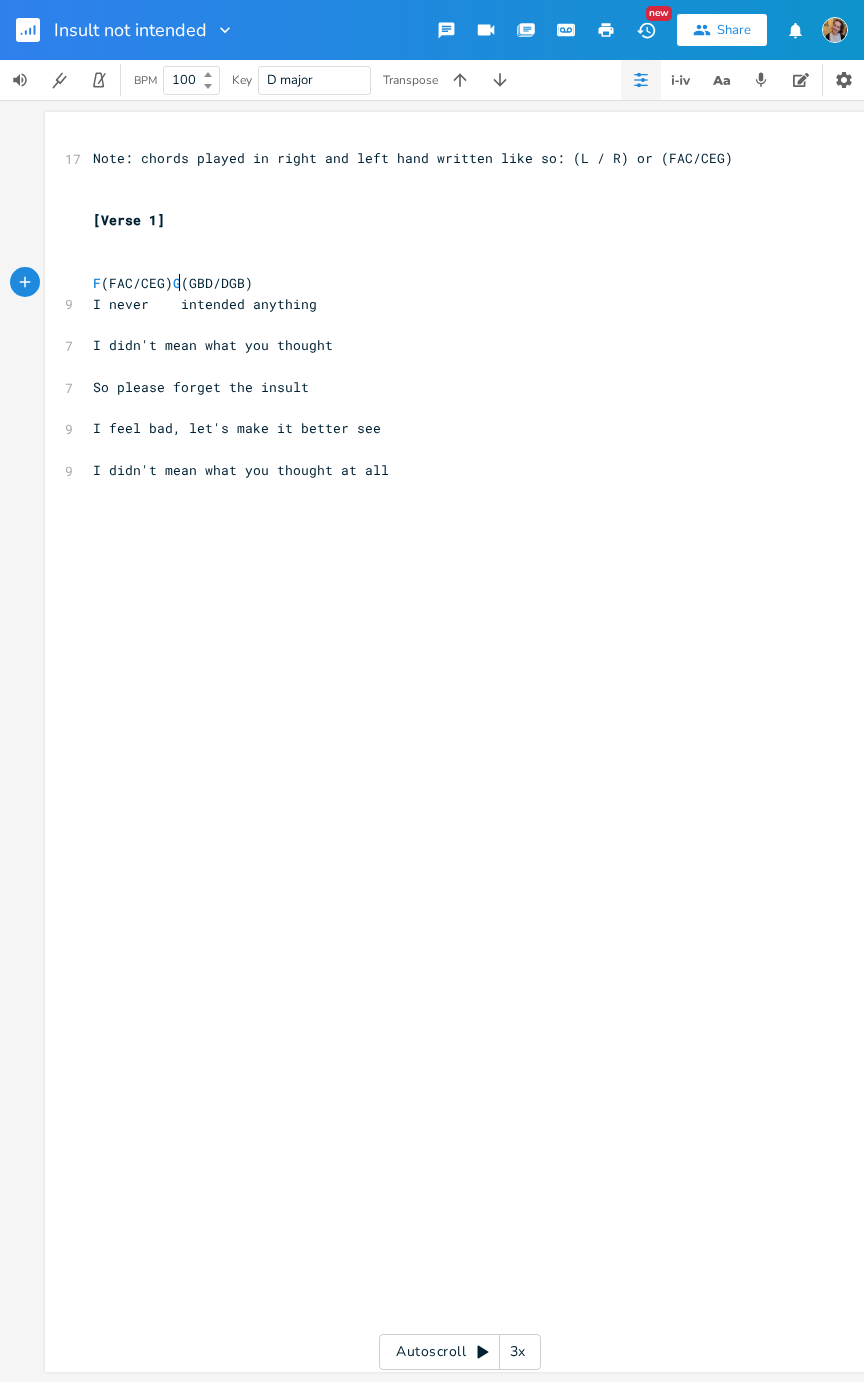 click on "F  (FAC/CEG)   G  (GBD/DGB)" at bounding box center (173, 283) 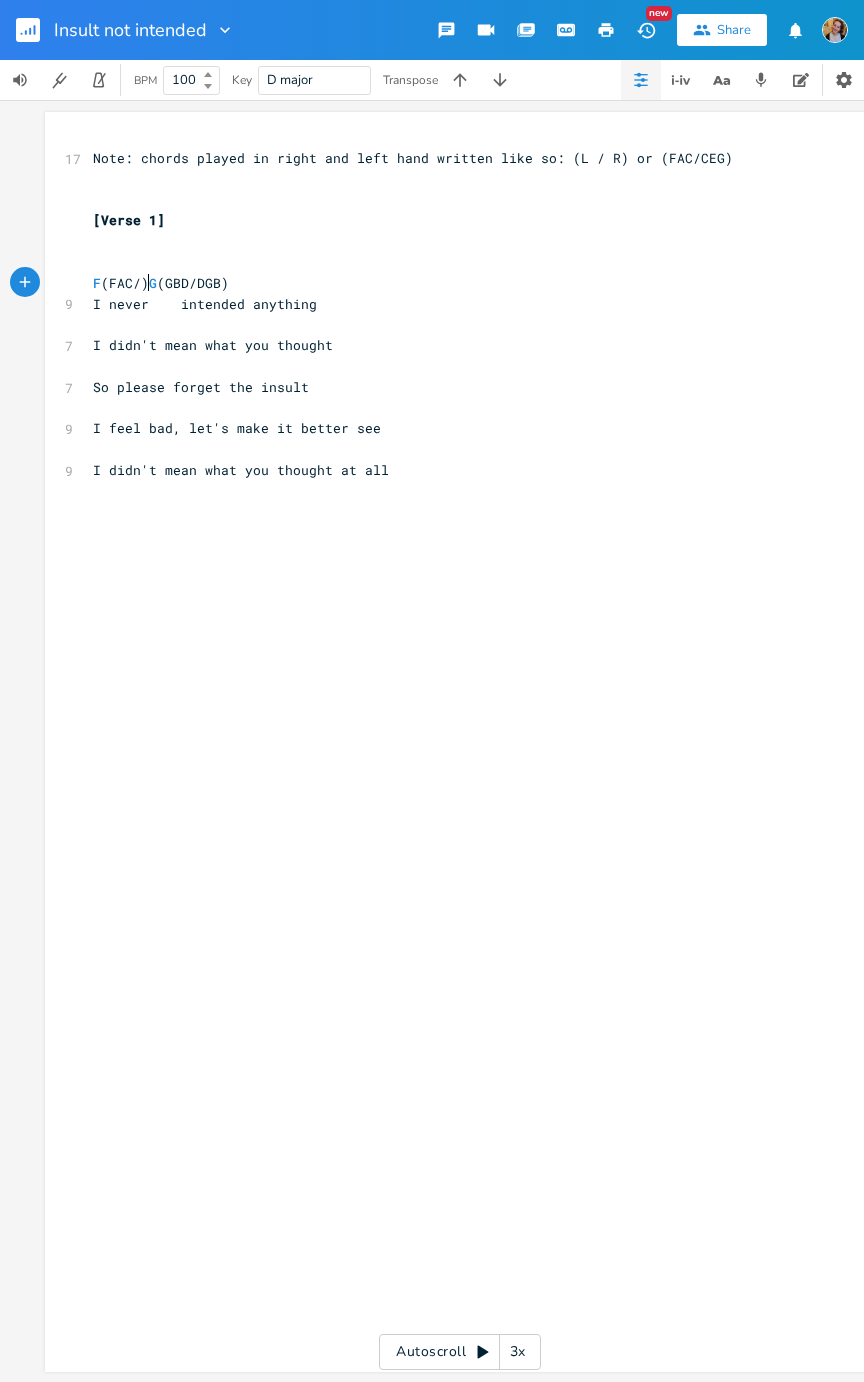 type on "a" 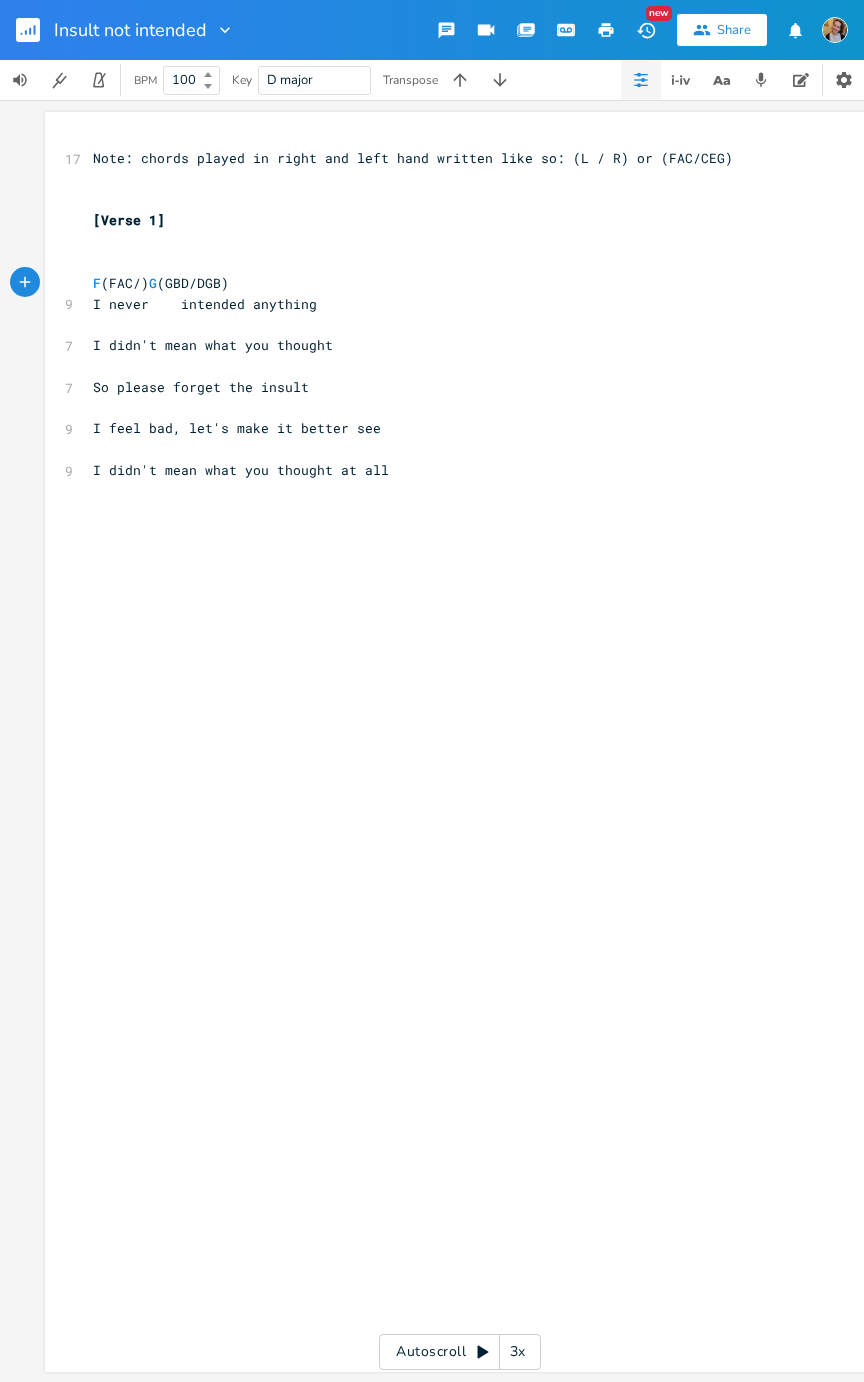 type on "a" 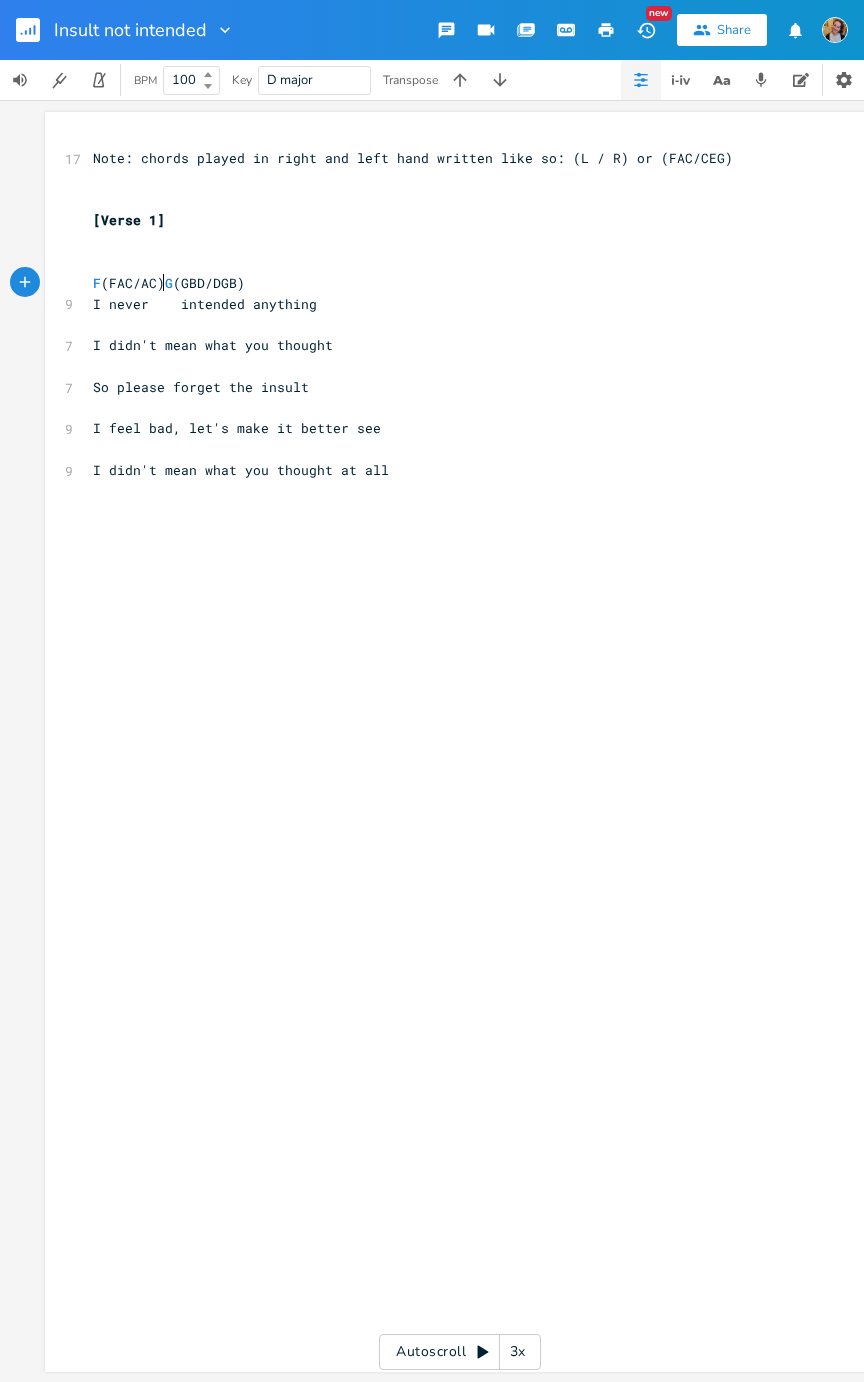 type on "ACE" 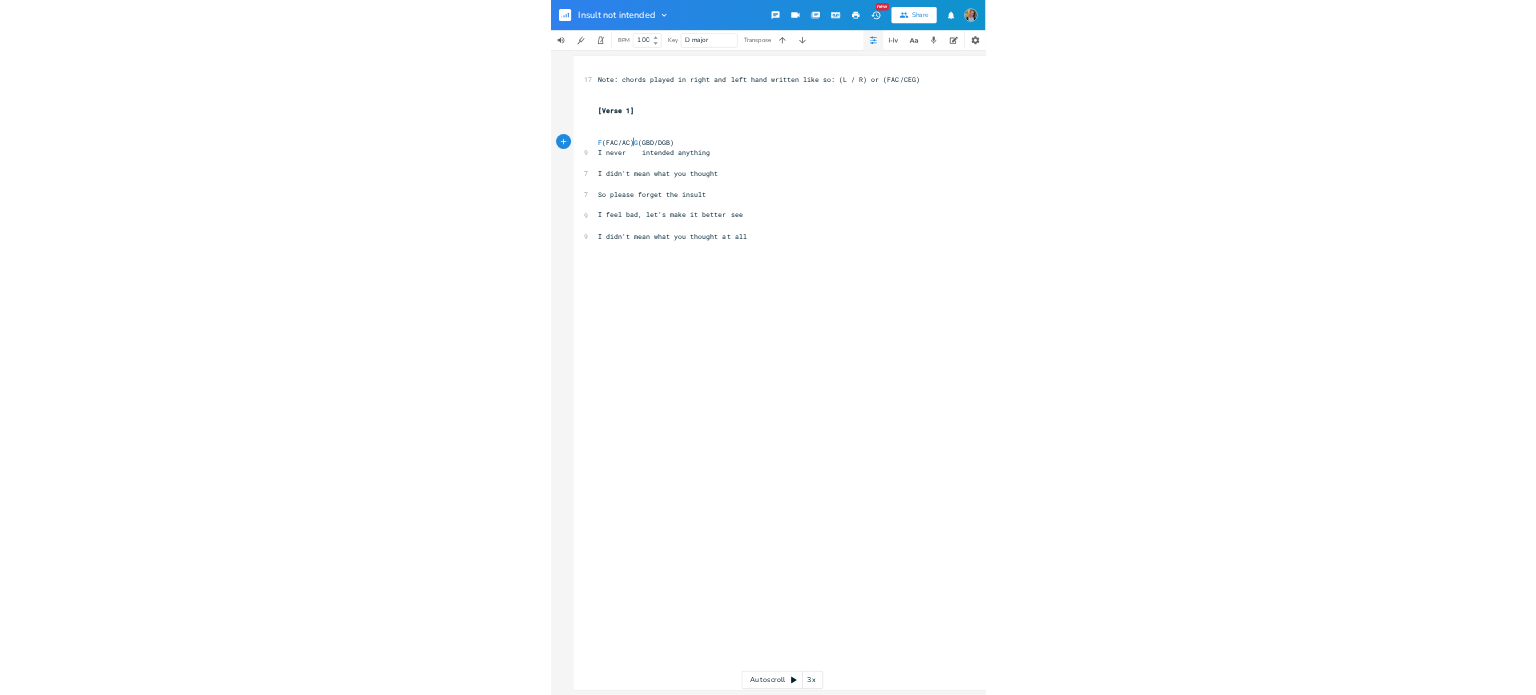 scroll, scrollTop: 0, scrollLeft: 24, axis: horizontal 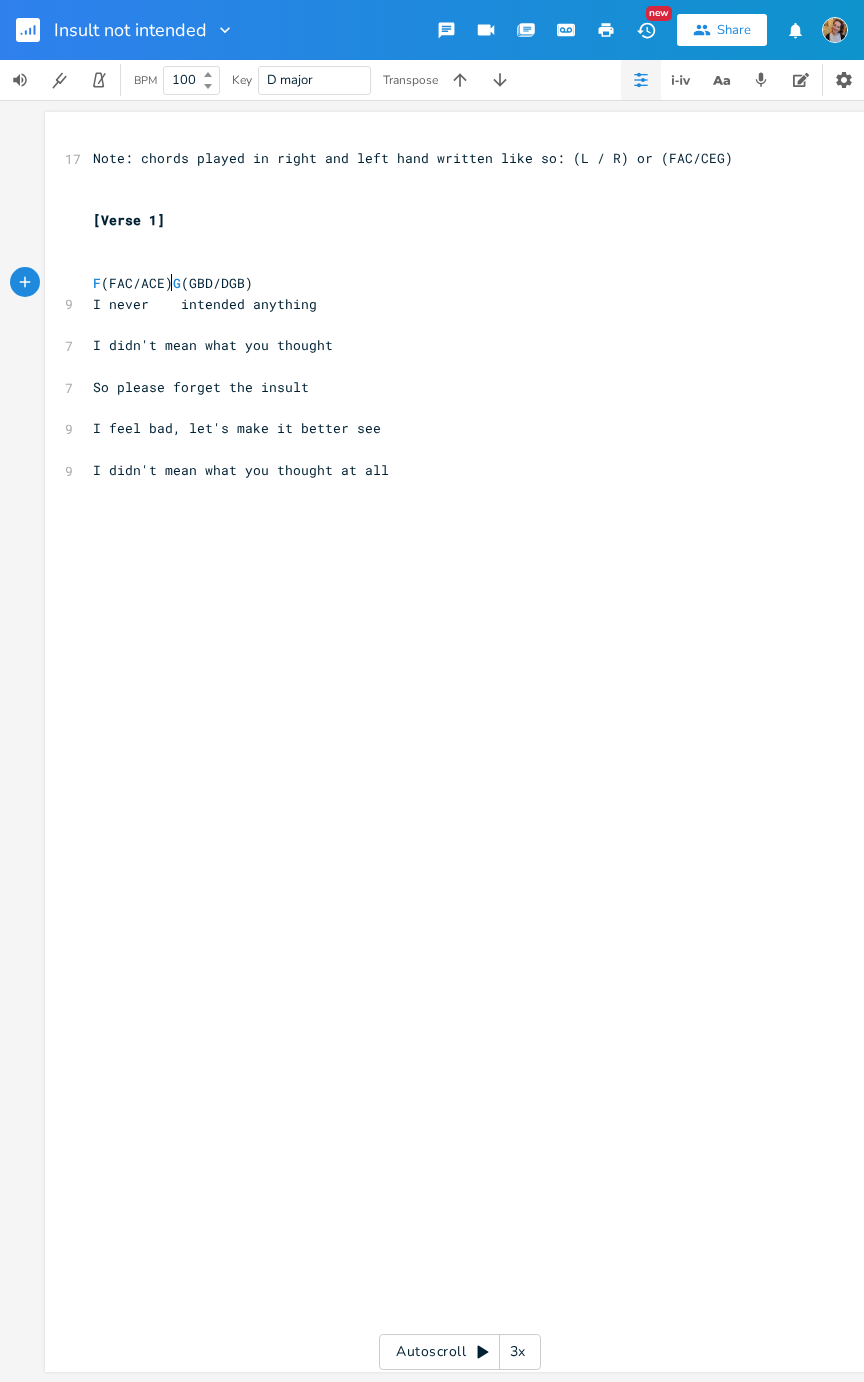 click on "F  (FAC/ACE)   G  (GBD/DGB)" at bounding box center [450, 283] 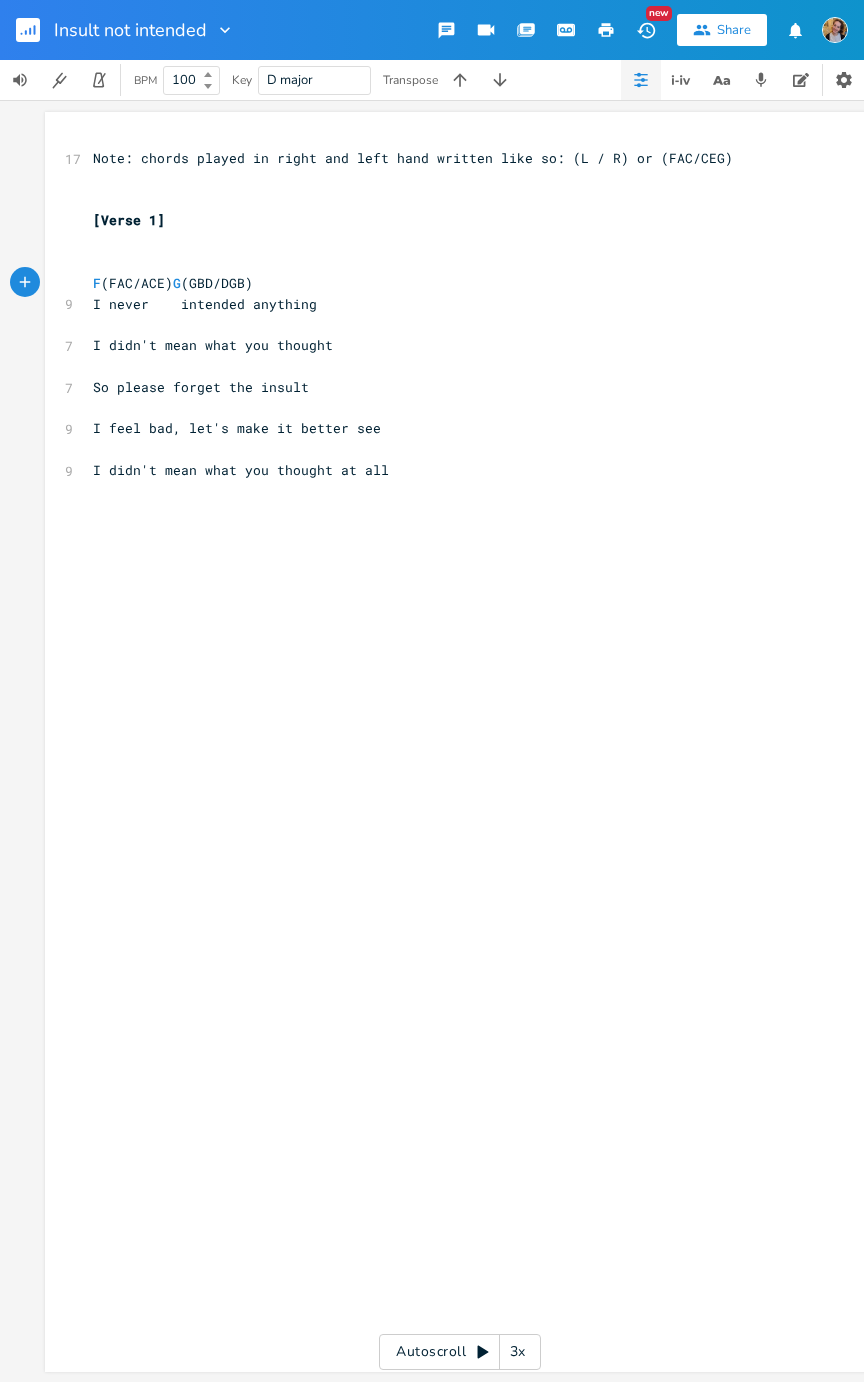 click on "F  (FAC/ACE)   G  (GBD/DGB)" at bounding box center (450, 283) 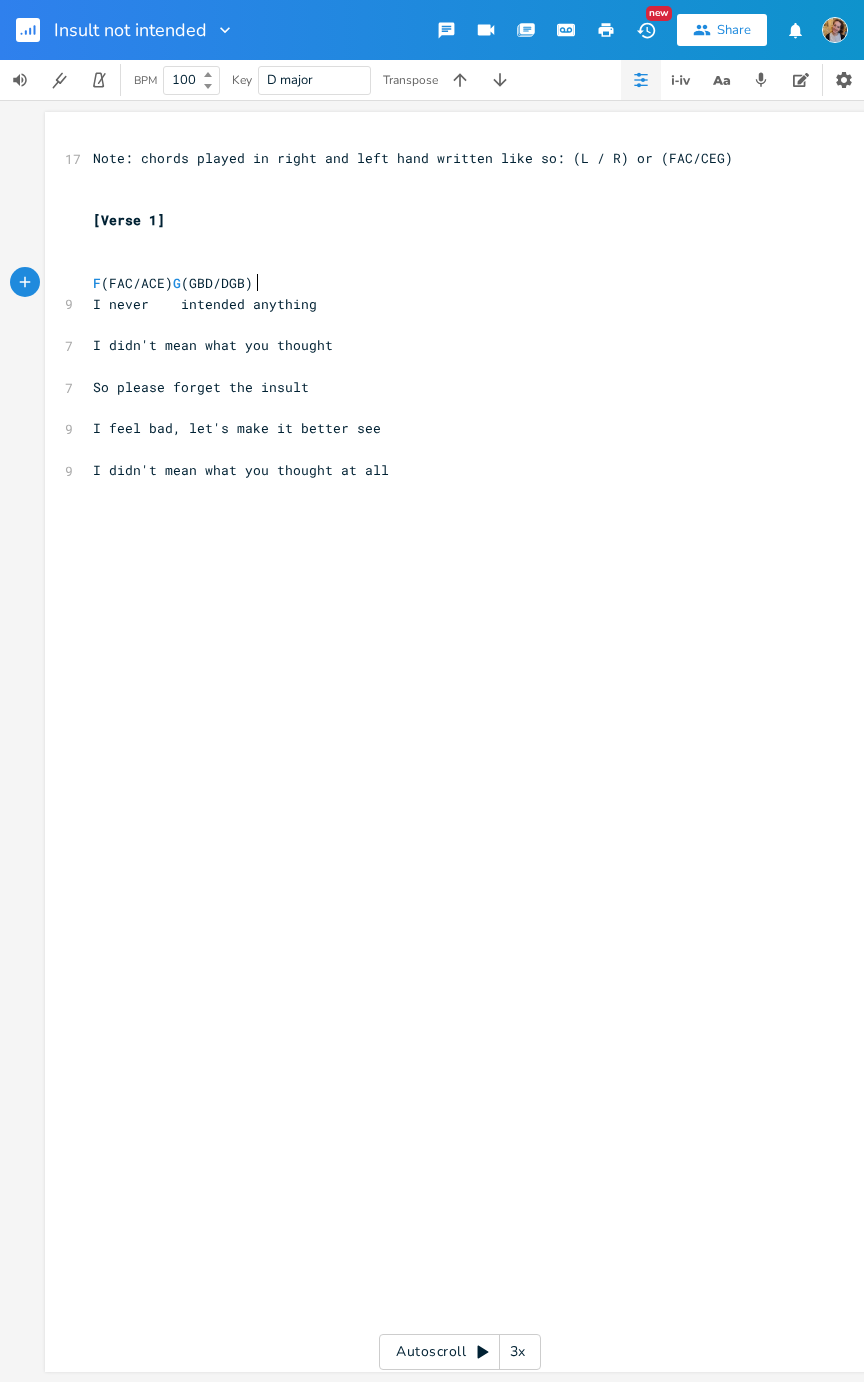 click on "I never    intended anything" at bounding box center (450, 304) 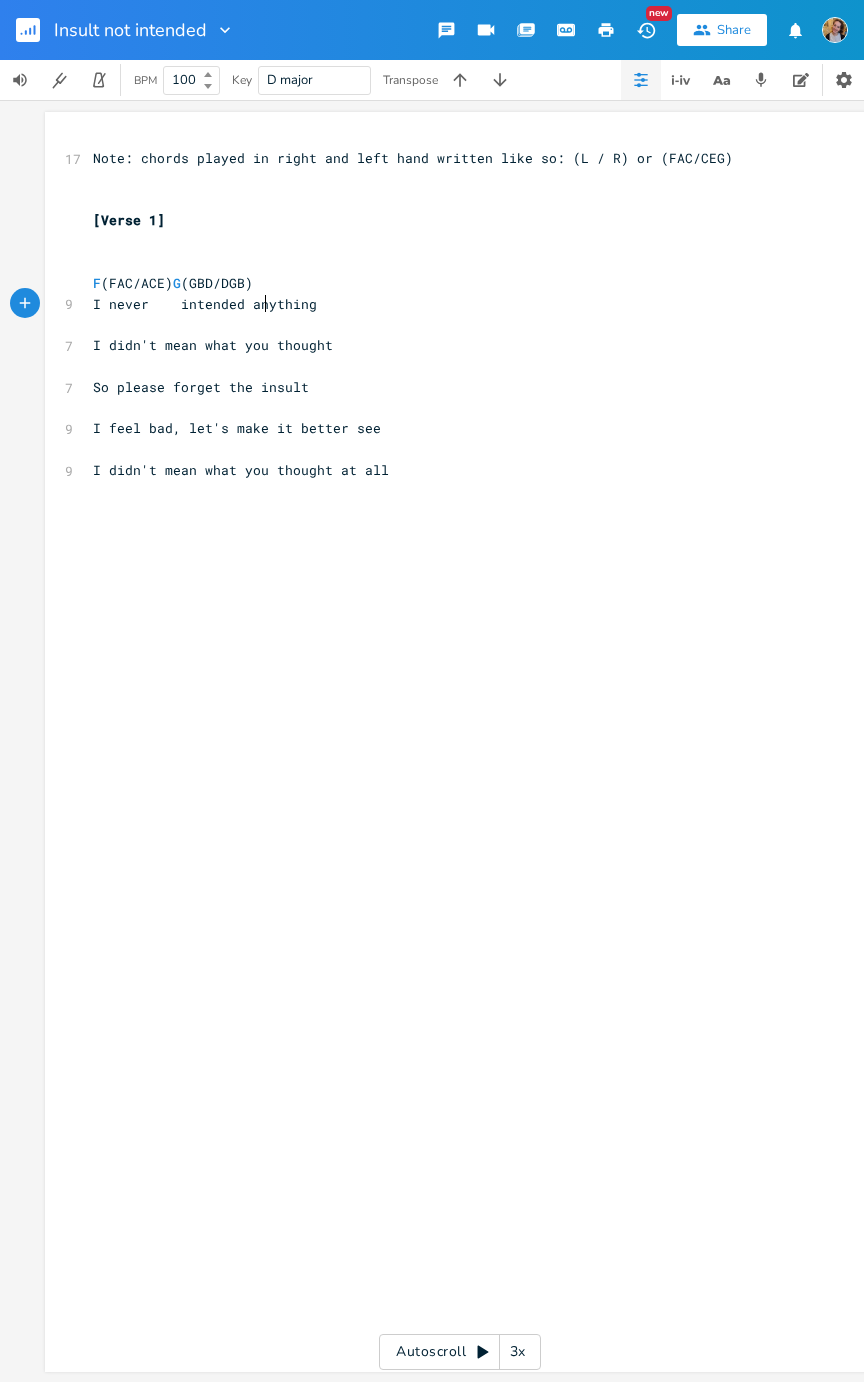 click on "F  (FAC/ACE)   G  (GBD/DGB)" at bounding box center (173, 283) 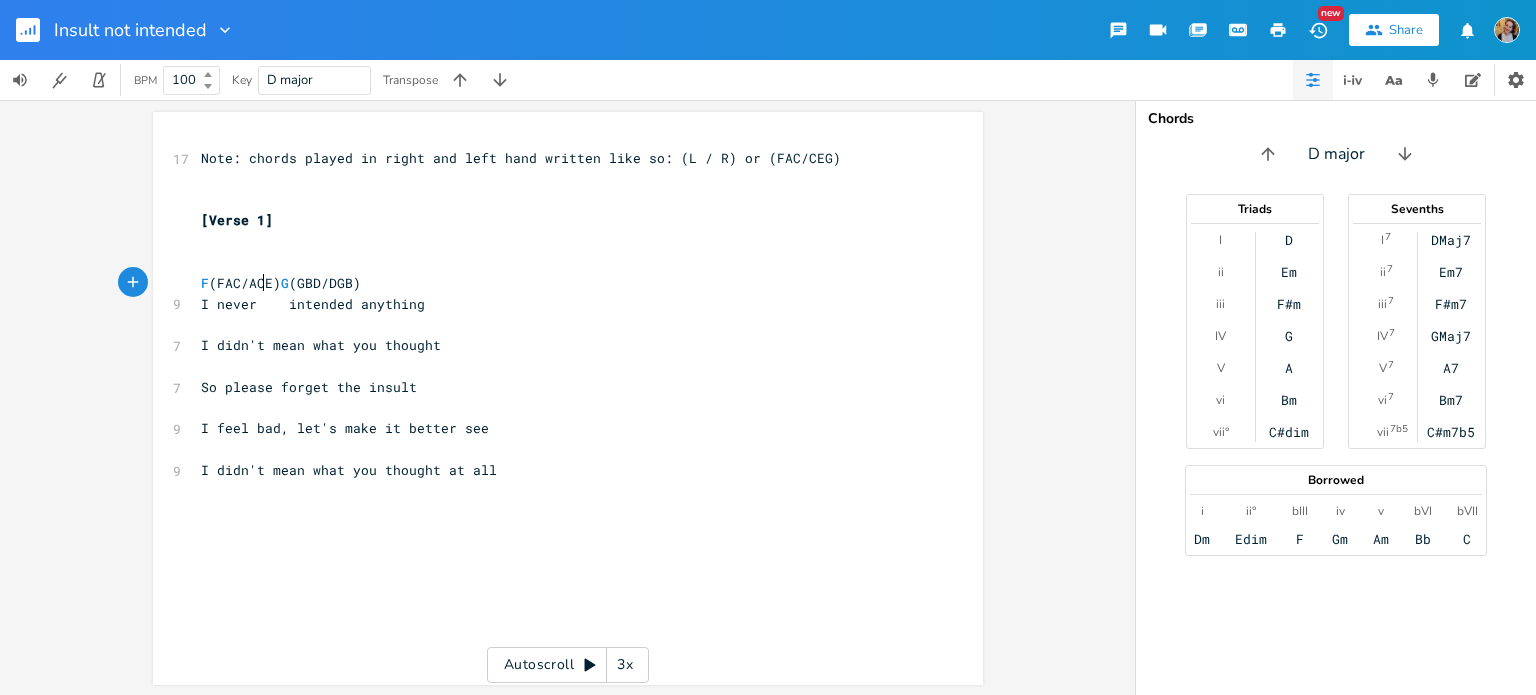 click on "F  (FAC/ACE)   G  (GBD/DGB)" at bounding box center (281, 283) 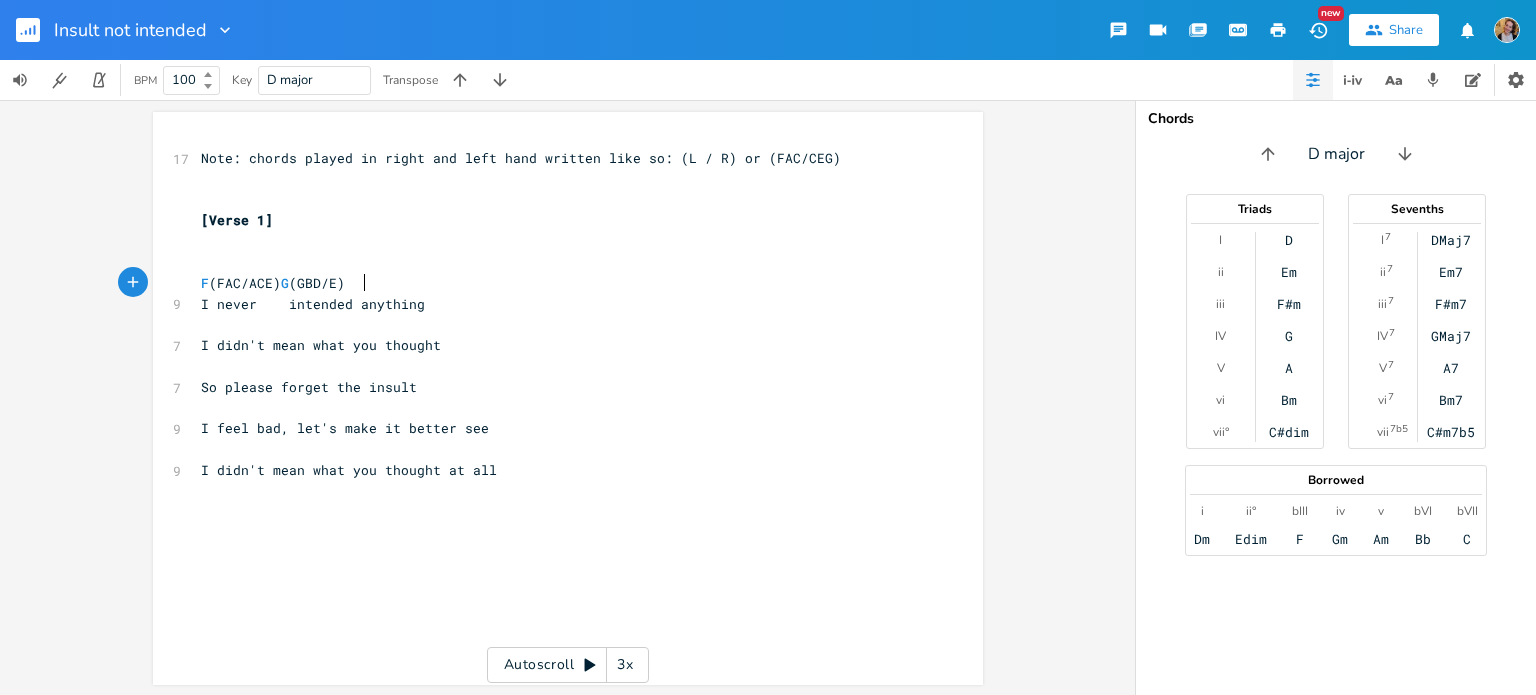 type on "EGB" 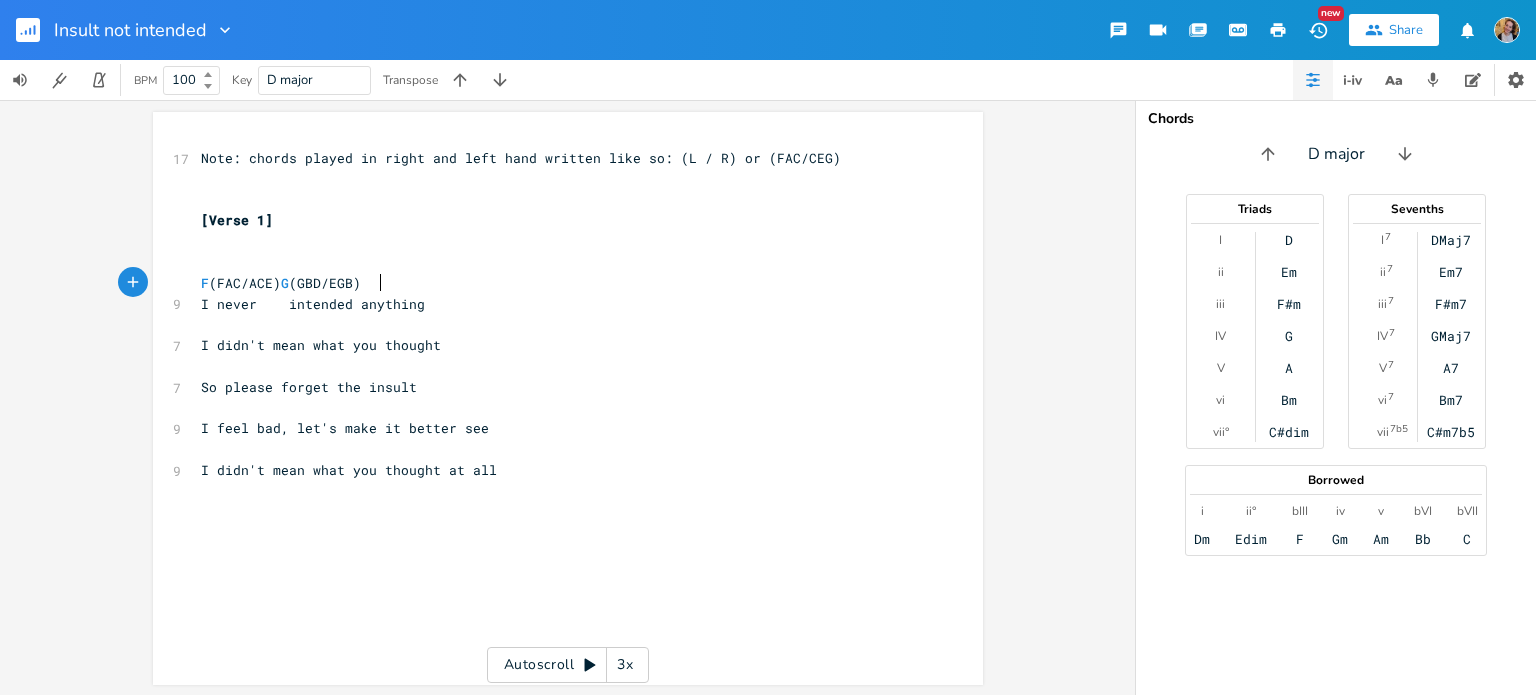 scroll, scrollTop: 0, scrollLeft: 24, axis: horizontal 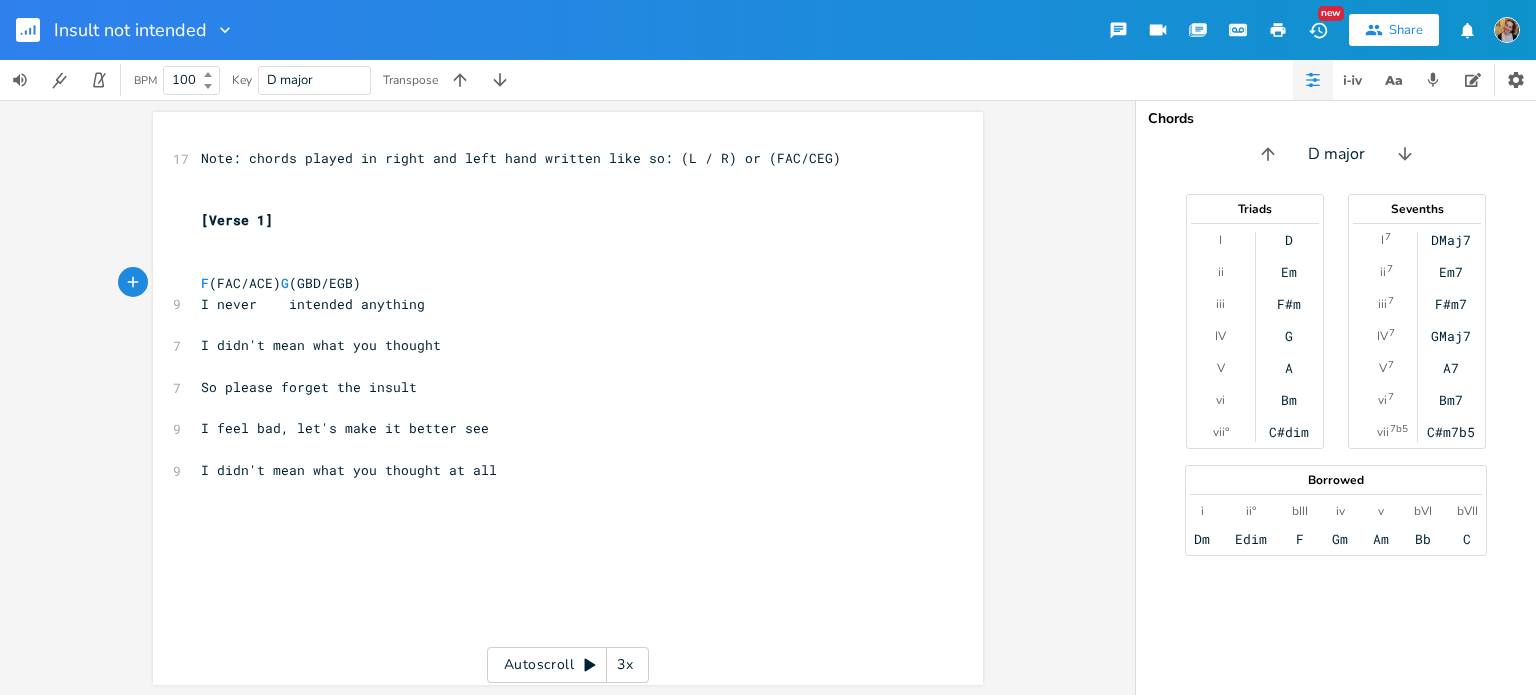 click on "​" at bounding box center (558, 324) 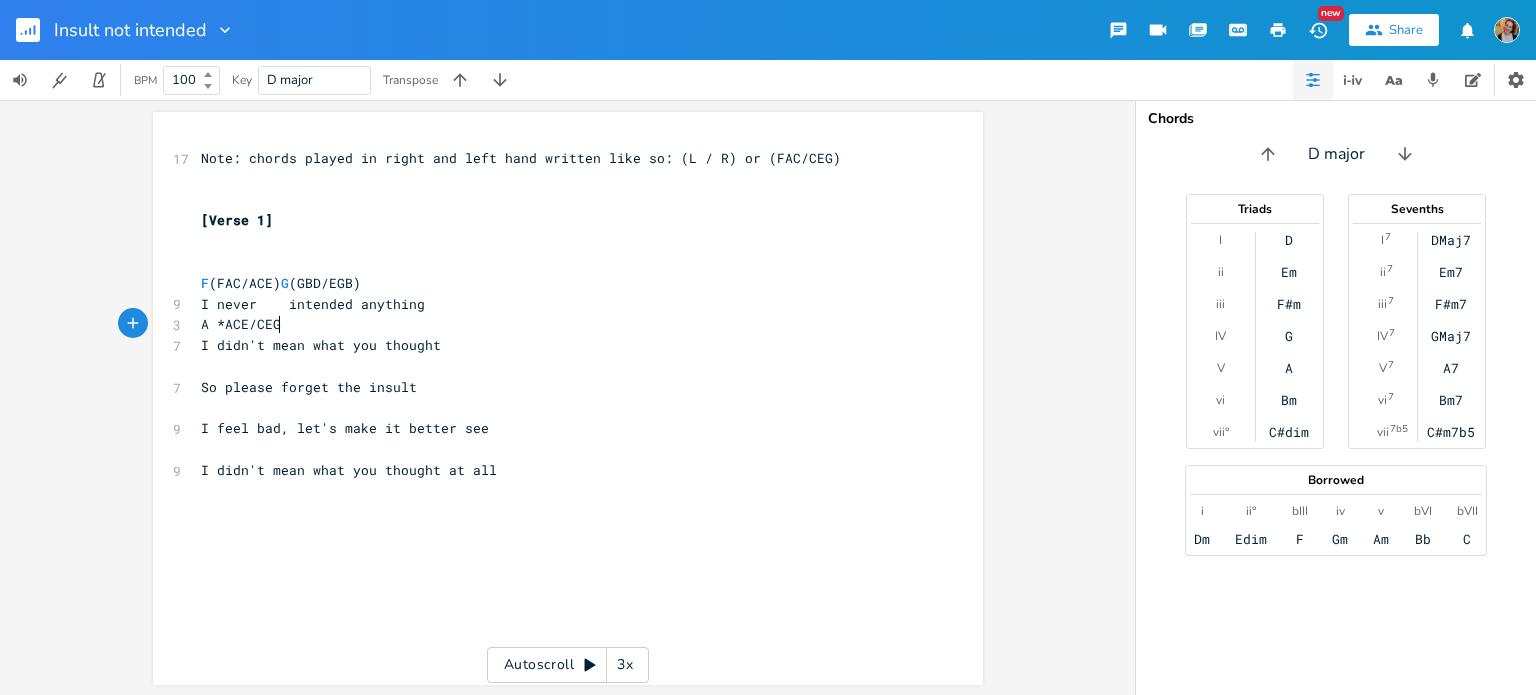 type on "A *ACE/CEG0" 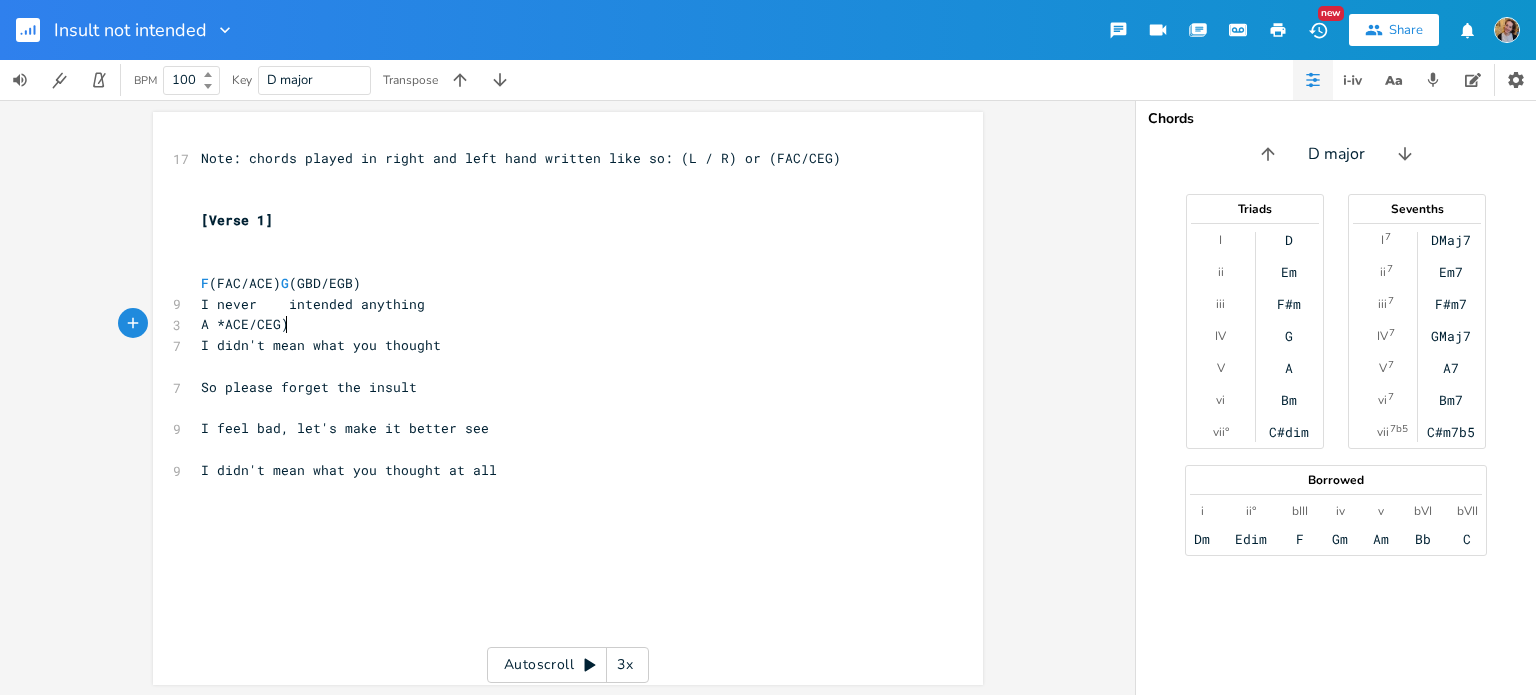 click on "A *ACE/CEG)" at bounding box center (245, 324) 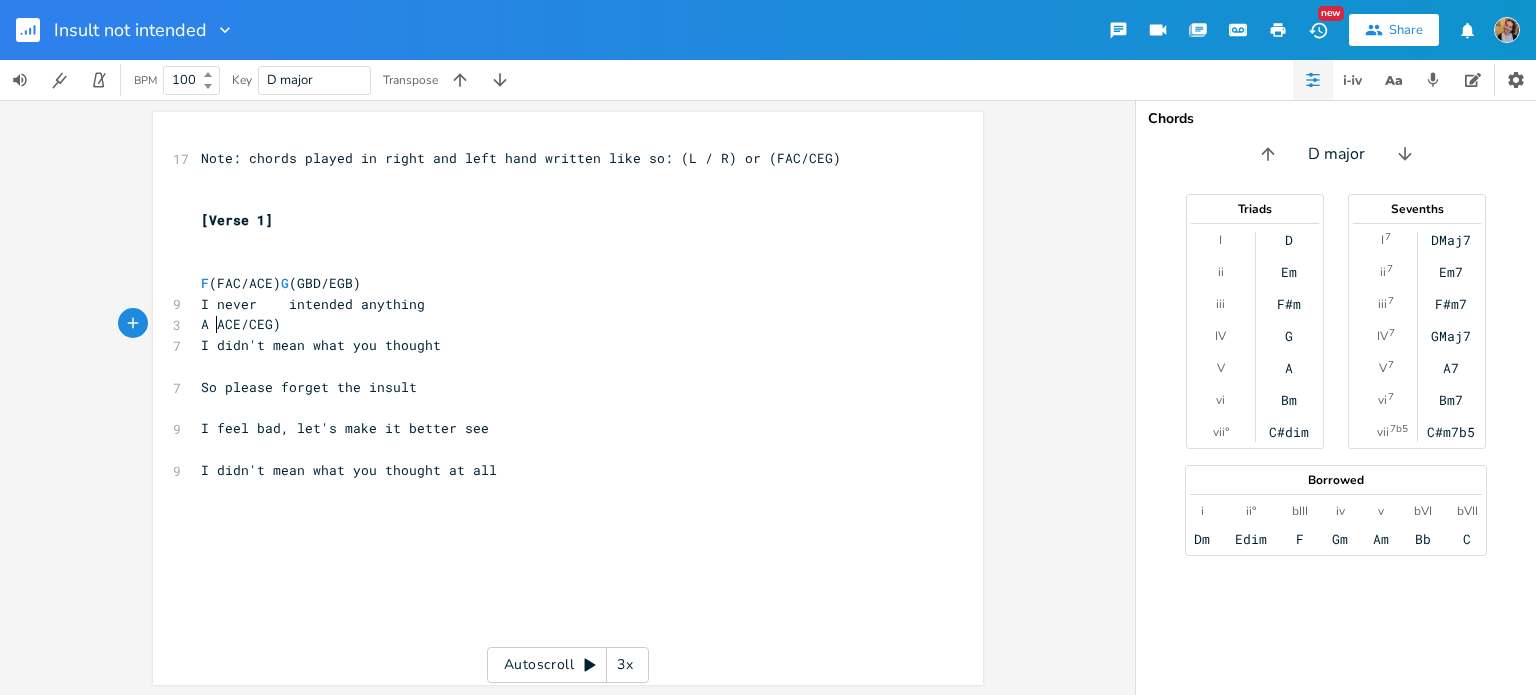 type on "(" 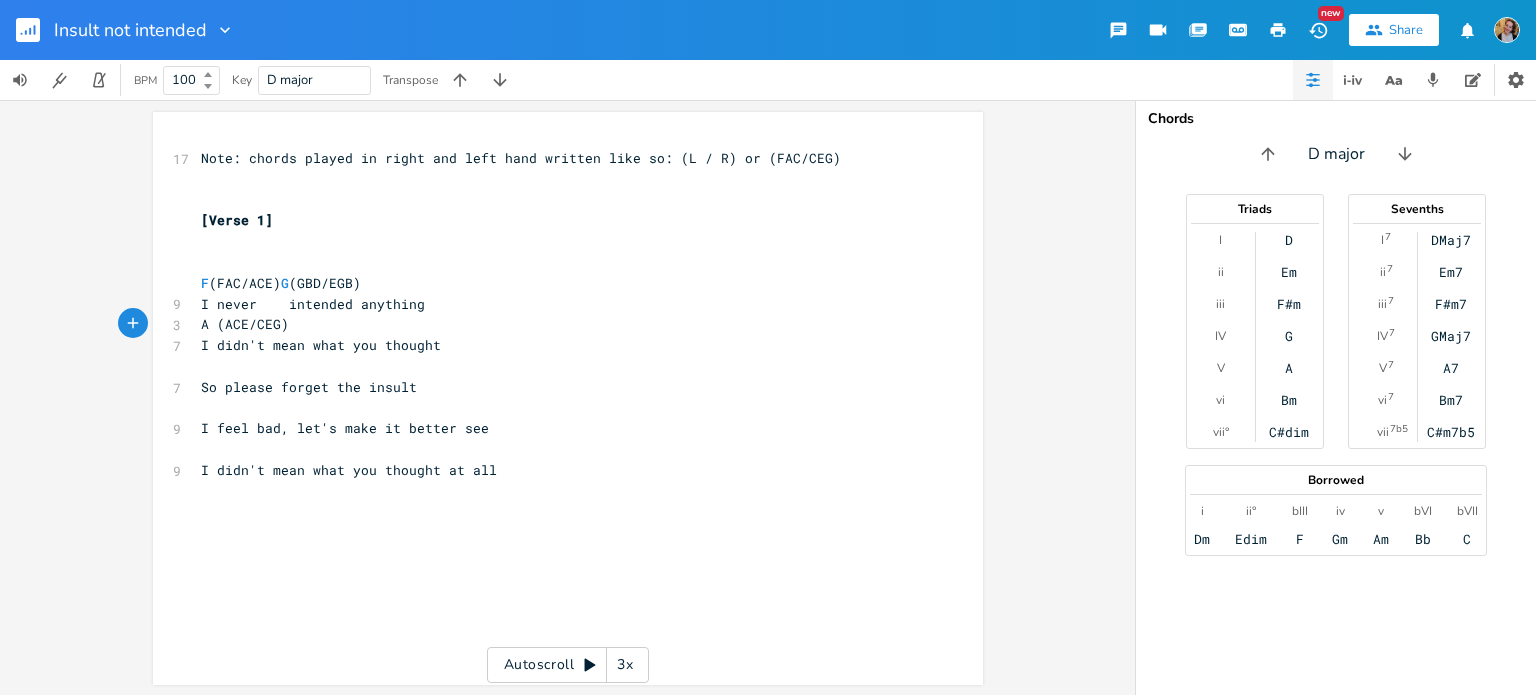 click on "A (ACE/CEG)" at bounding box center [558, 324] 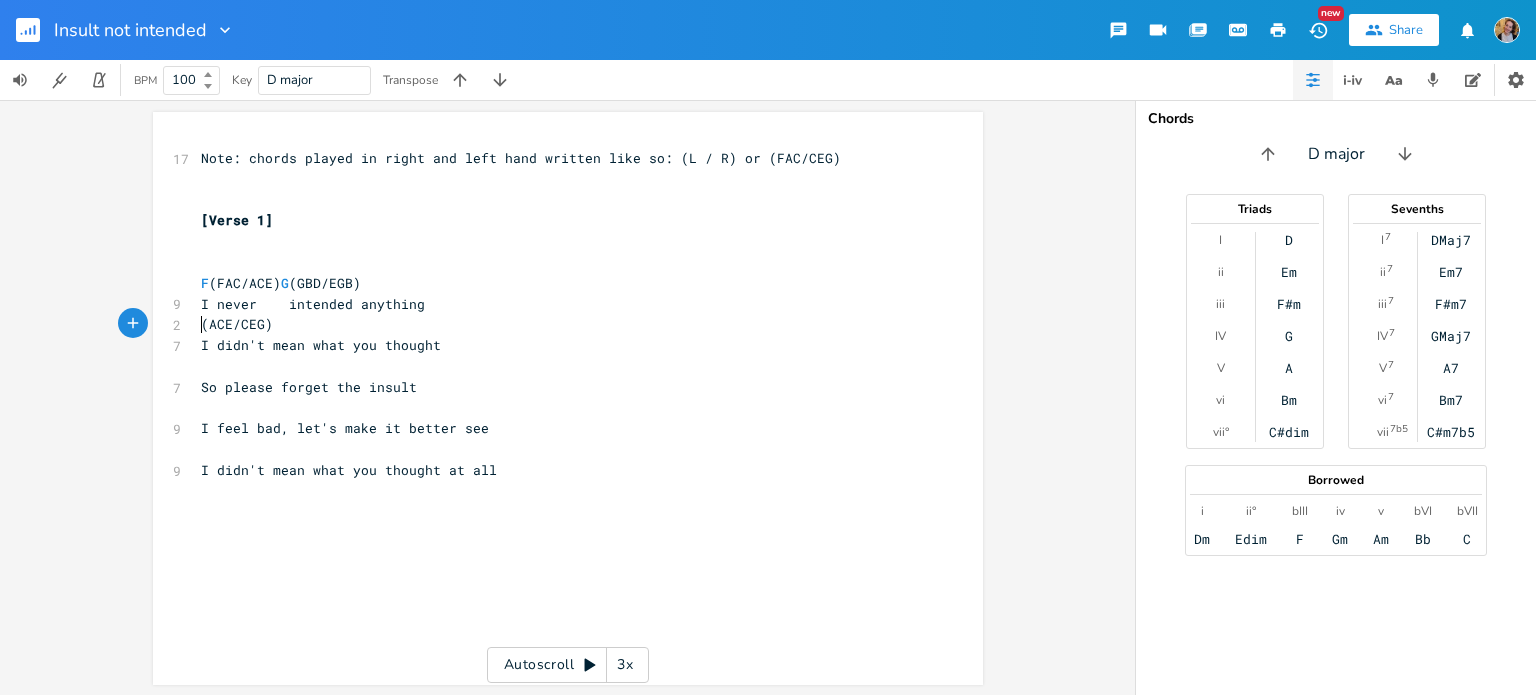scroll, scrollTop: 0, scrollLeft: 8, axis: horizontal 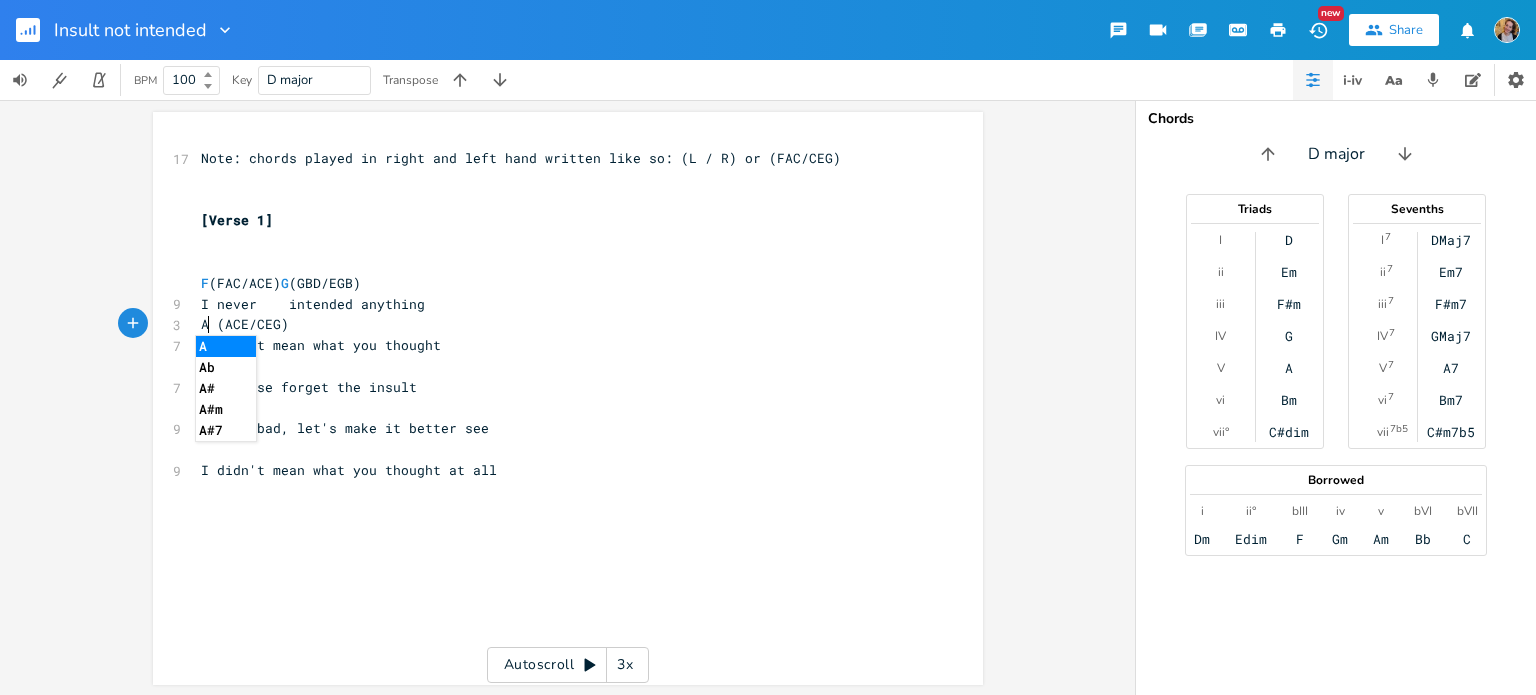 type on "A" 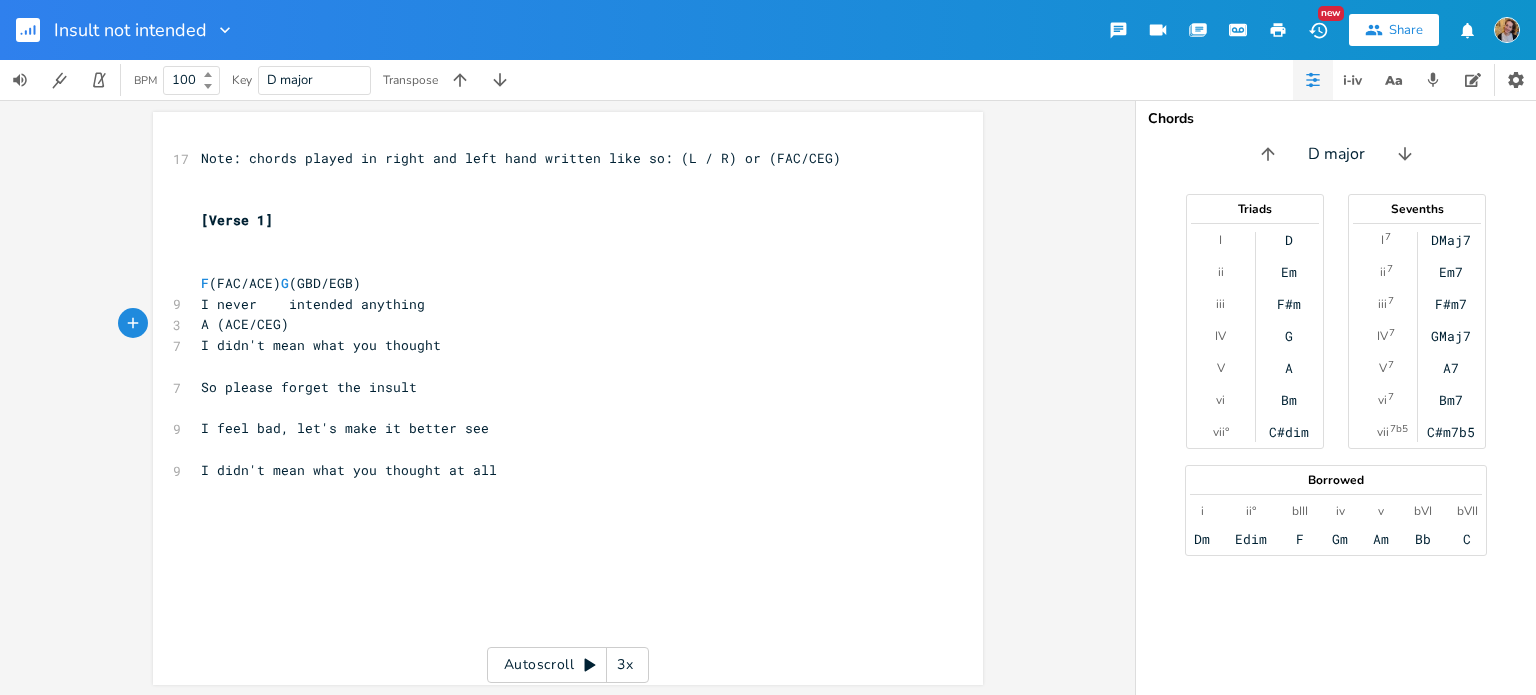 click on "A (ACE/CEG)" at bounding box center (558, 324) 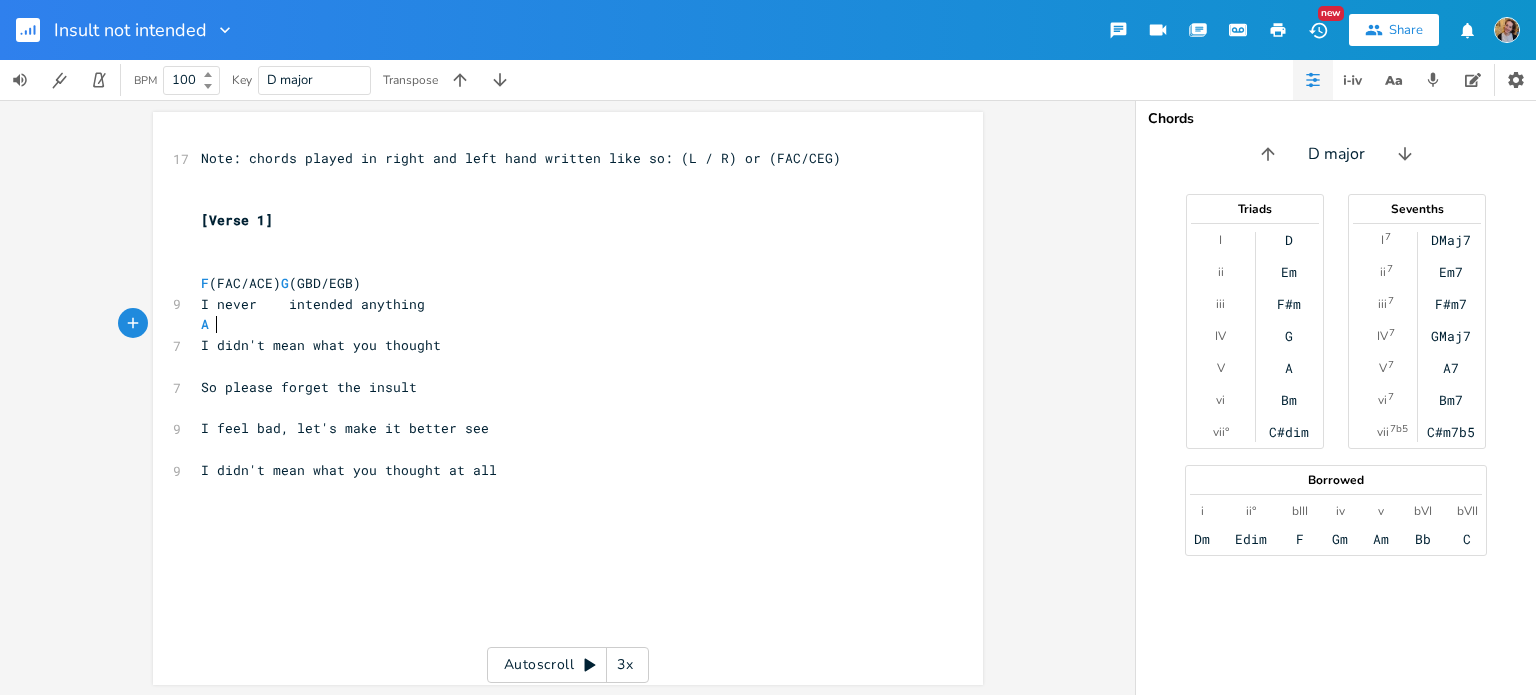 type on "(" 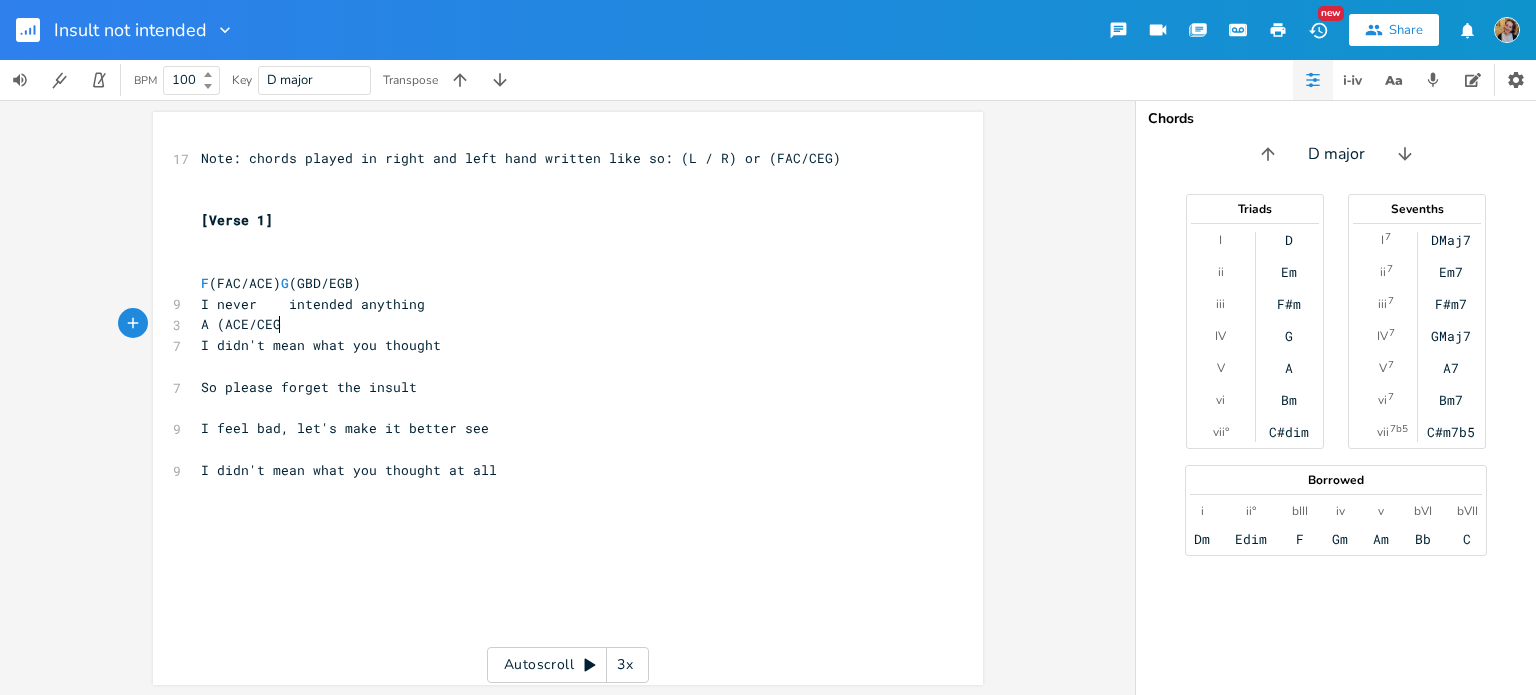 type on "A (ACE/CEG(" 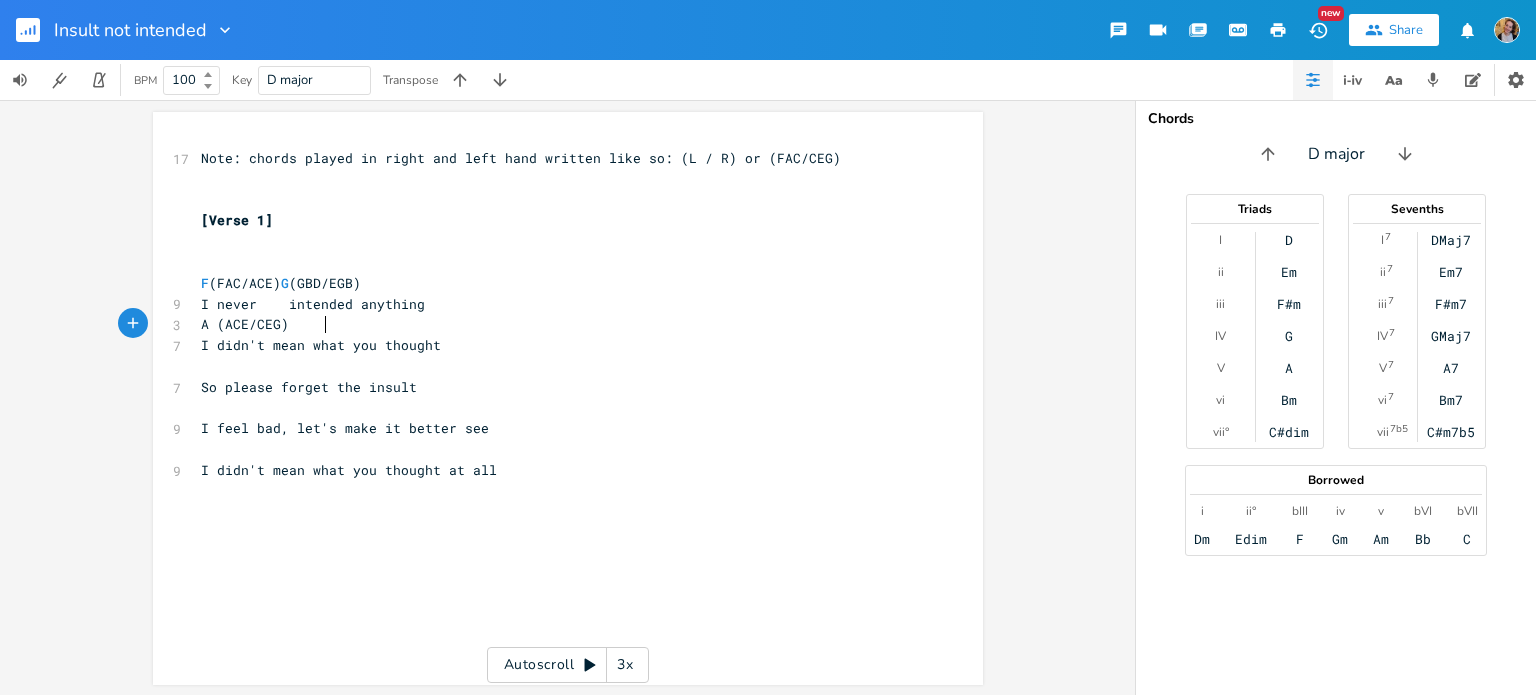 scroll, scrollTop: 0, scrollLeft: 23, axis: horizontal 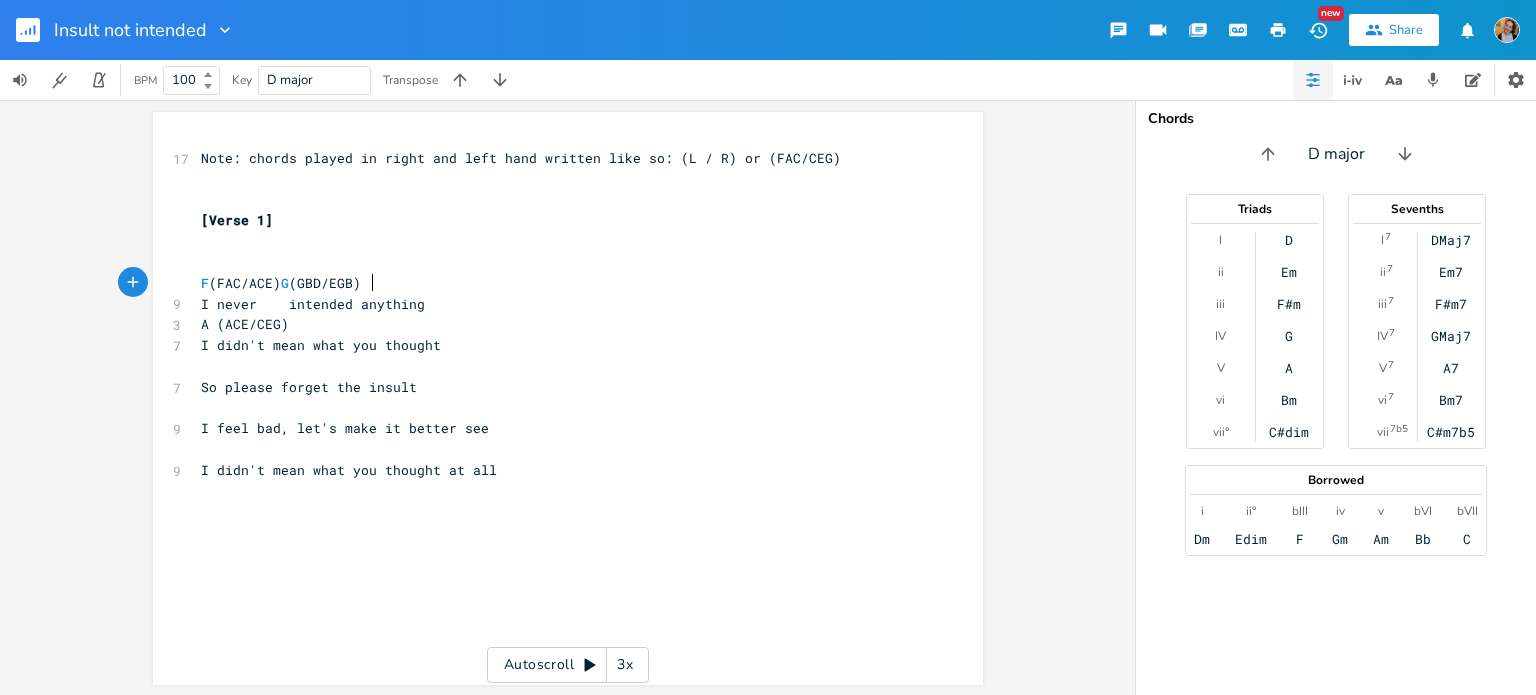 click on "F  (FAC/ACE)   G  (GBD/EGB)" at bounding box center [281, 283] 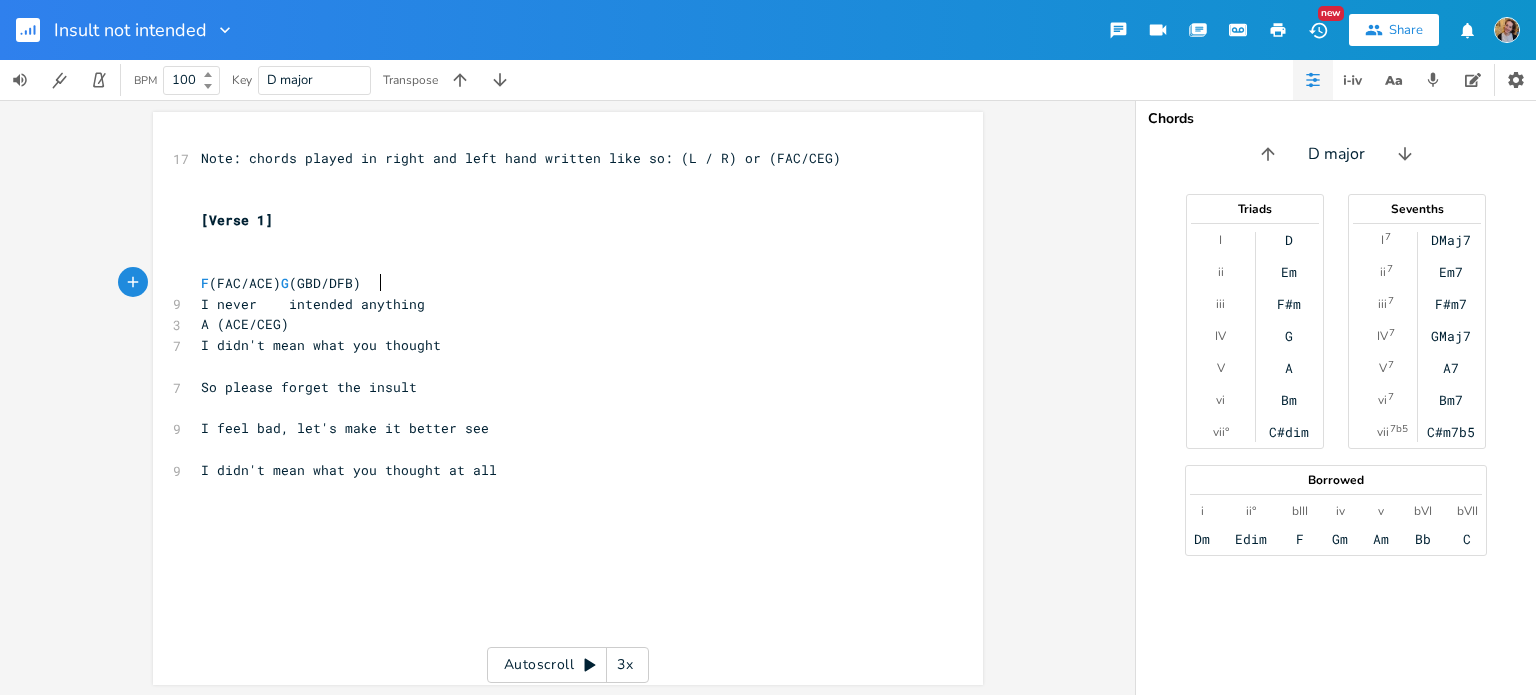 type on "DFB" 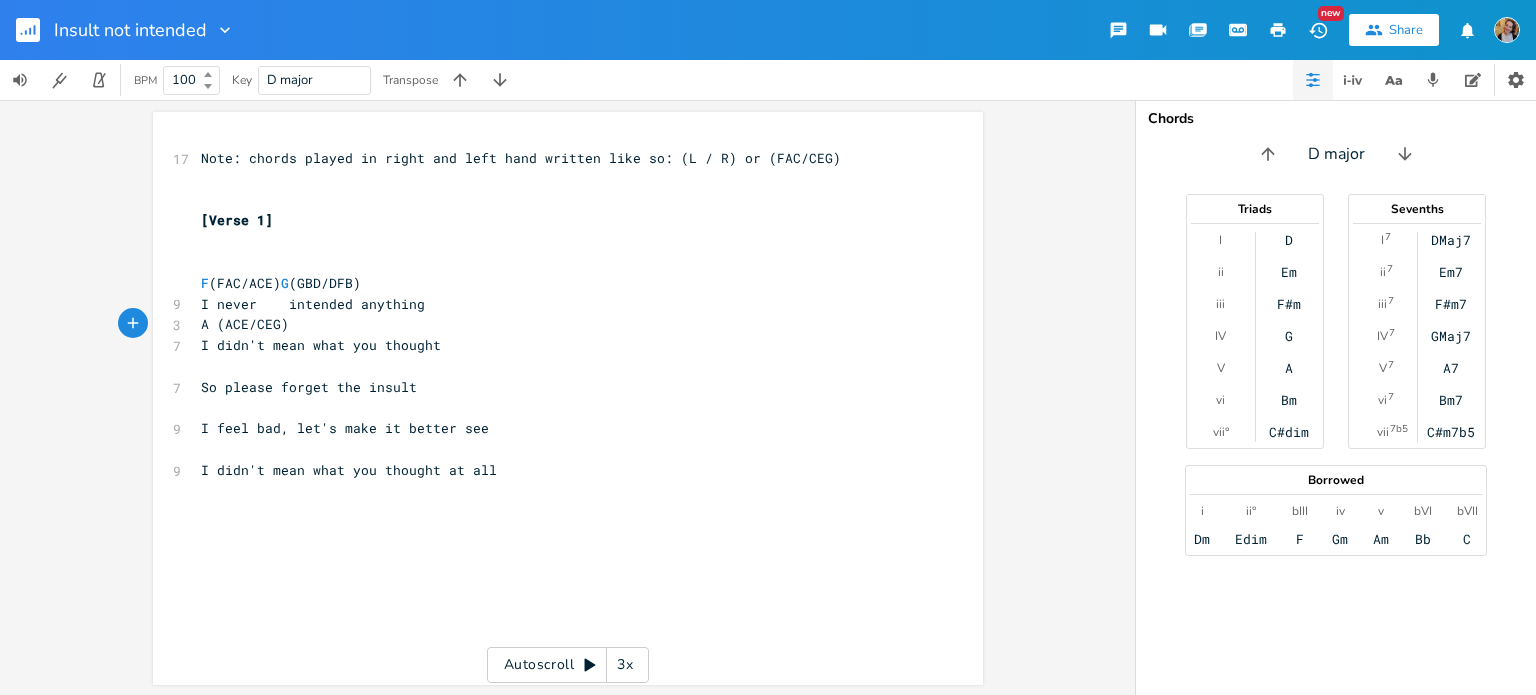 click on "​" at bounding box center (558, 366) 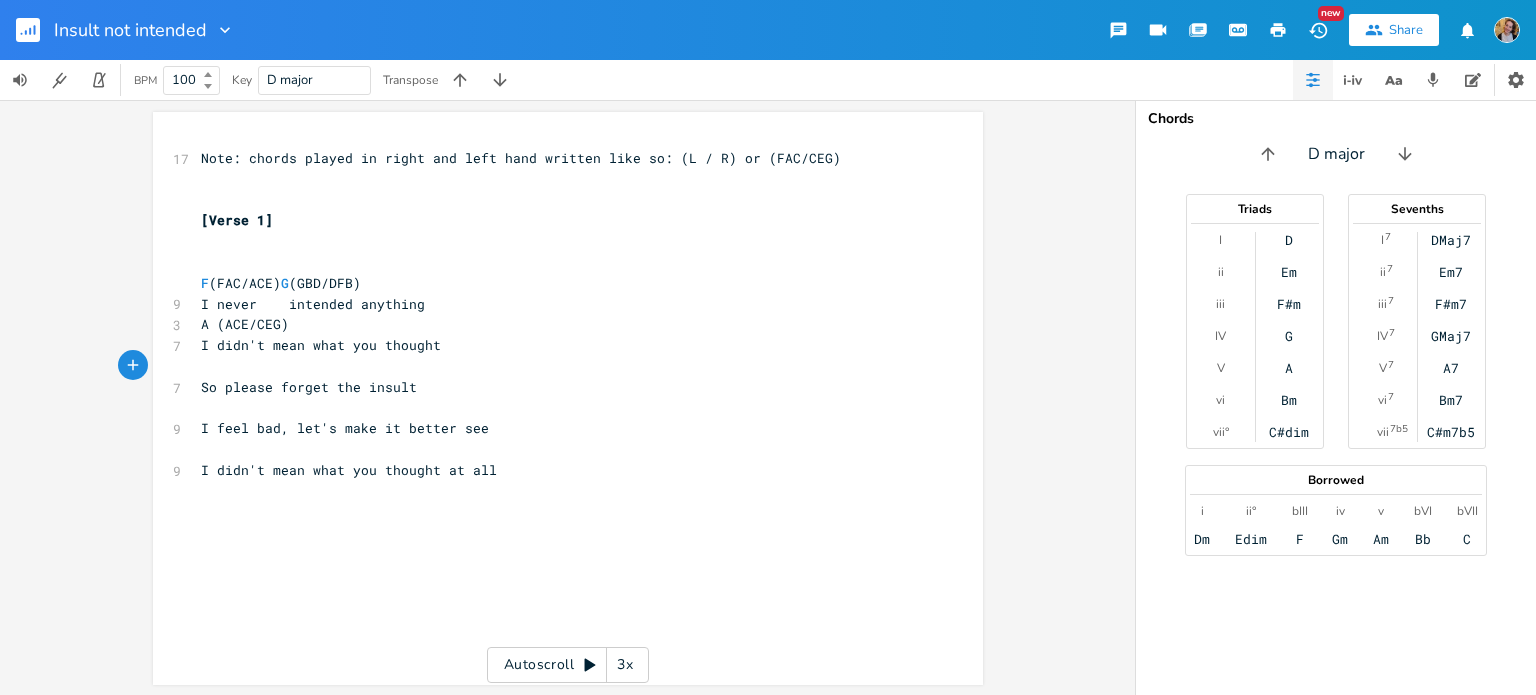 scroll, scrollTop: 0, scrollLeft: 4, axis: horizontal 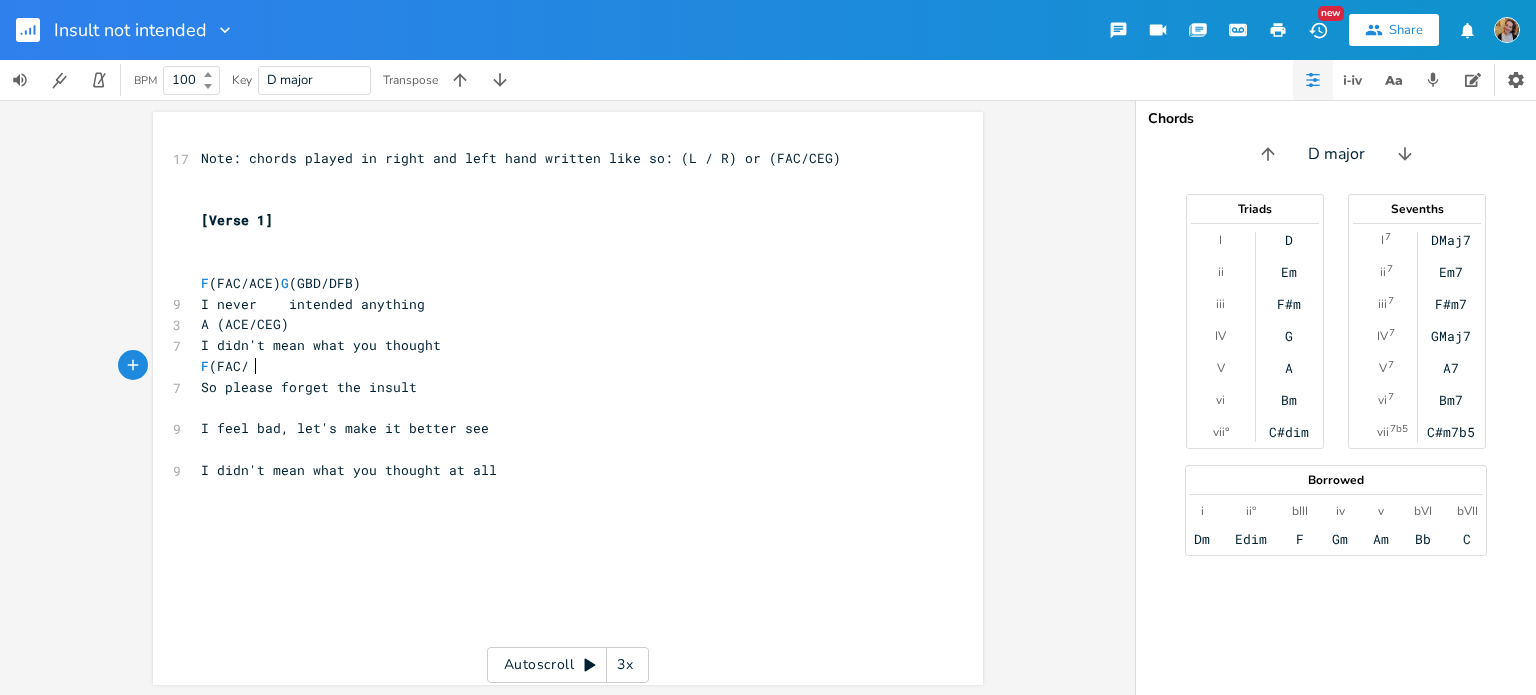 type on "f (FAC/" 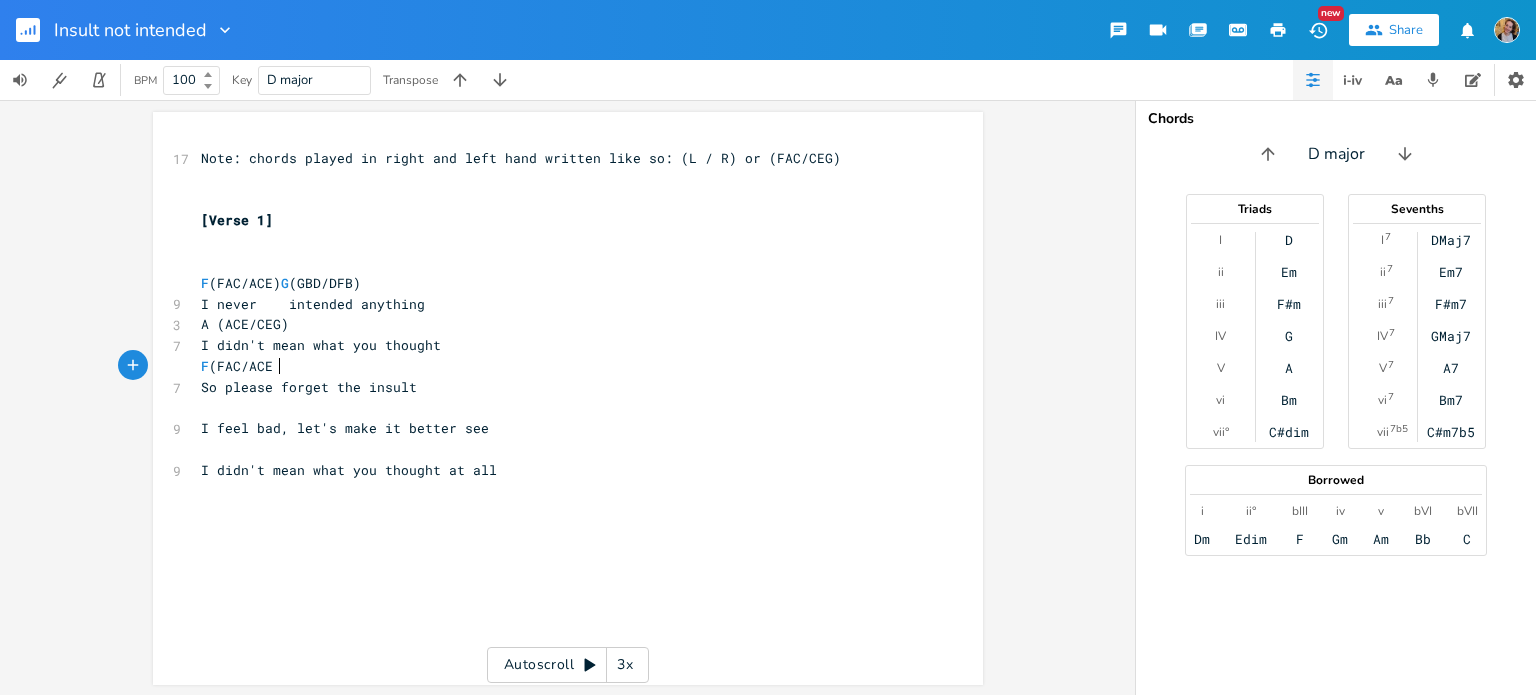type on "ACE(" 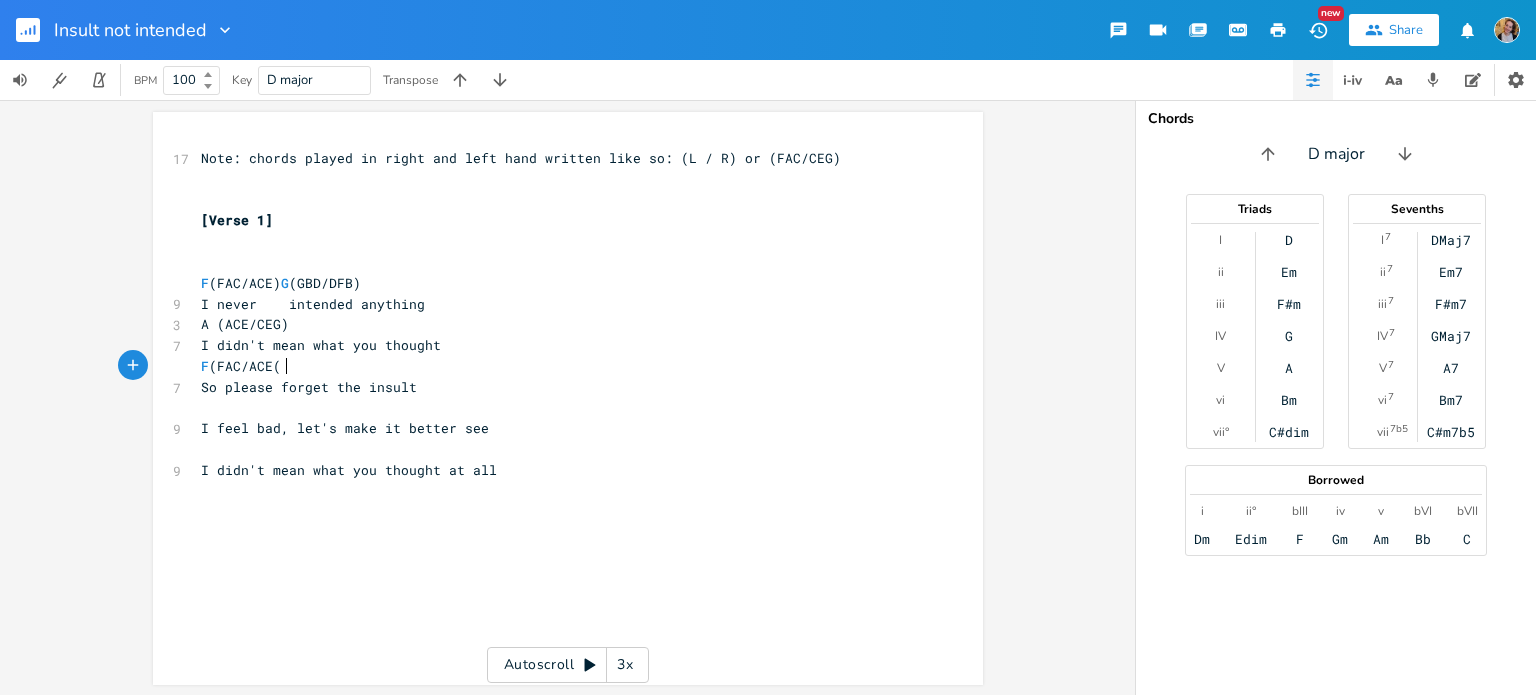 scroll, scrollTop: 0, scrollLeft: 4, axis: horizontal 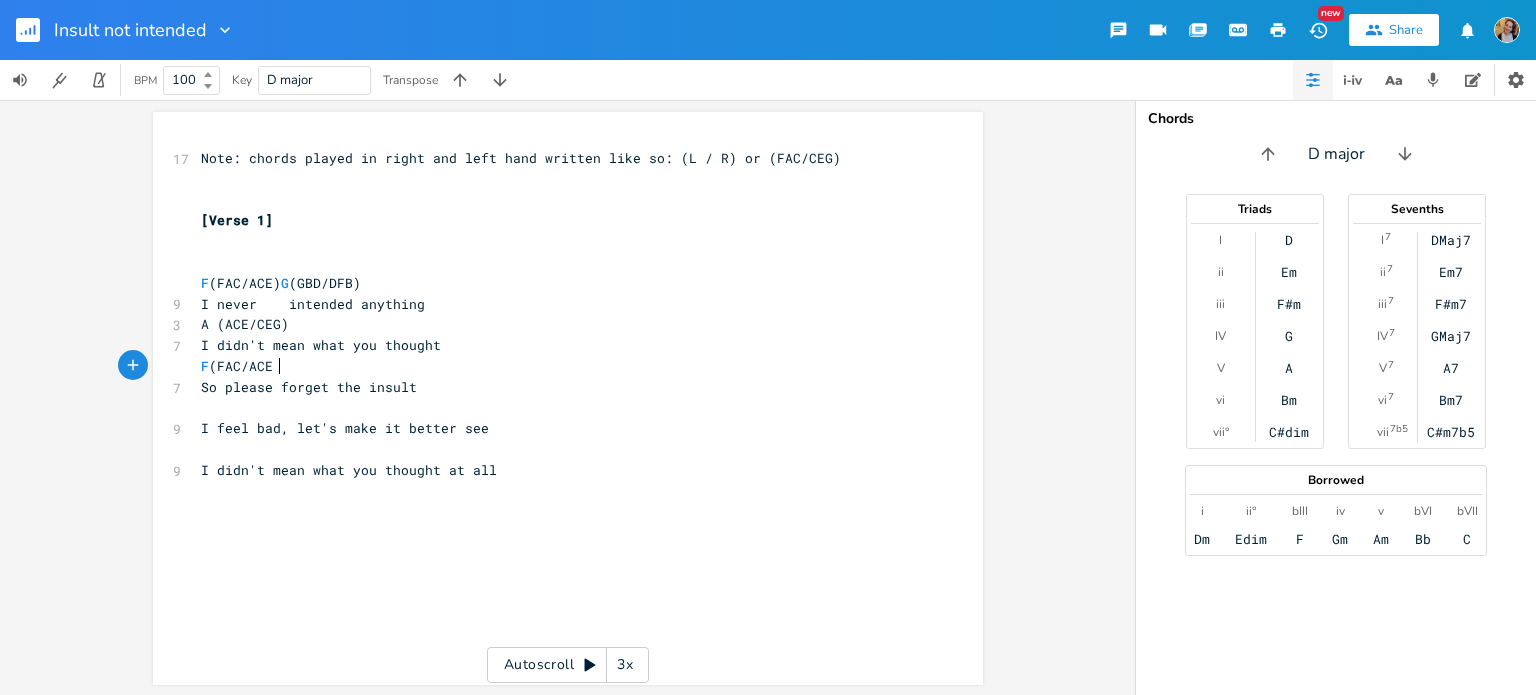 type on ")" 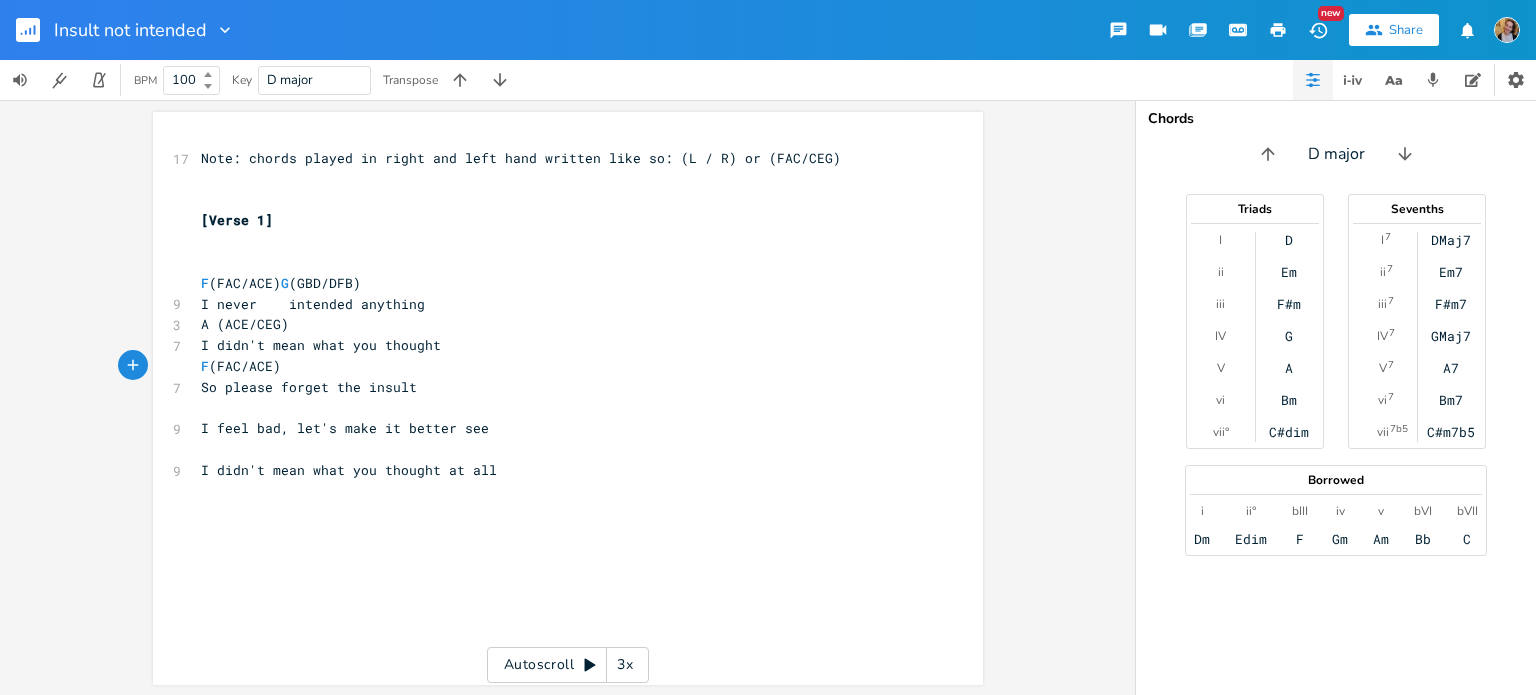 click on "​" at bounding box center [558, 408] 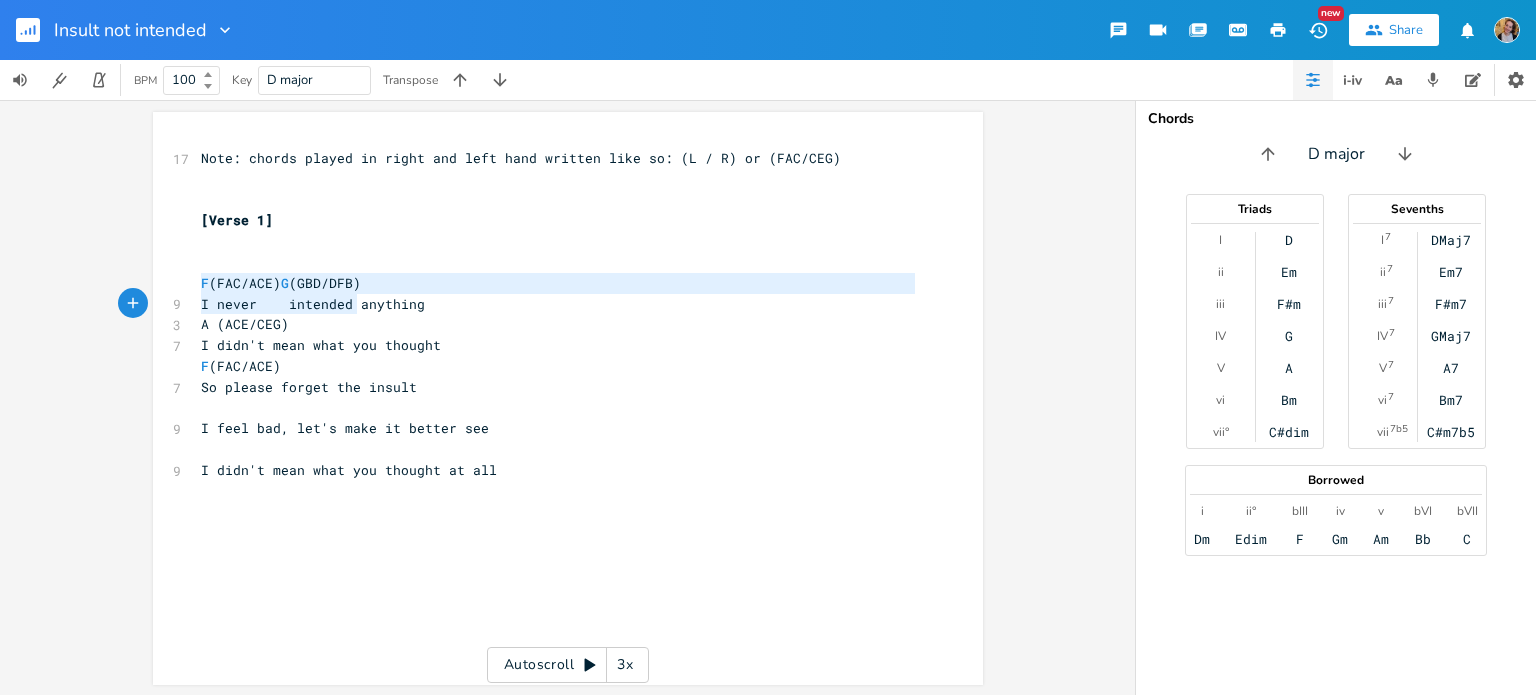 type on "F (FAC/ACE)  G (GBD/DFB)" 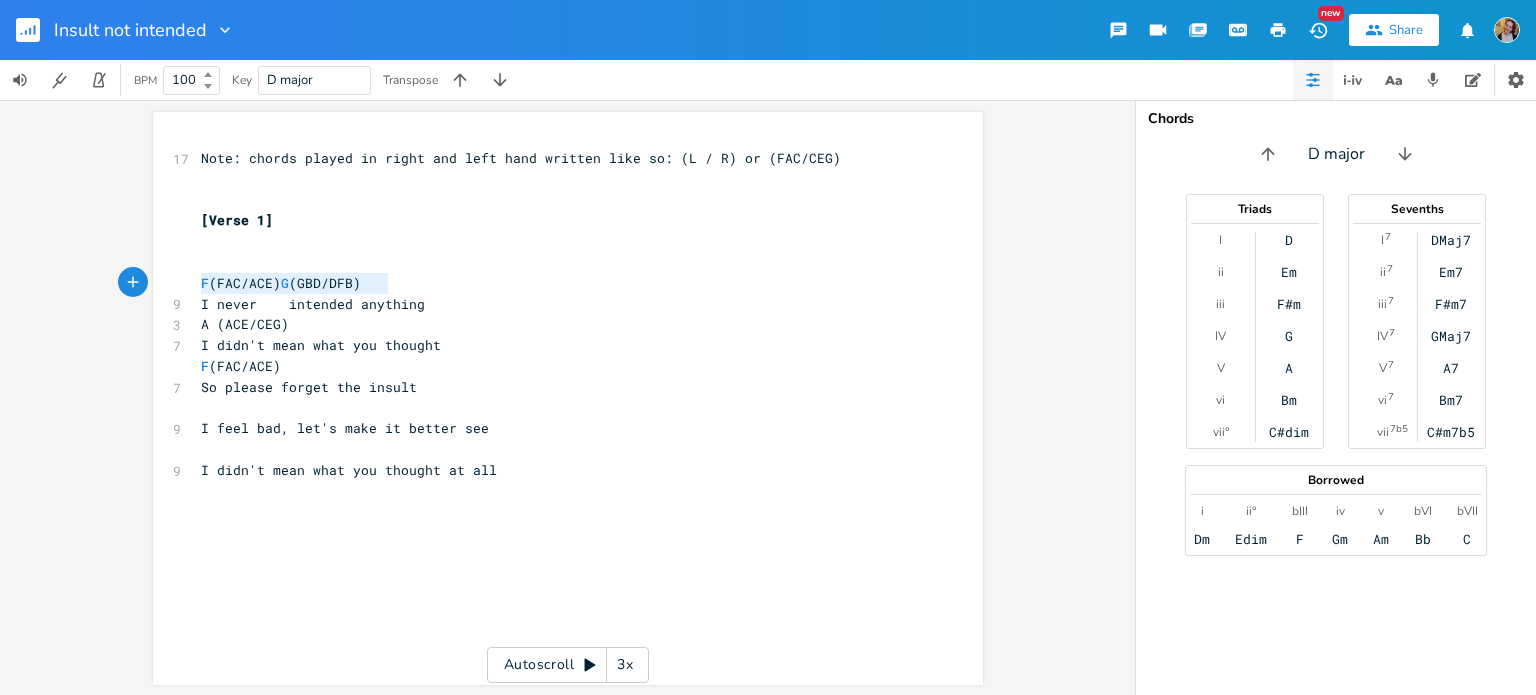 drag, startPoint x: 191, startPoint y: 288, endPoint x: 424, endPoint y: 284, distance: 233.03433 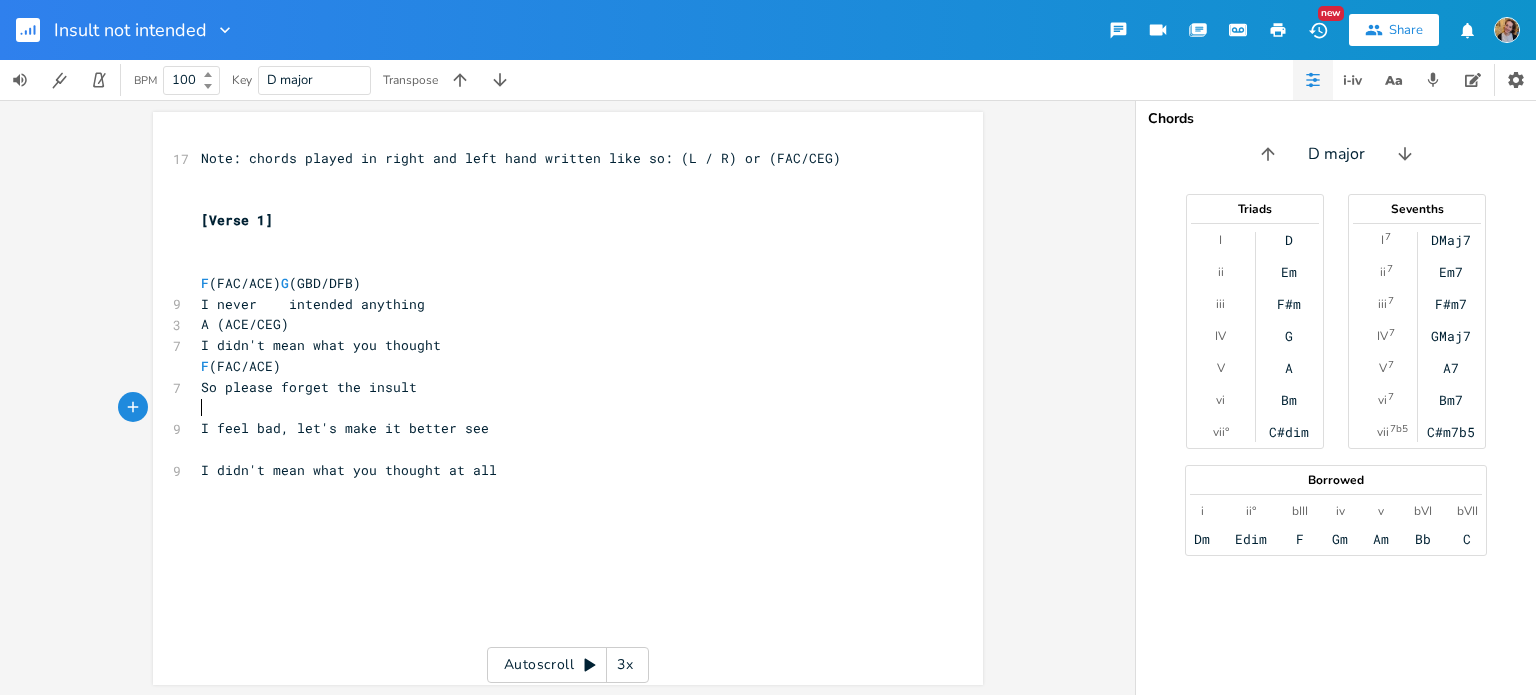 click on "​" at bounding box center [558, 408] 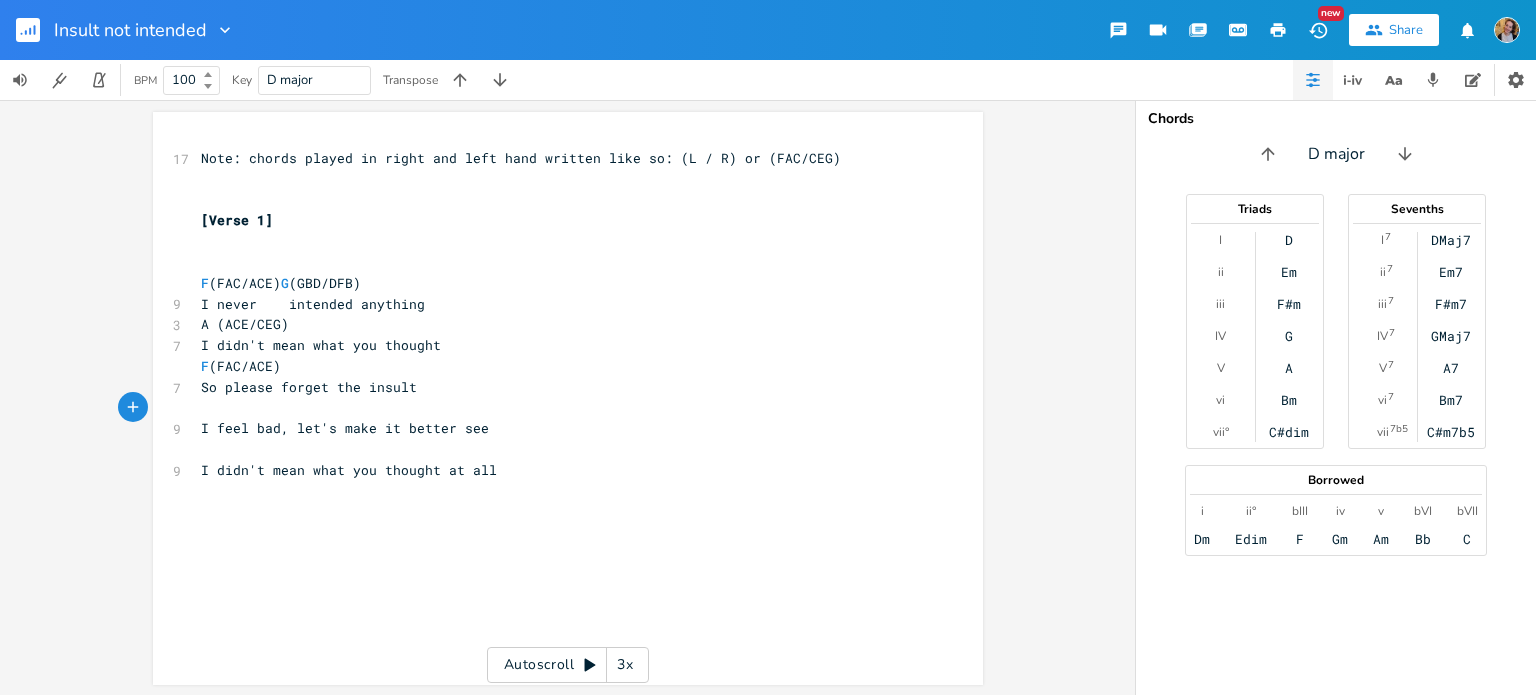 paste on "see" 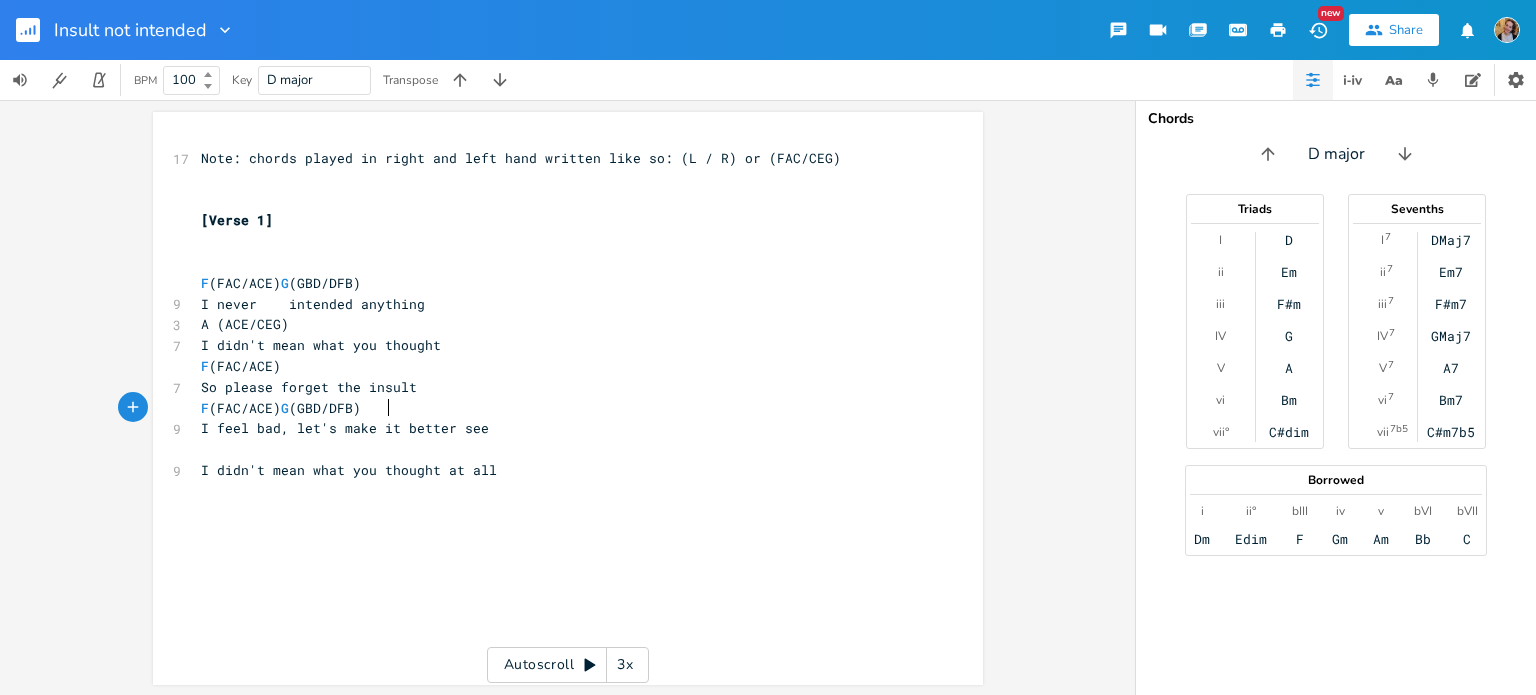 click on "I feel bad, let's make it better see" at bounding box center [345, 428] 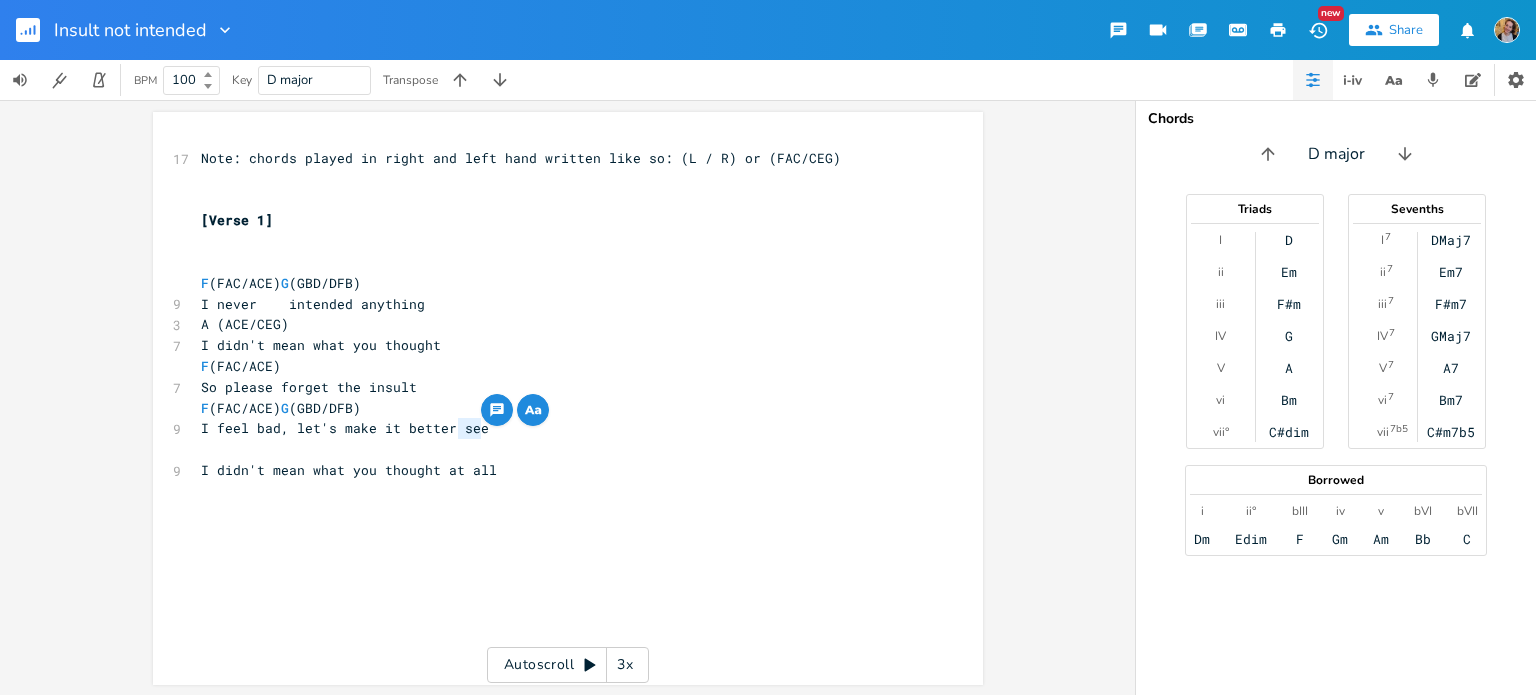 click on "I feel bad, let's make it better see" at bounding box center [345, 428] 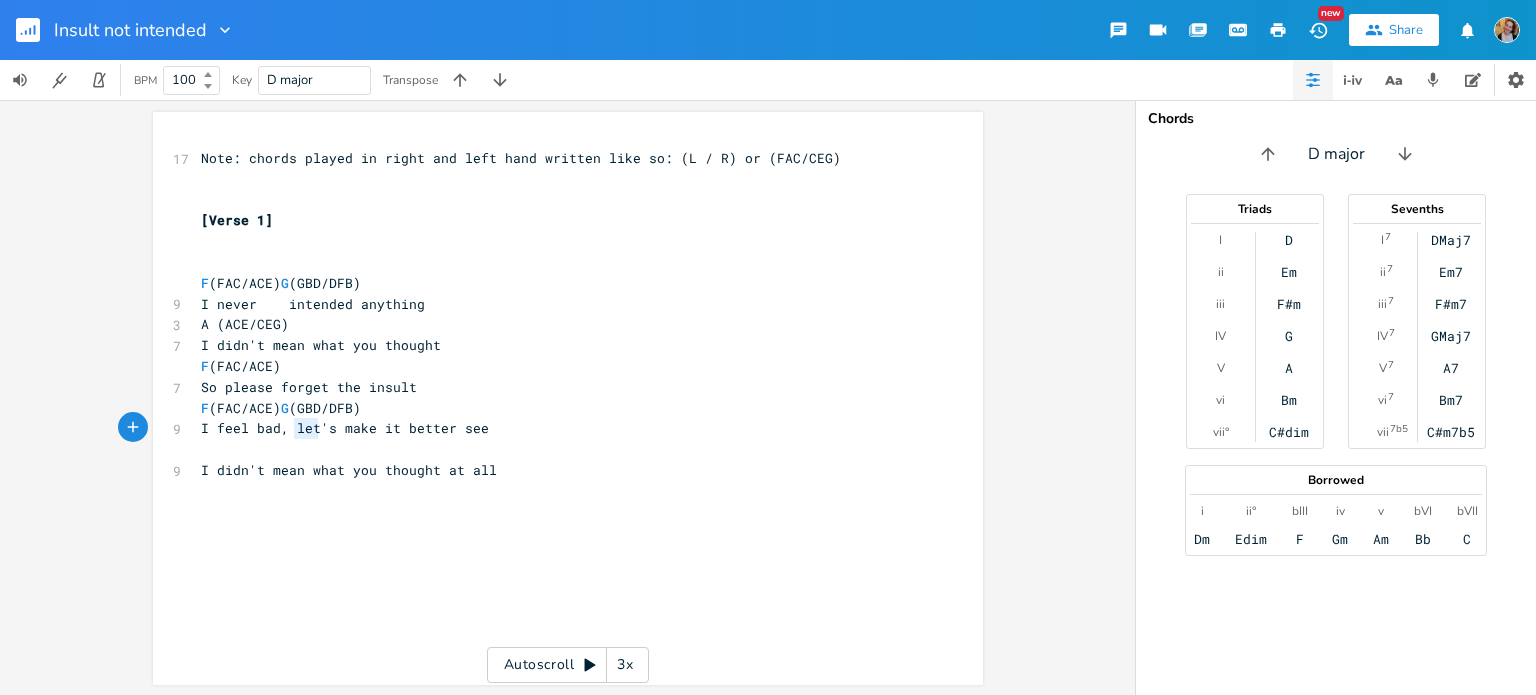 click on "I feel bad, let's make it better see" at bounding box center (345, 428) 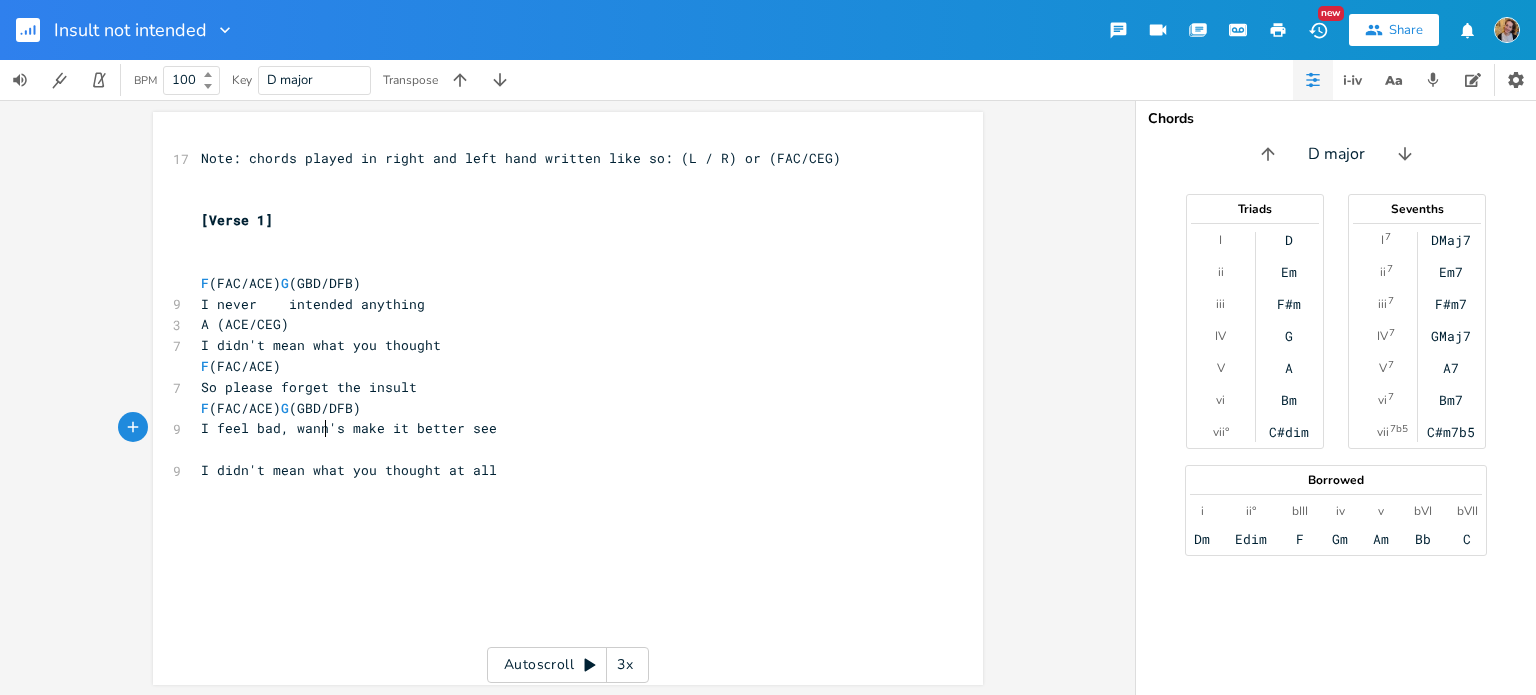 type on "wanna" 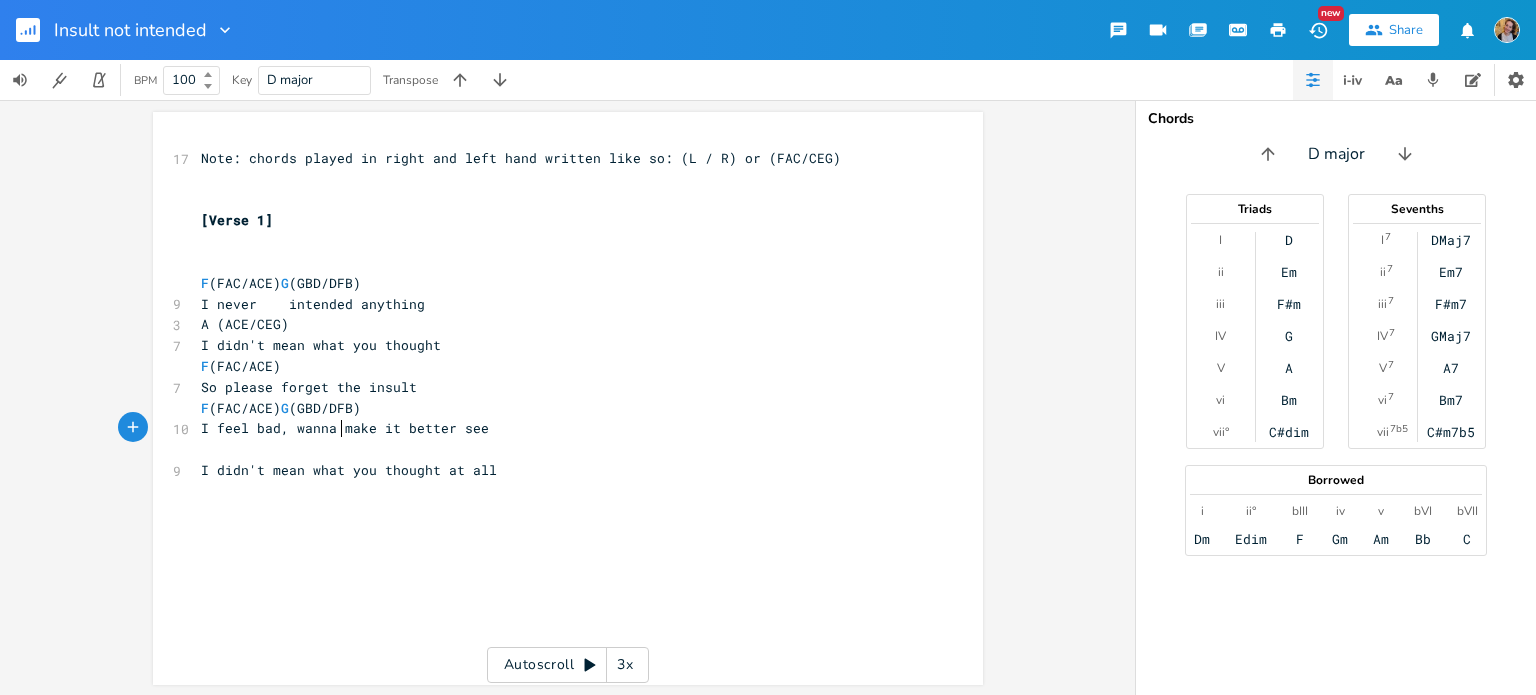 scroll, scrollTop: 0, scrollLeft: 3, axis: horizontal 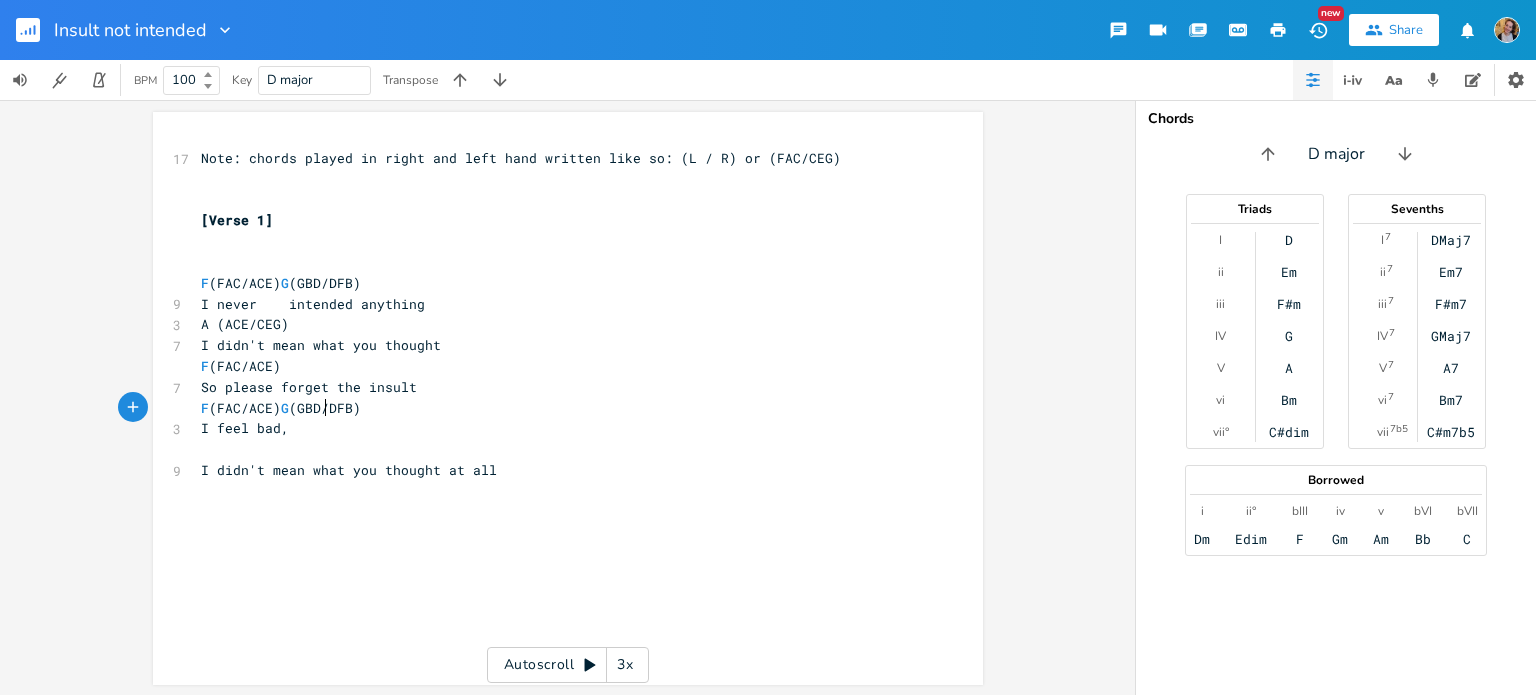 click on "F  (FAC/ACE)   G  (GBD/DFB)" at bounding box center [281, 408] 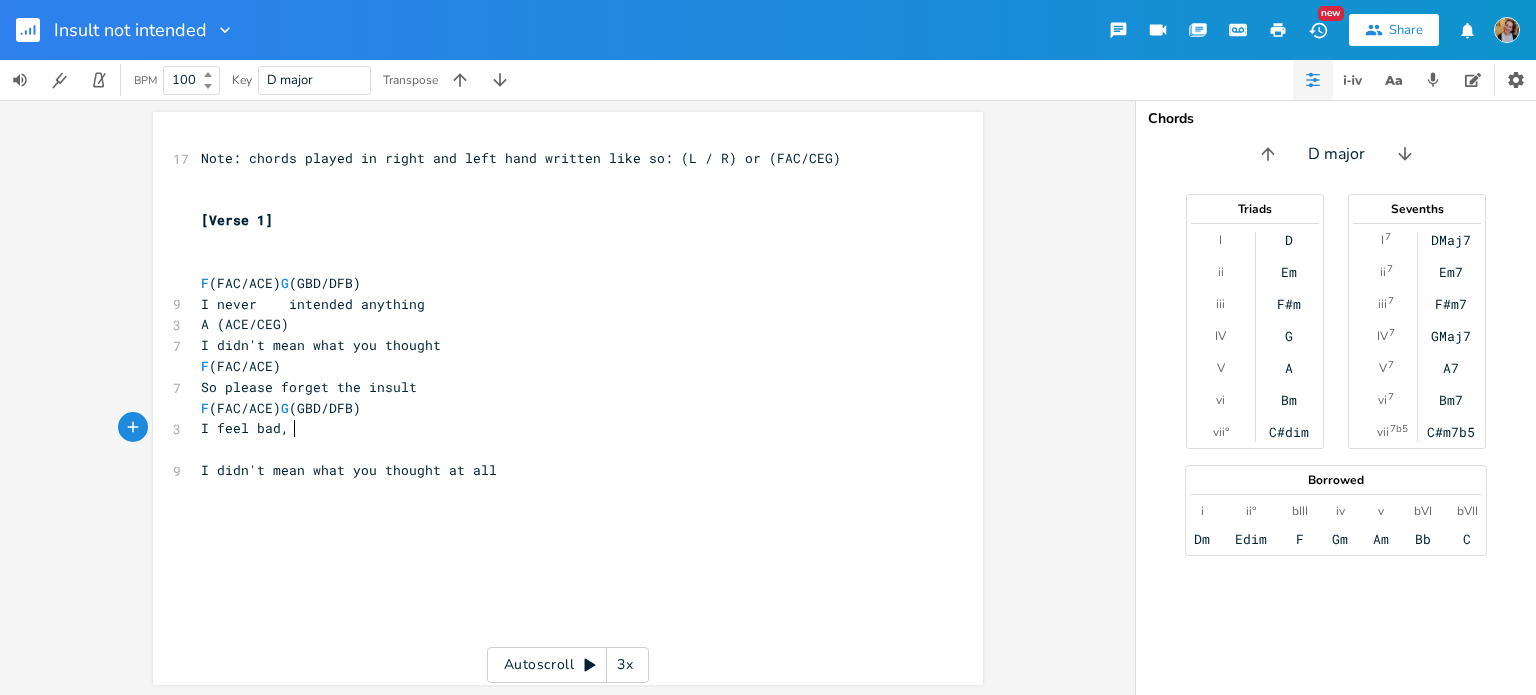 click on "I feel bad," at bounding box center [558, 428] 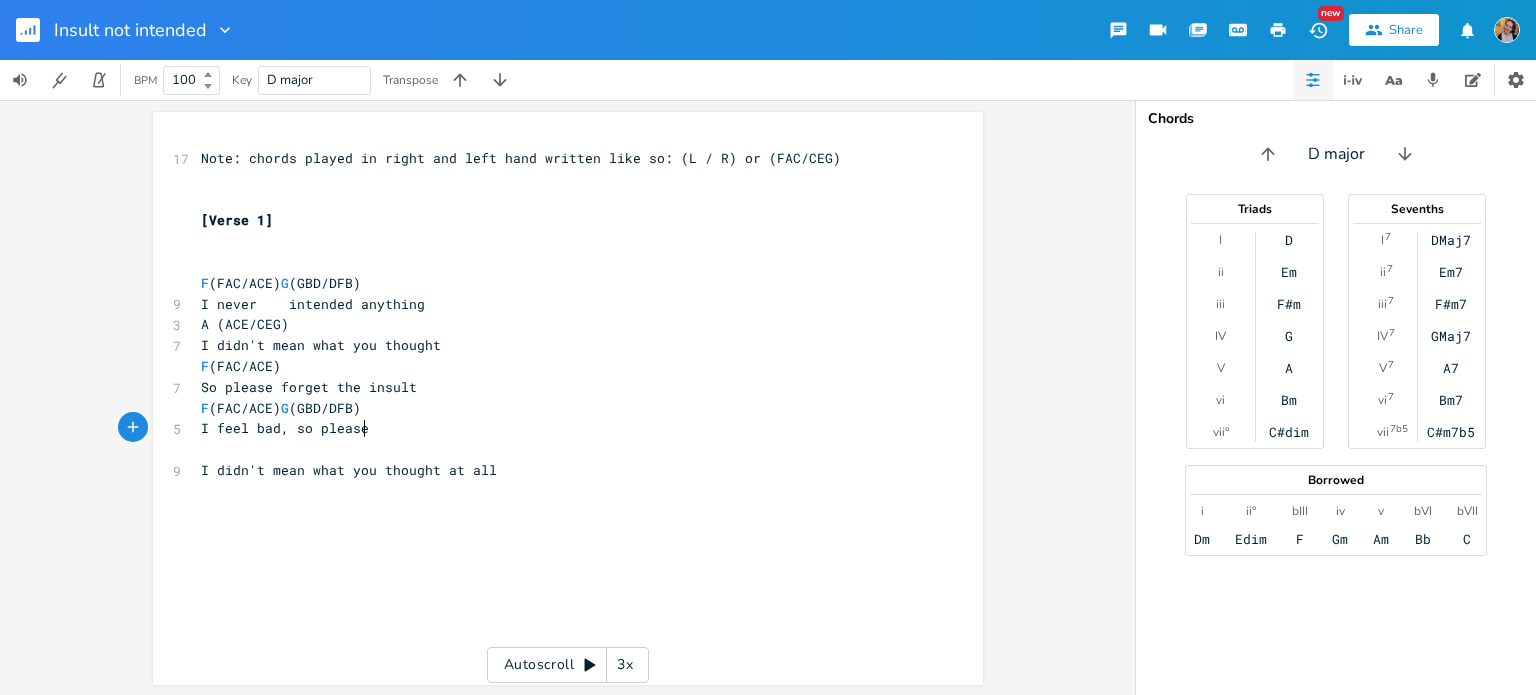 scroll, scrollTop: 0, scrollLeft: 58, axis: horizontal 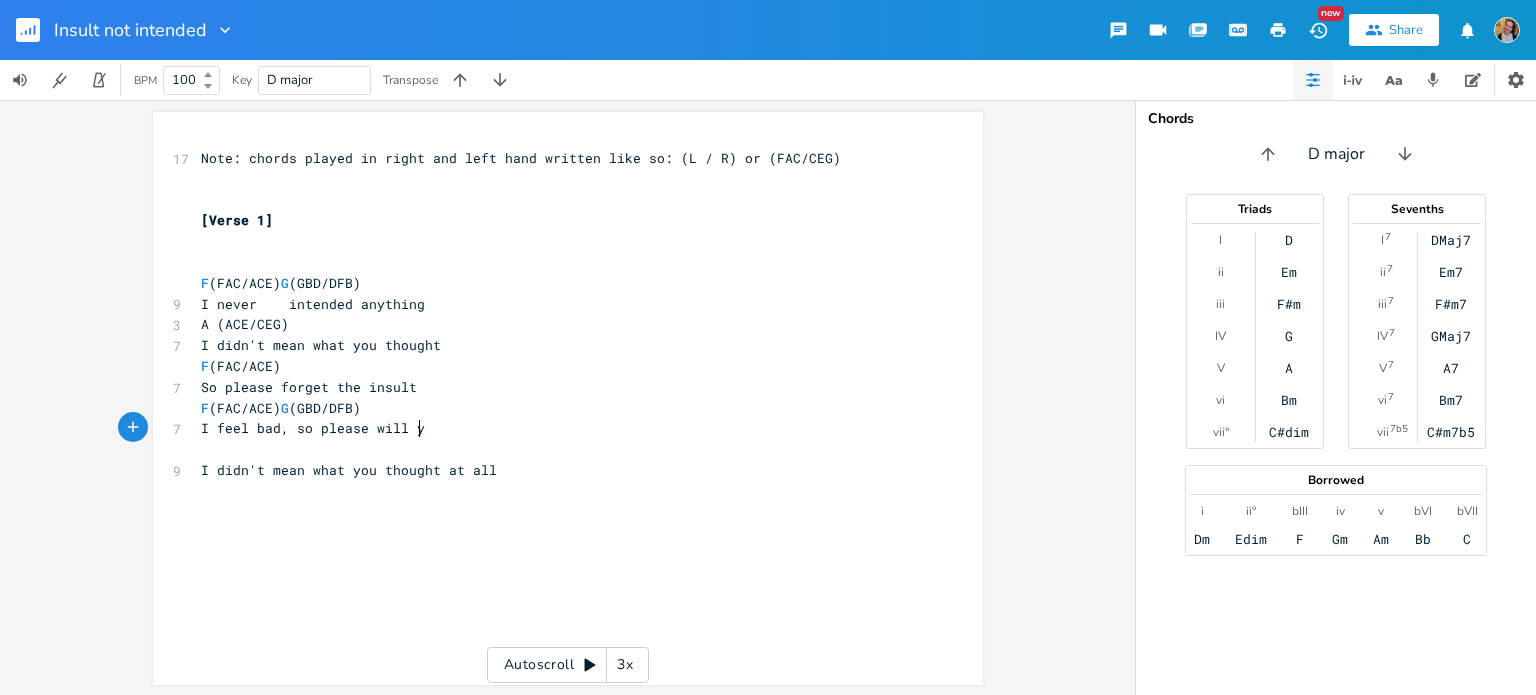 type on "so please will yu" 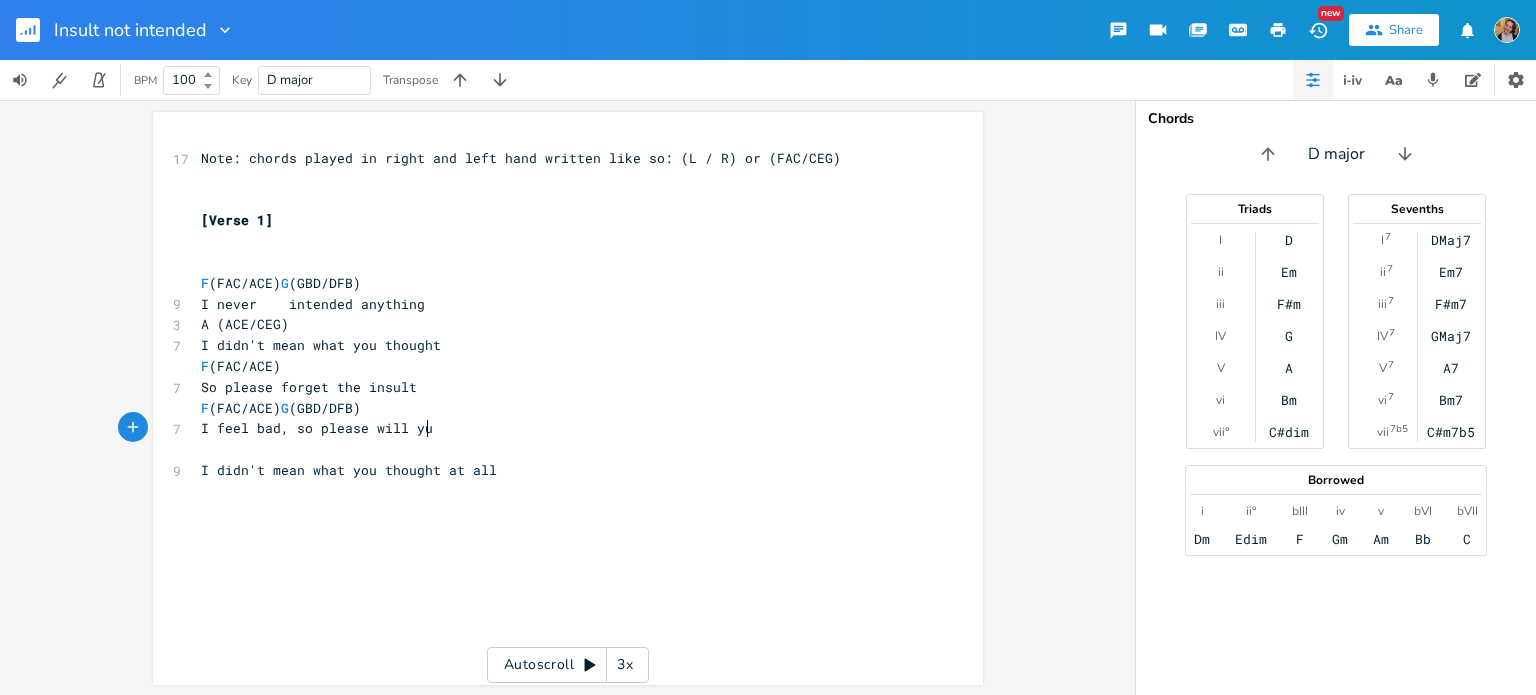 scroll, scrollTop: 0, scrollLeft: 98, axis: horizontal 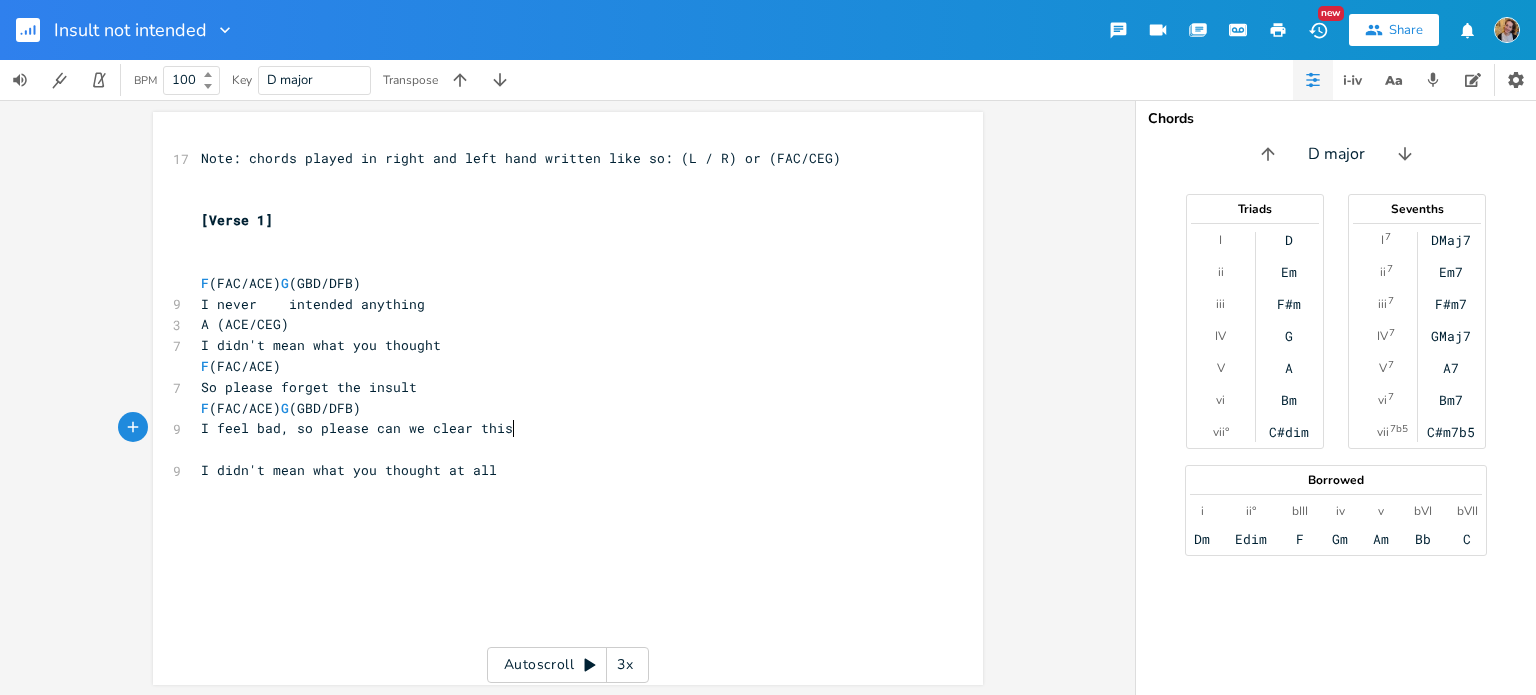 type on "can we clear this yp" 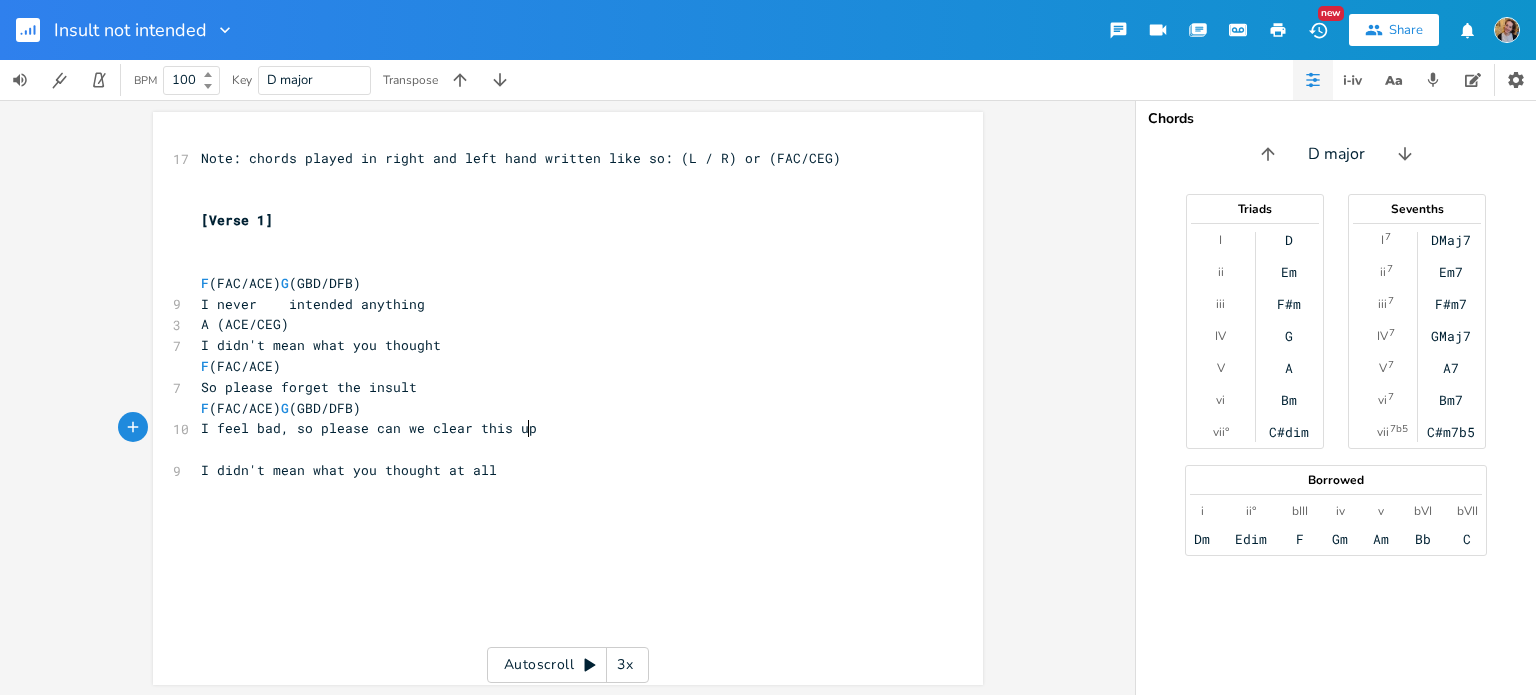 scroll, scrollTop: 0, scrollLeft: 13, axis: horizontal 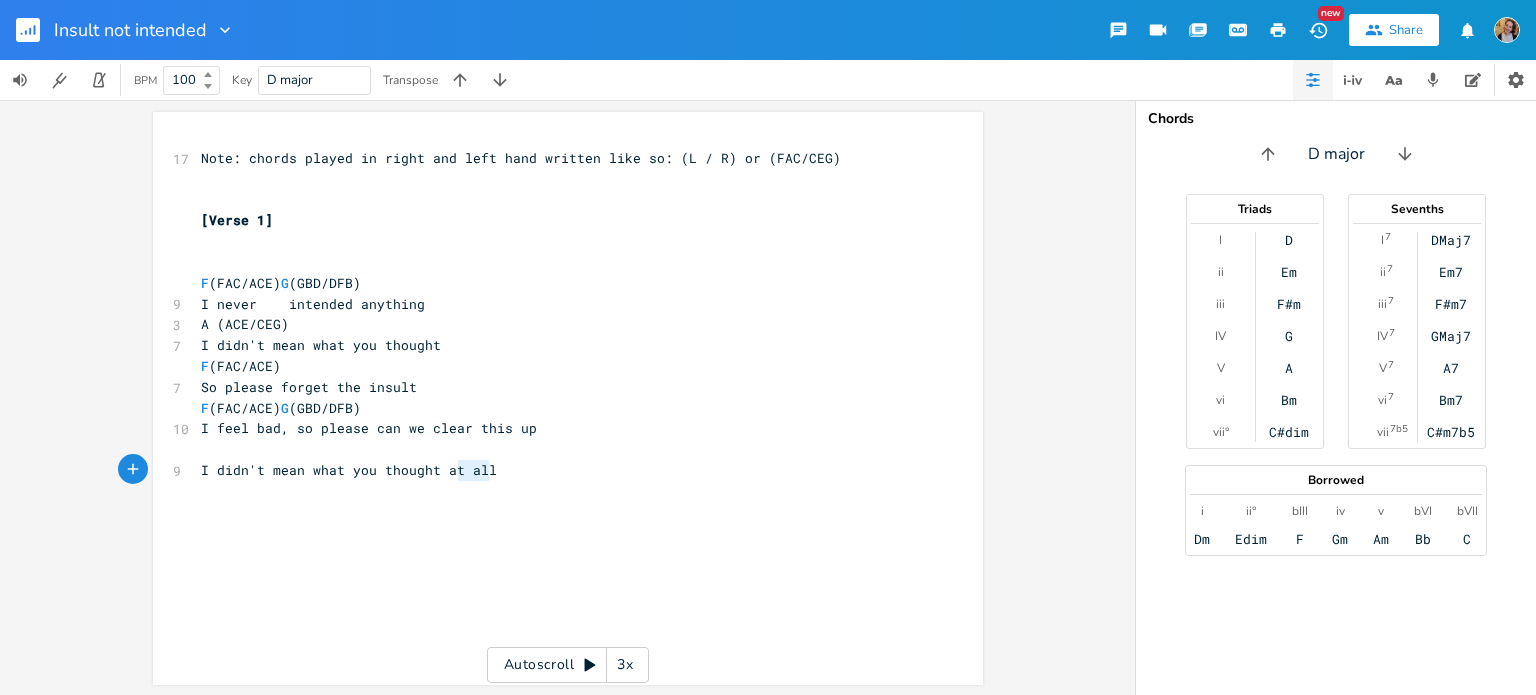 type on "at all" 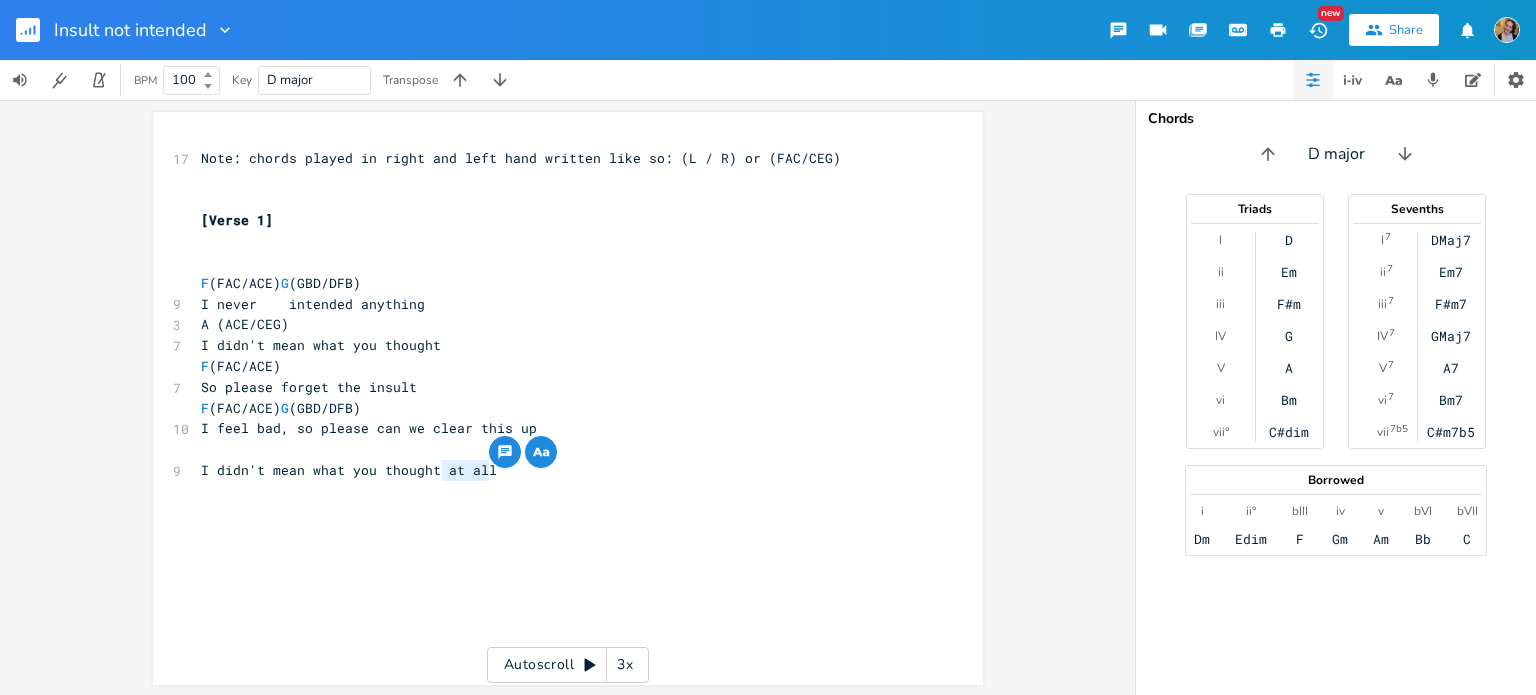 drag, startPoint x: 500, startPoint y: 467, endPoint x: 434, endPoint y: 475, distance: 66.48308 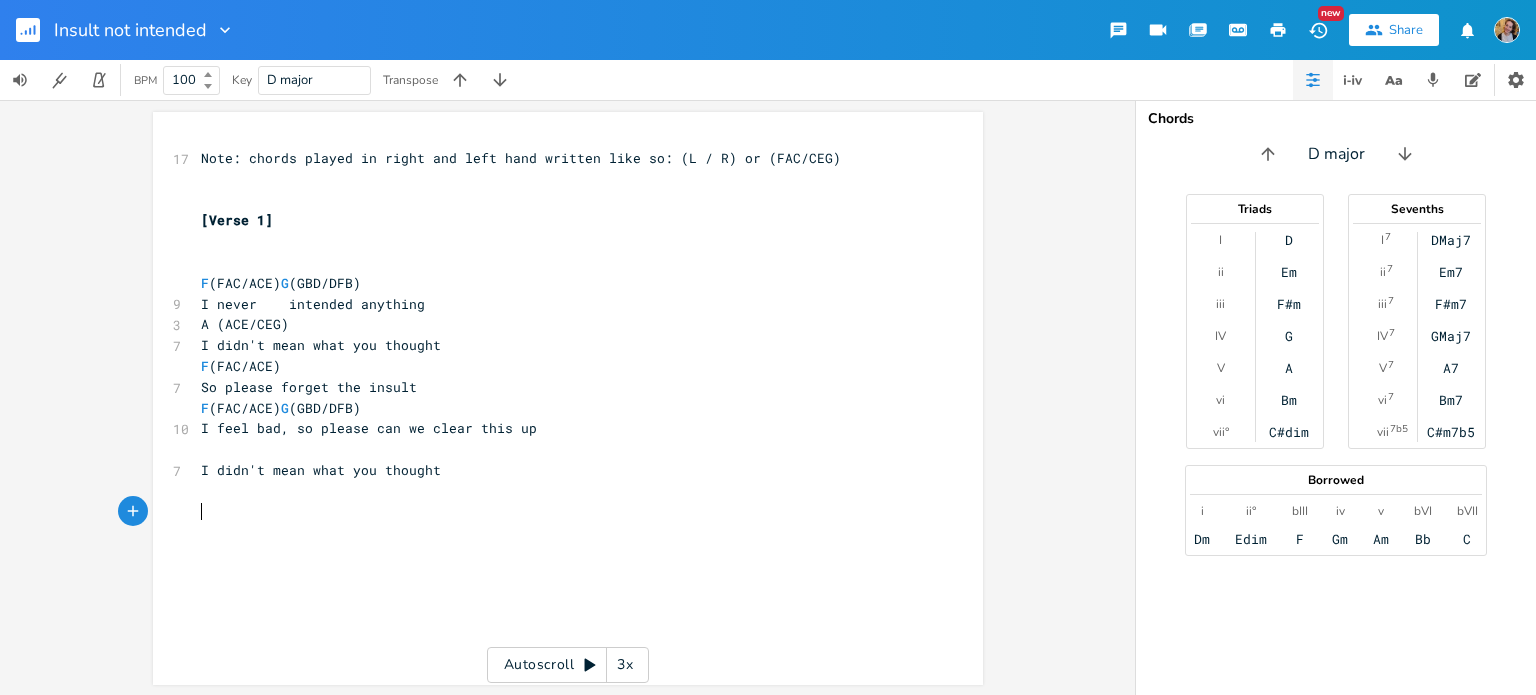 type on "AS" 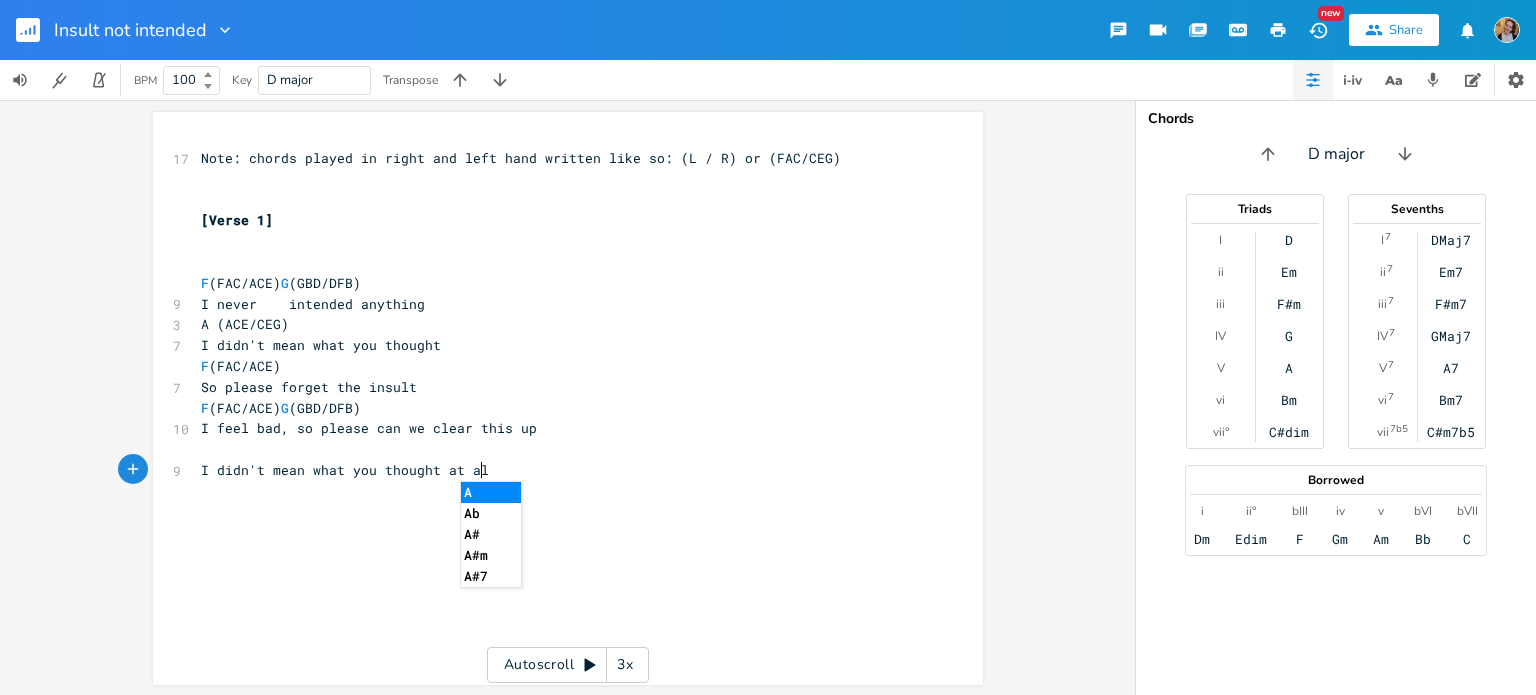 scroll, scrollTop: 0, scrollLeft: 32, axis: horizontal 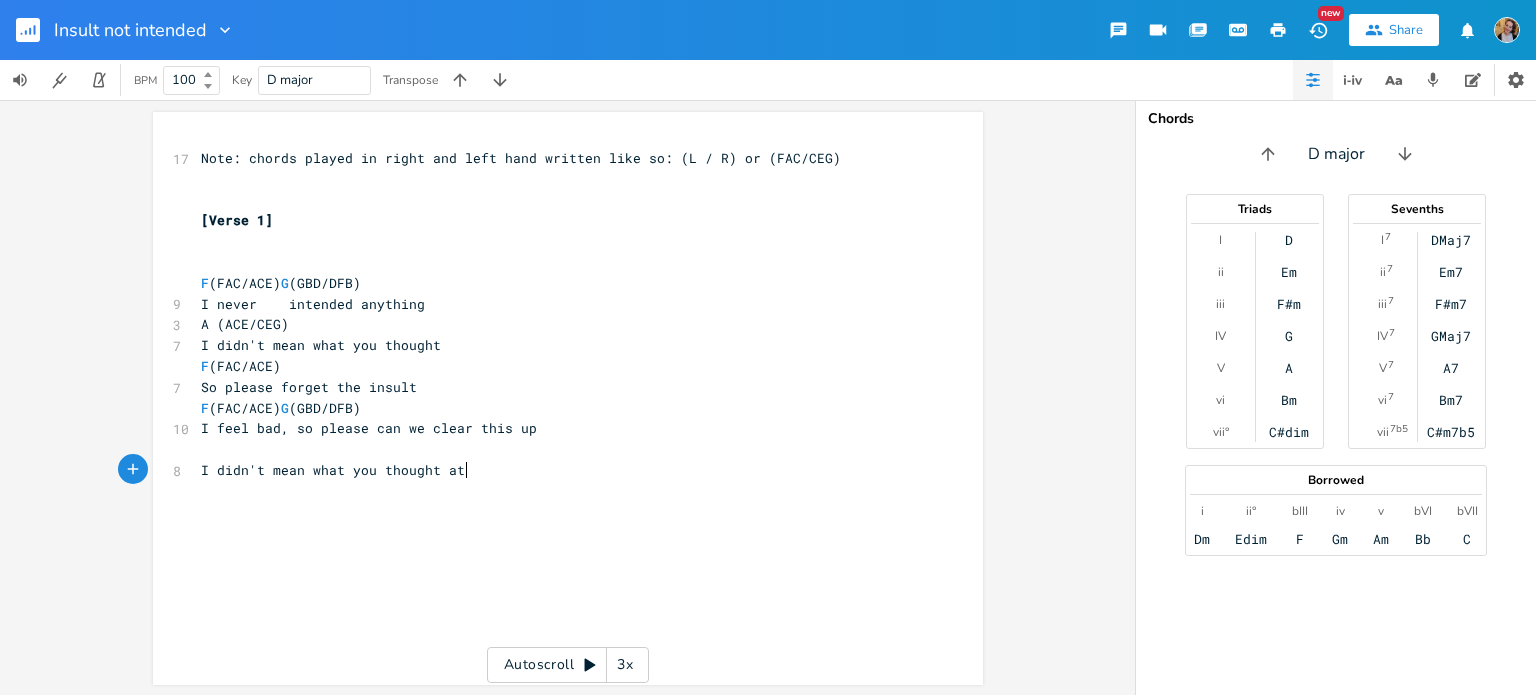 type on "t all" 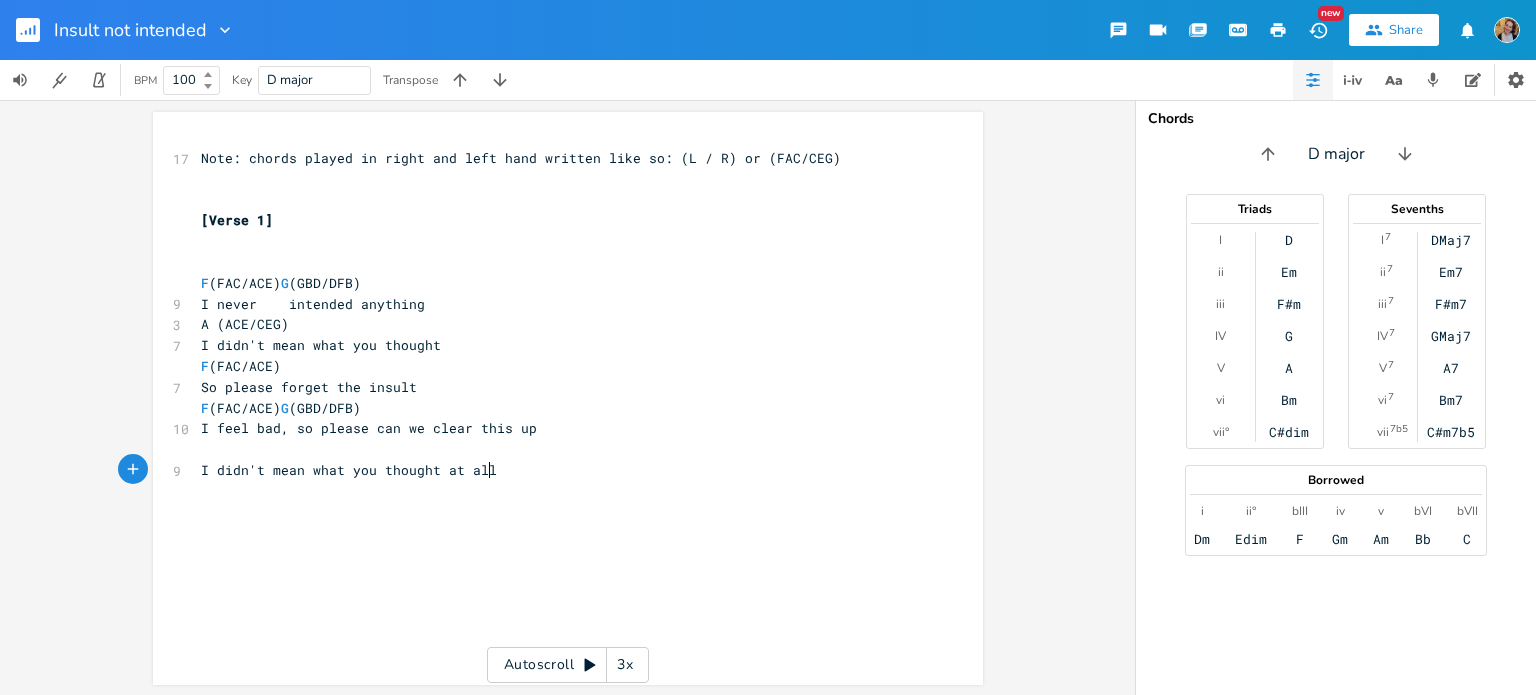 scroll, scrollTop: 0, scrollLeft: 21, axis: horizontal 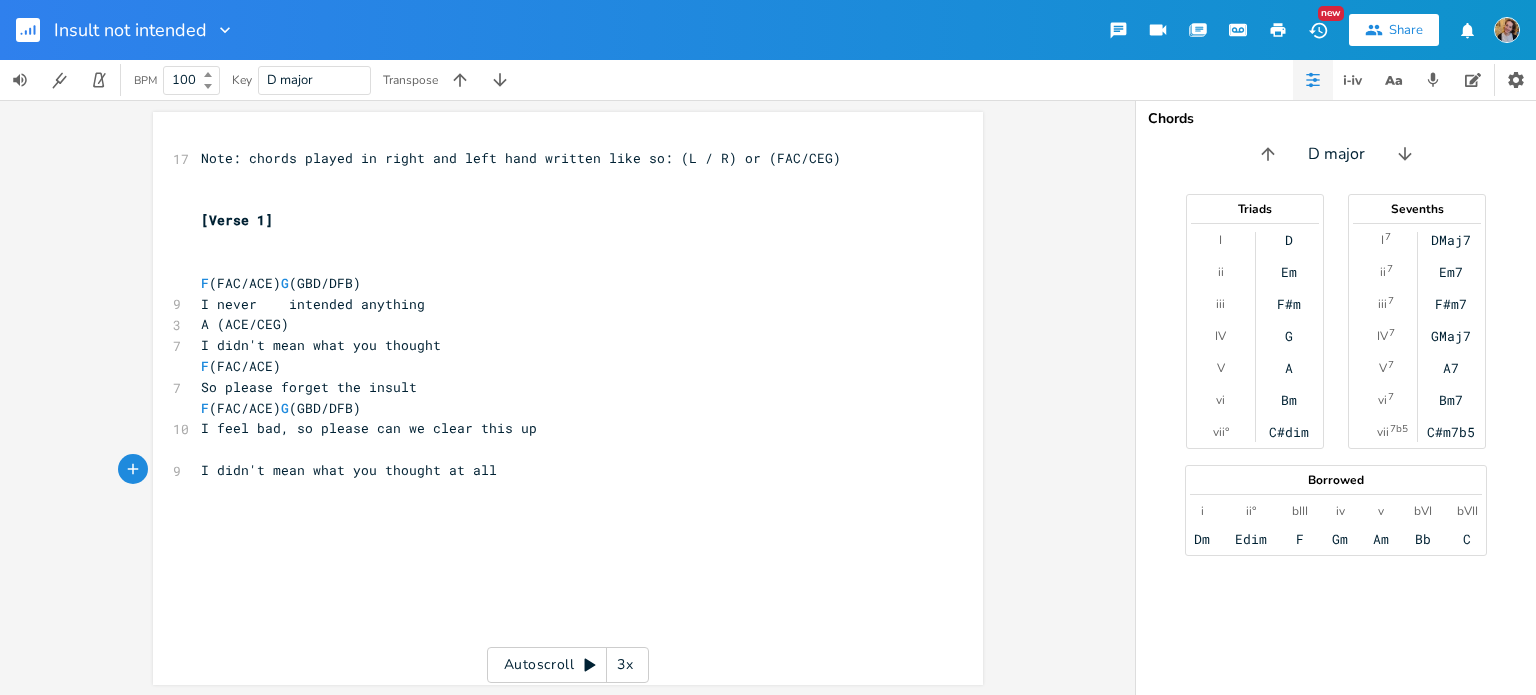 click on "I feel bad, so please can we clear this up" at bounding box center [369, 428] 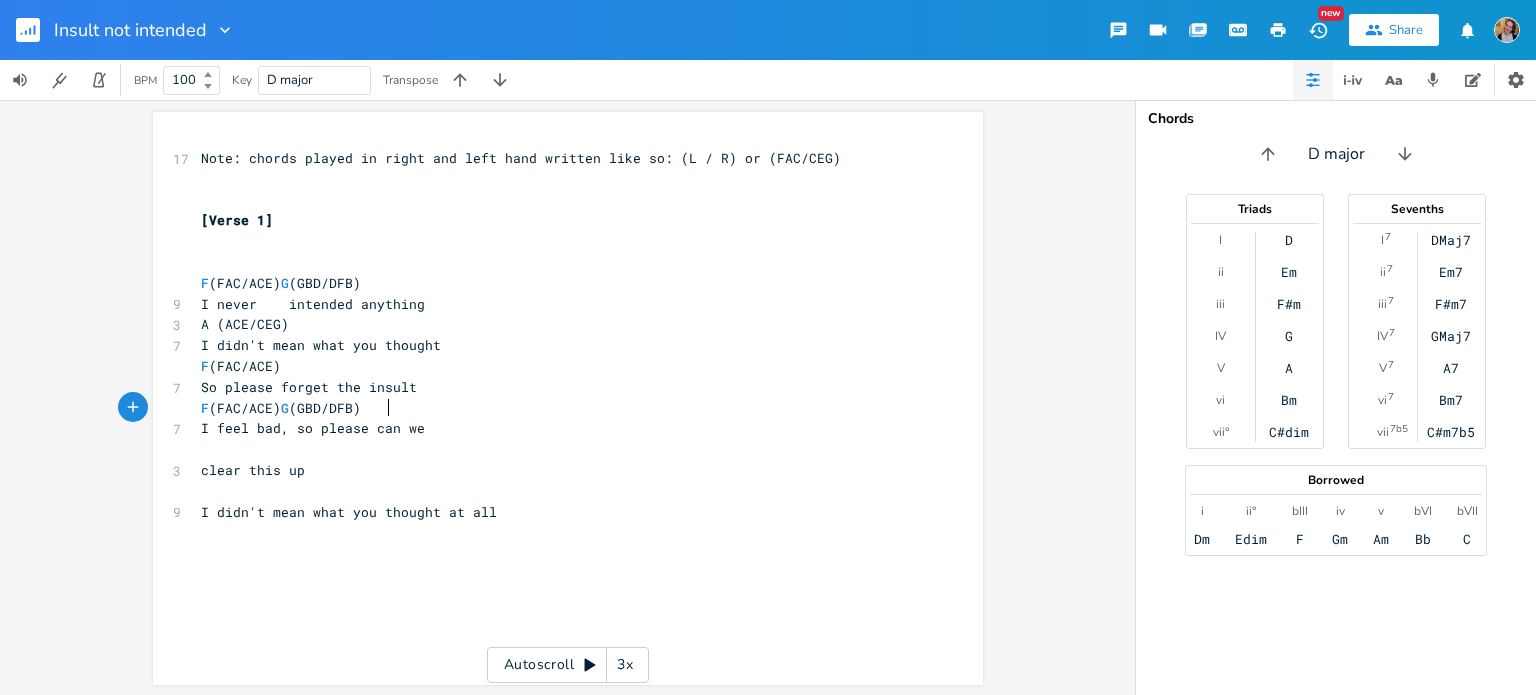 click on "F  (FAC/ACE)   G  (GBD/DFB)" at bounding box center (558, 408) 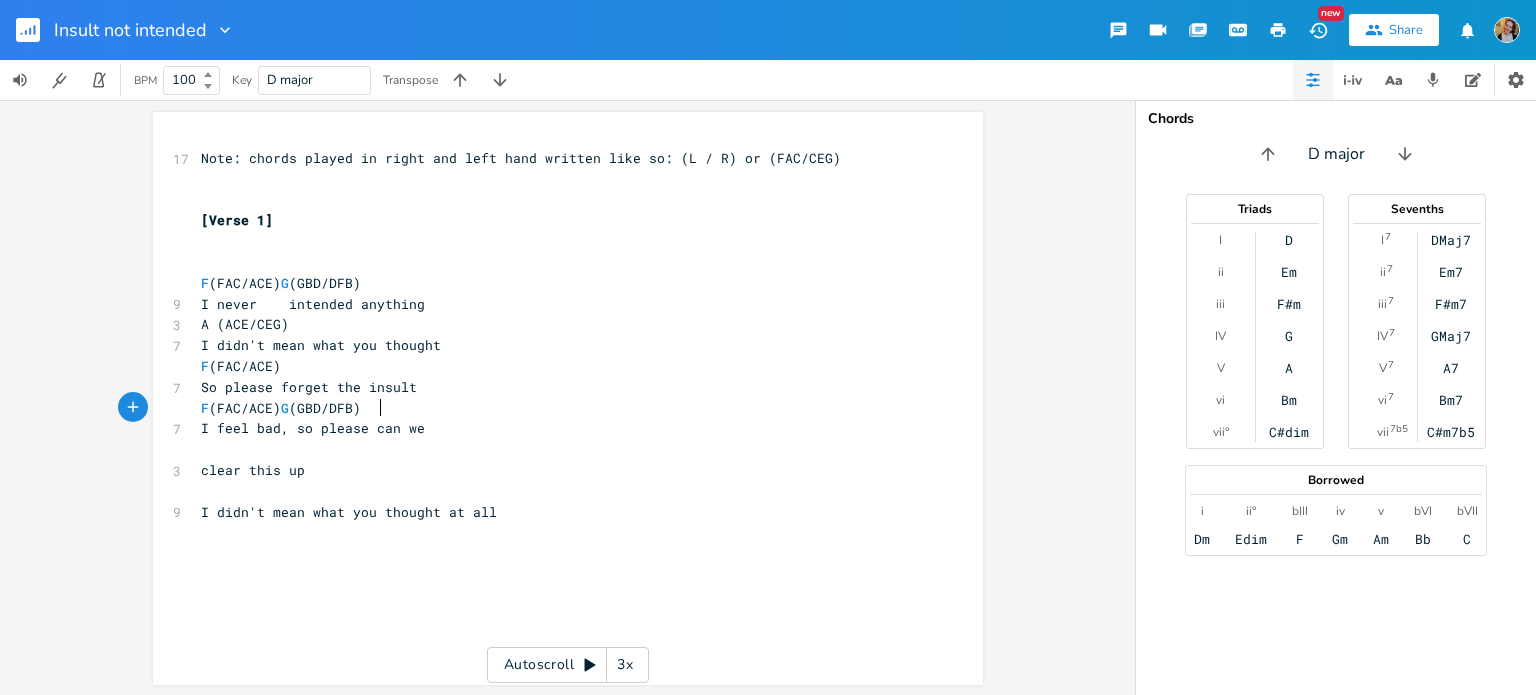 click on "F  (FAC/ACE)   G  (GBD/DFB)" at bounding box center [281, 408] 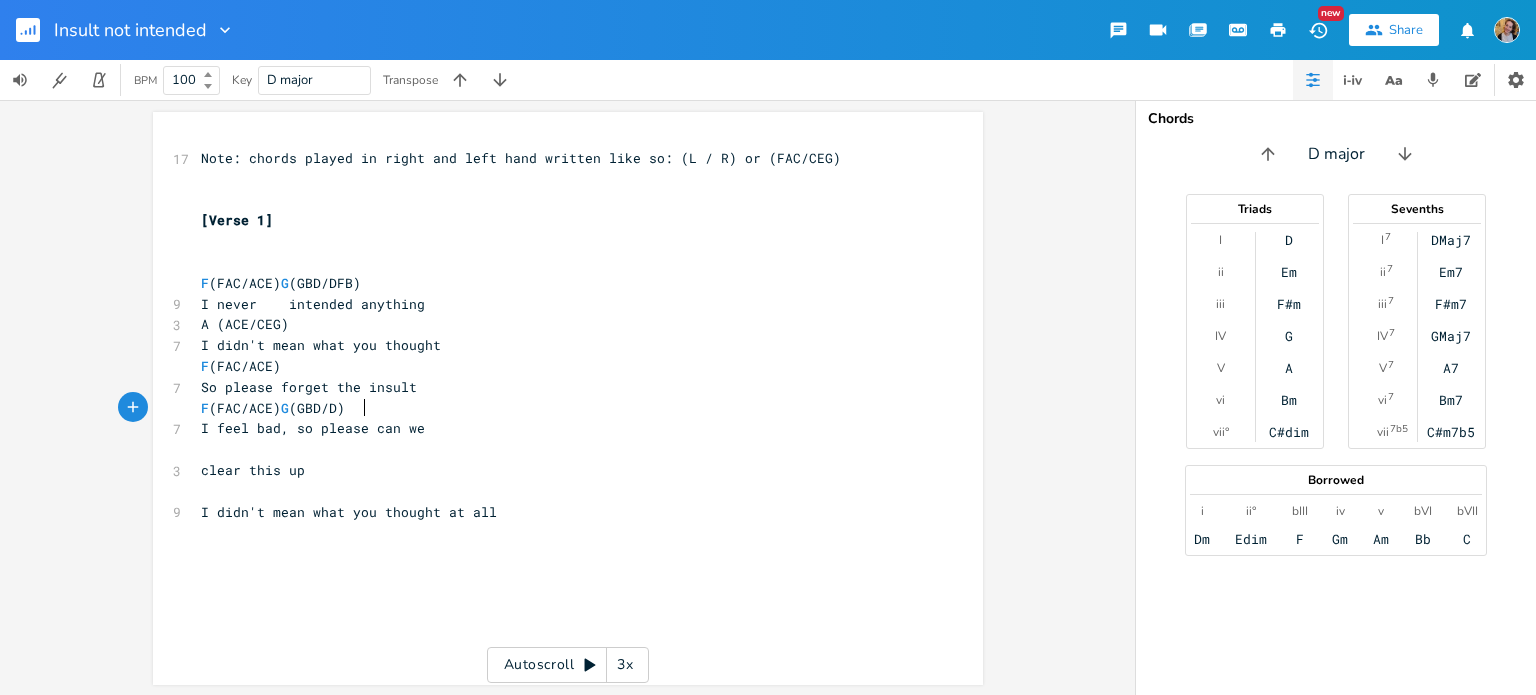 type on "DFB" 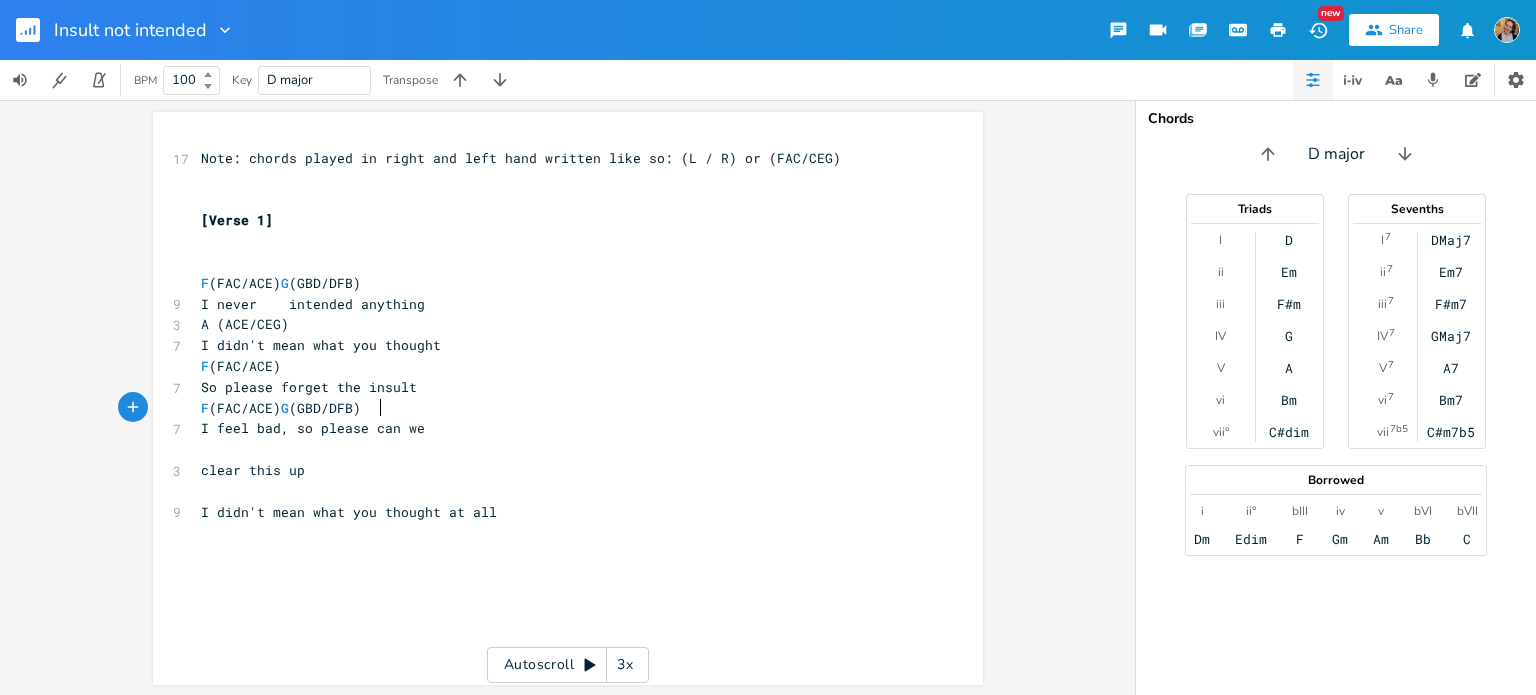 scroll, scrollTop: 0, scrollLeft: 24, axis: horizontal 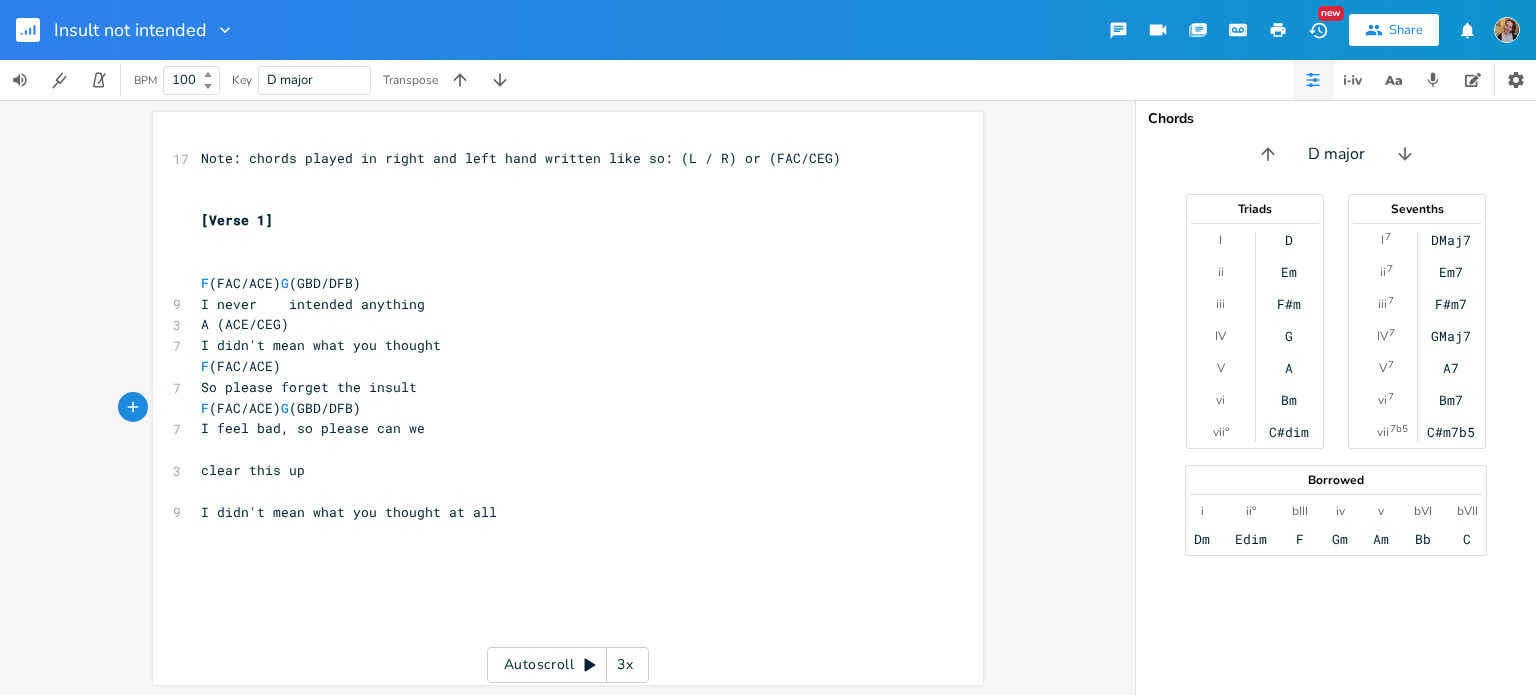 click on "​" at bounding box center (558, 449) 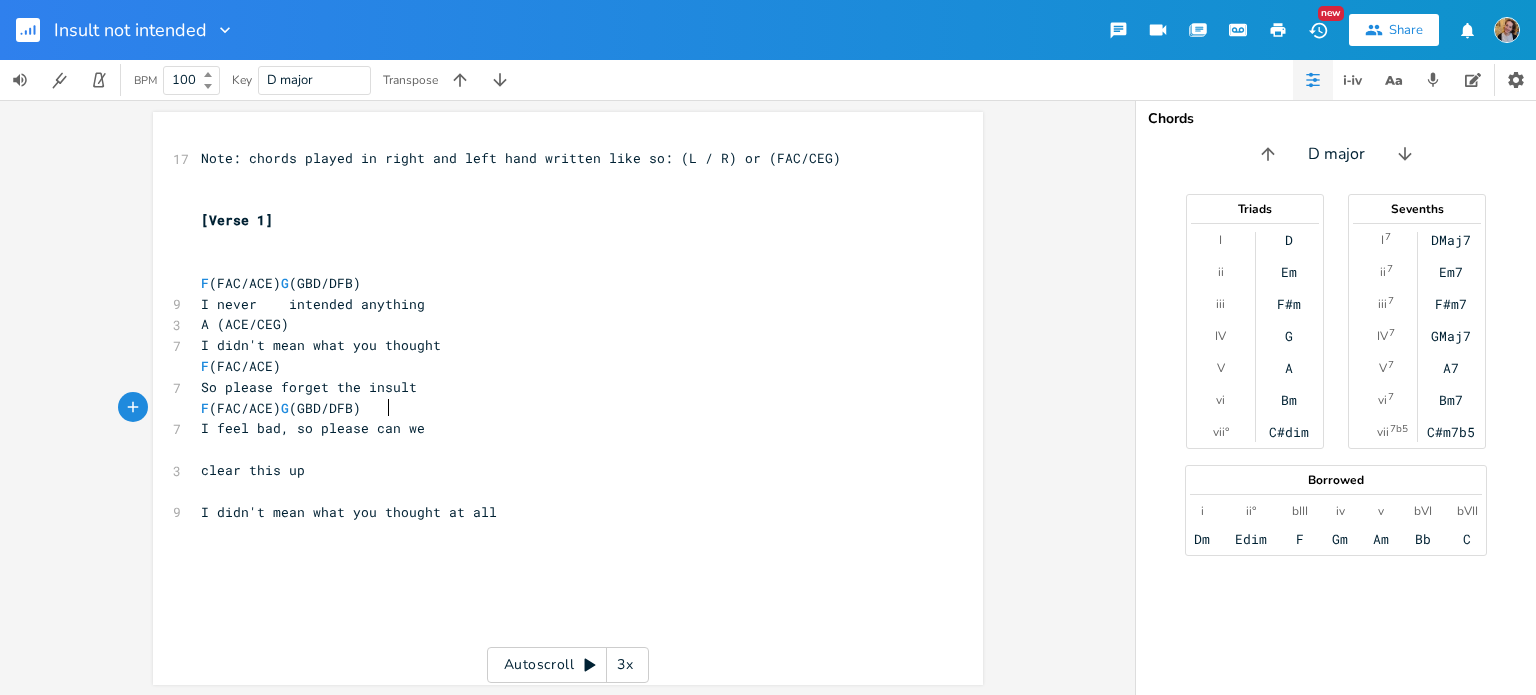 click on "F  (FAC/ACE)   G  (GBD/DFB)" at bounding box center (558, 408) 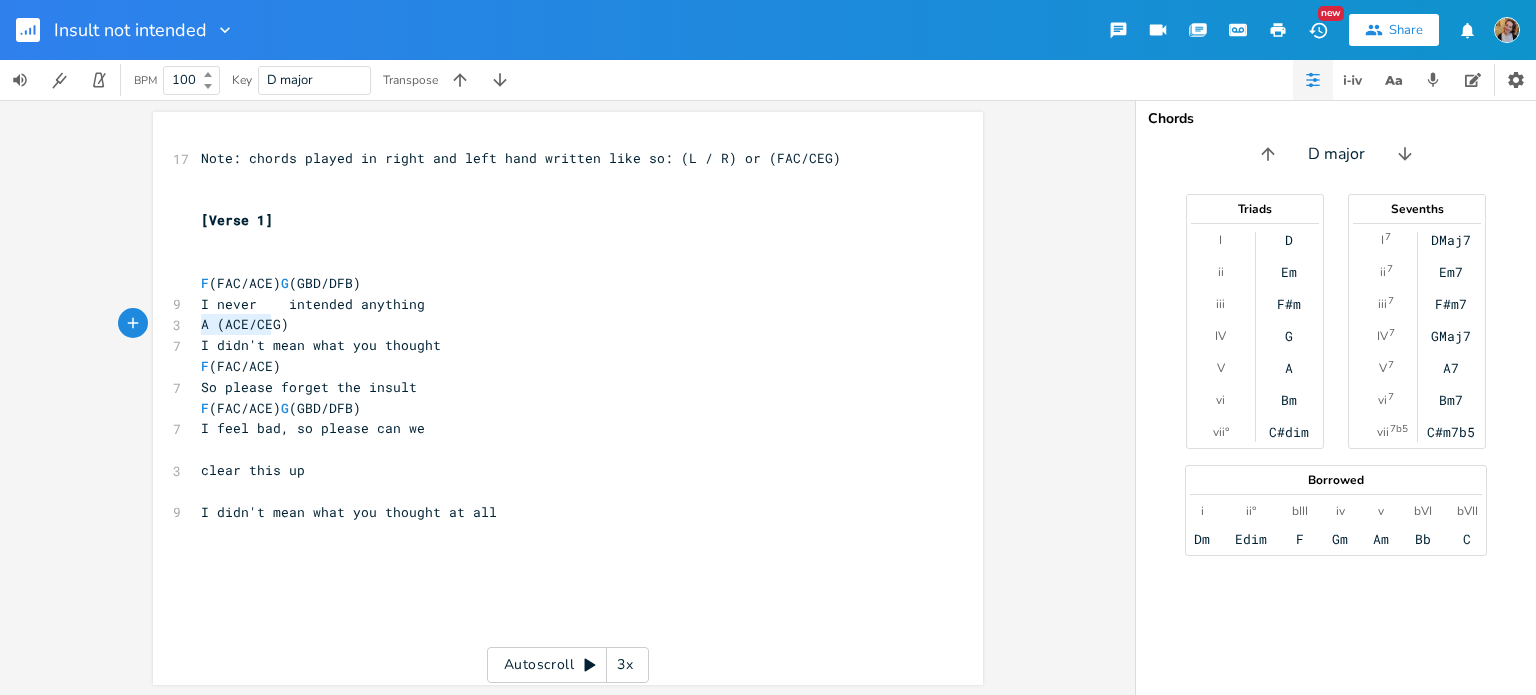 type on "A (ACE/CEG)" 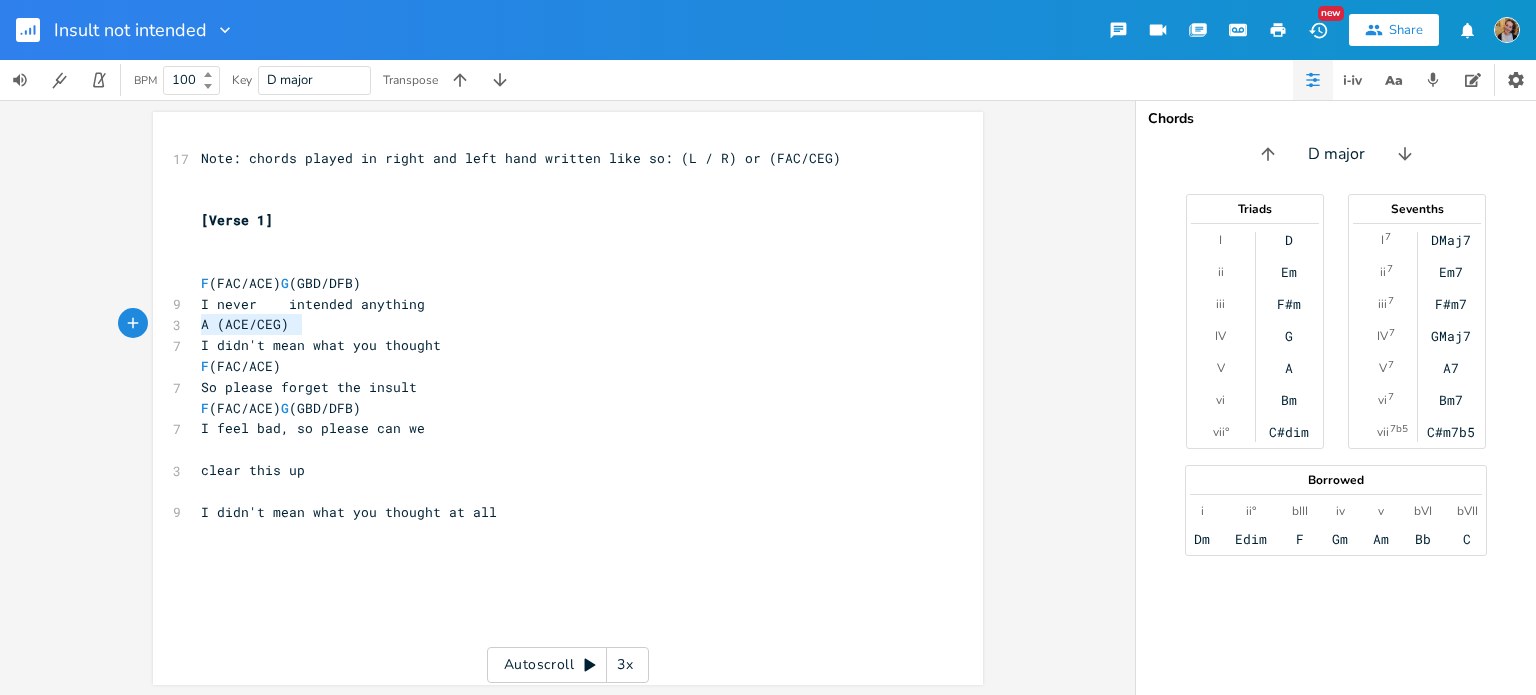 drag, startPoint x: 196, startPoint y: 321, endPoint x: 295, endPoint y: 321, distance: 99 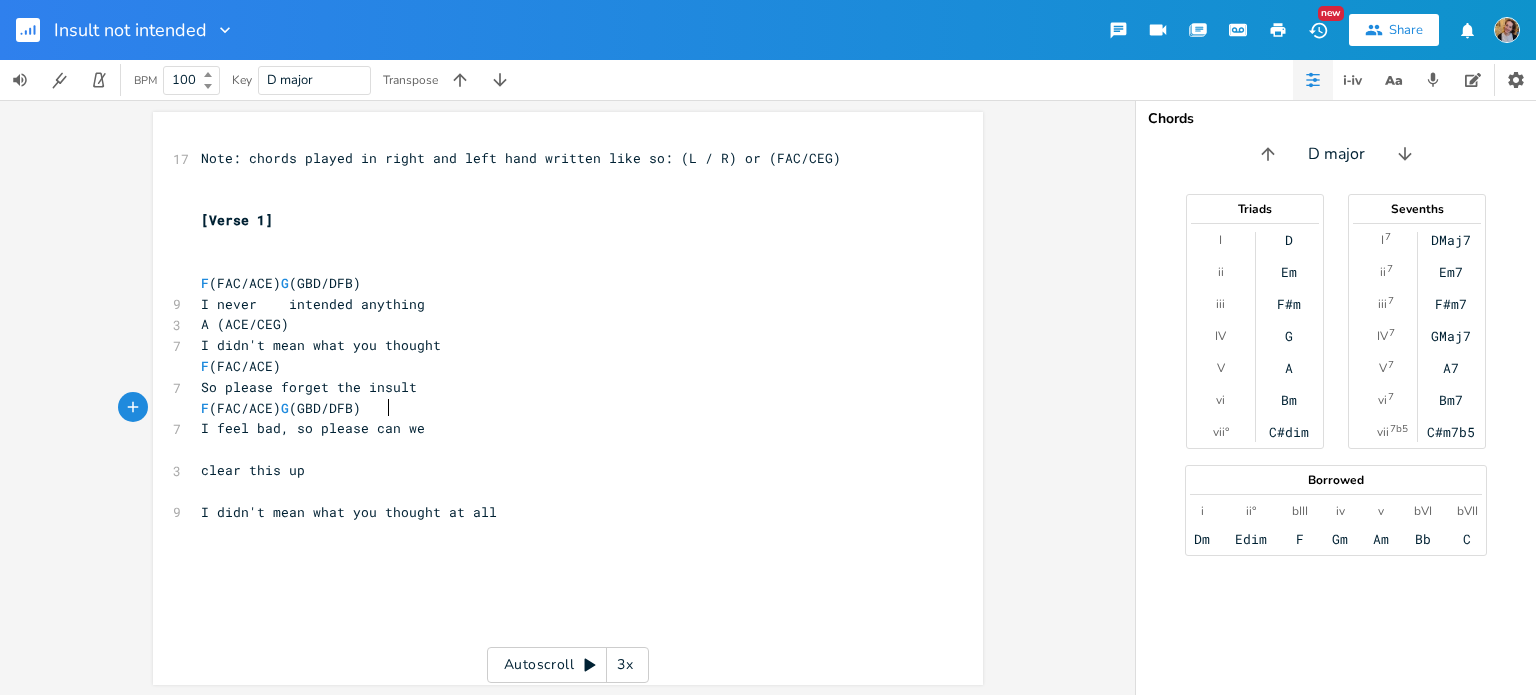 click on "F  (FAC/ACE)   G  (GBD/DFB)" at bounding box center [558, 408] 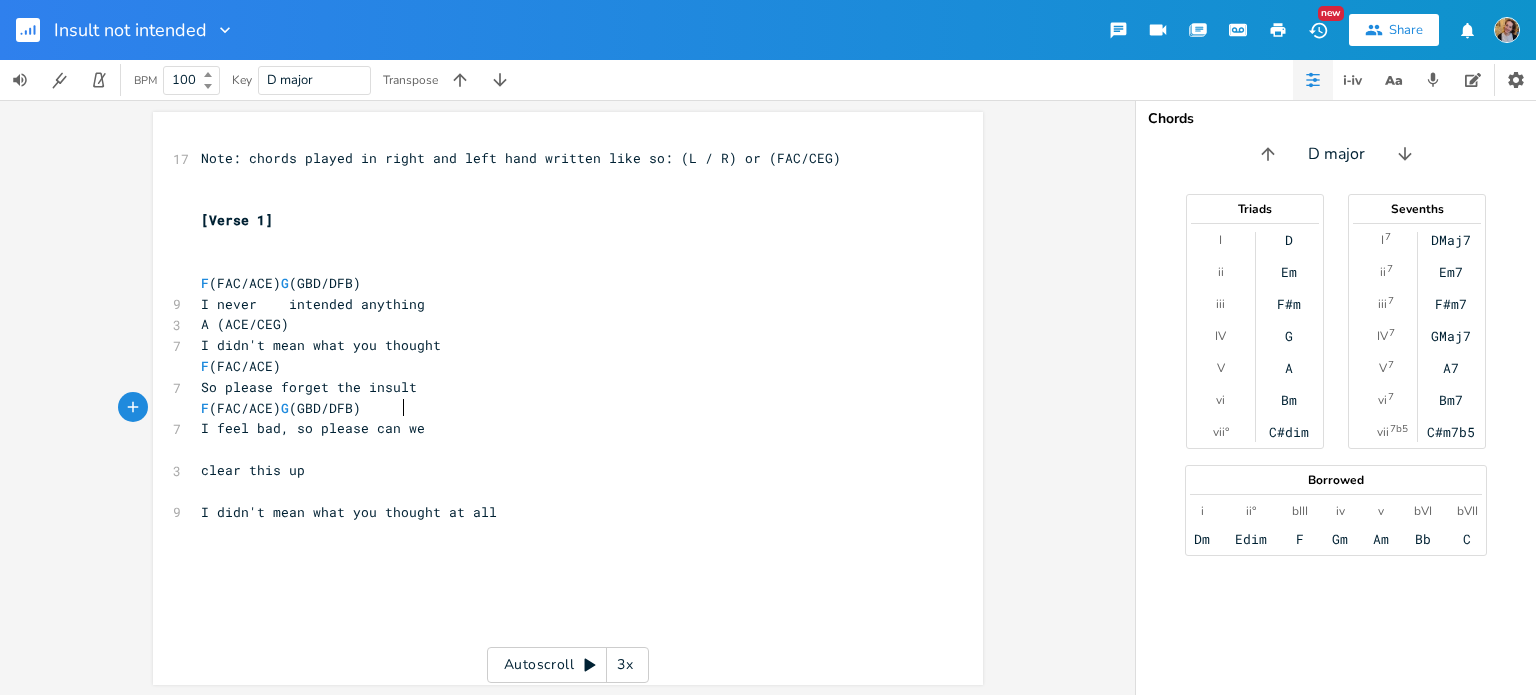 scroll, scrollTop: 0, scrollLeft: 8, axis: horizontal 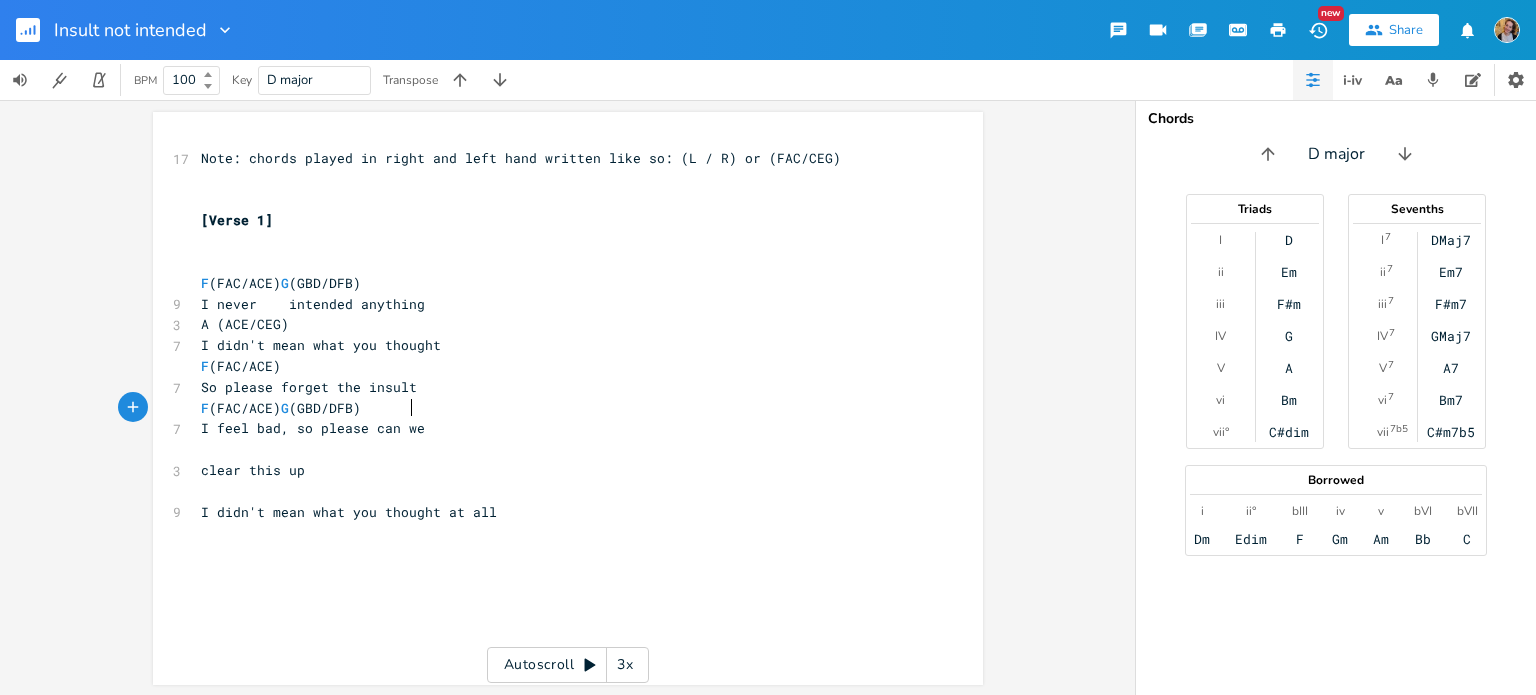 paste 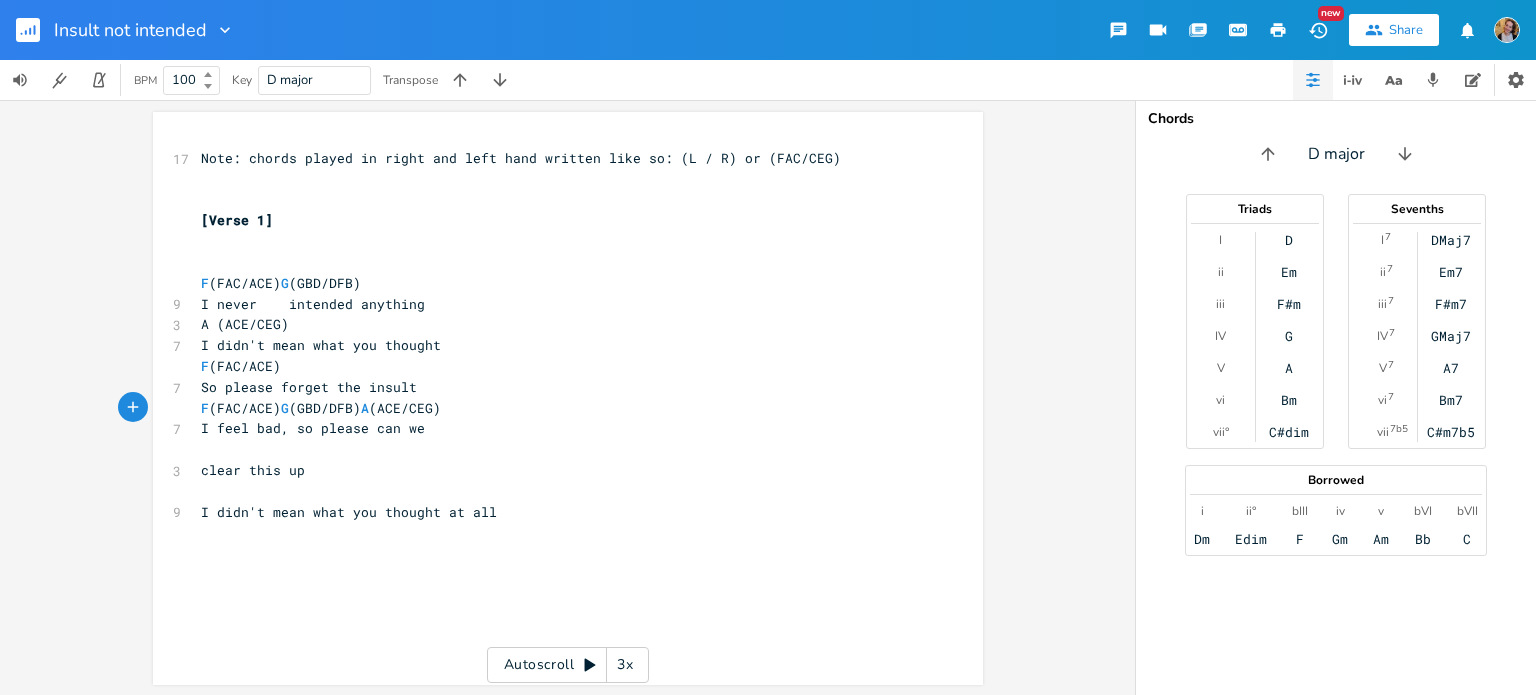 click on "I feel bad, so please can we" at bounding box center (558, 428) 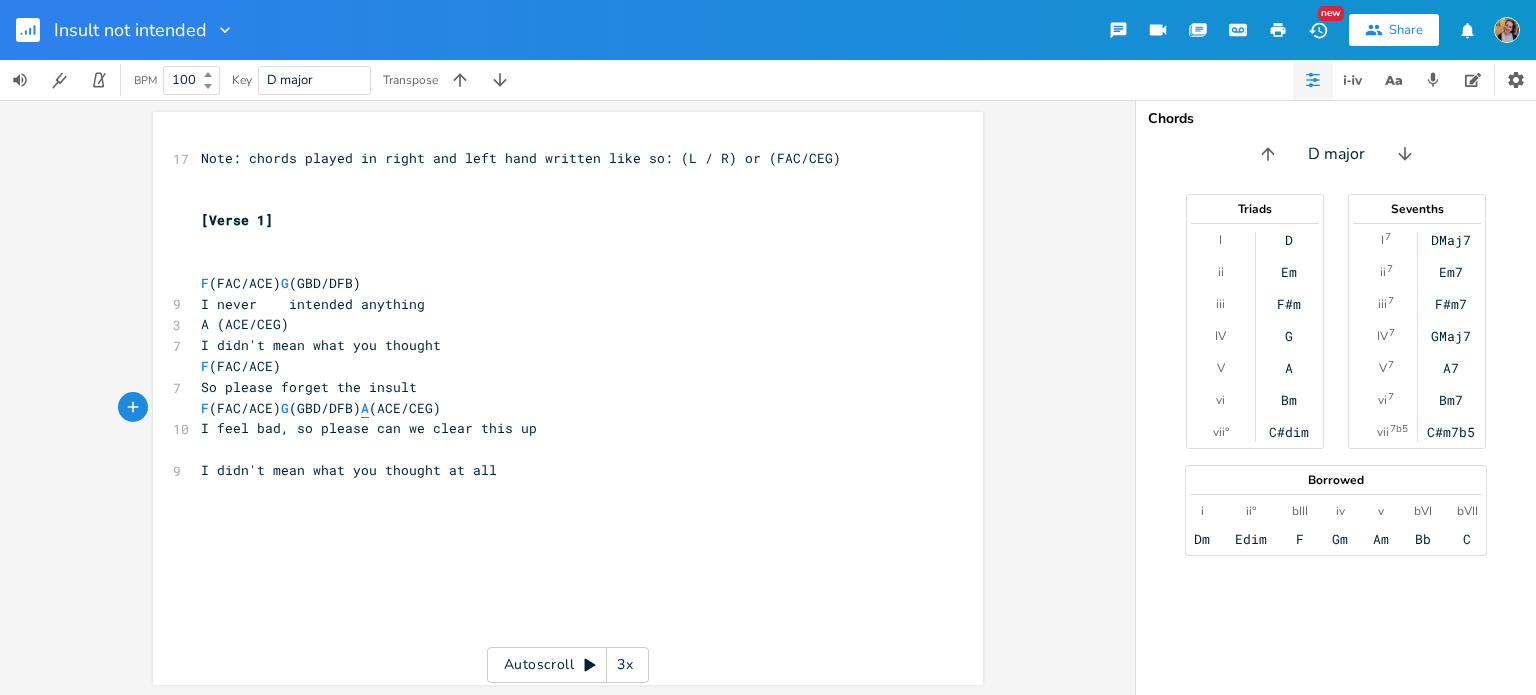 type on "A" 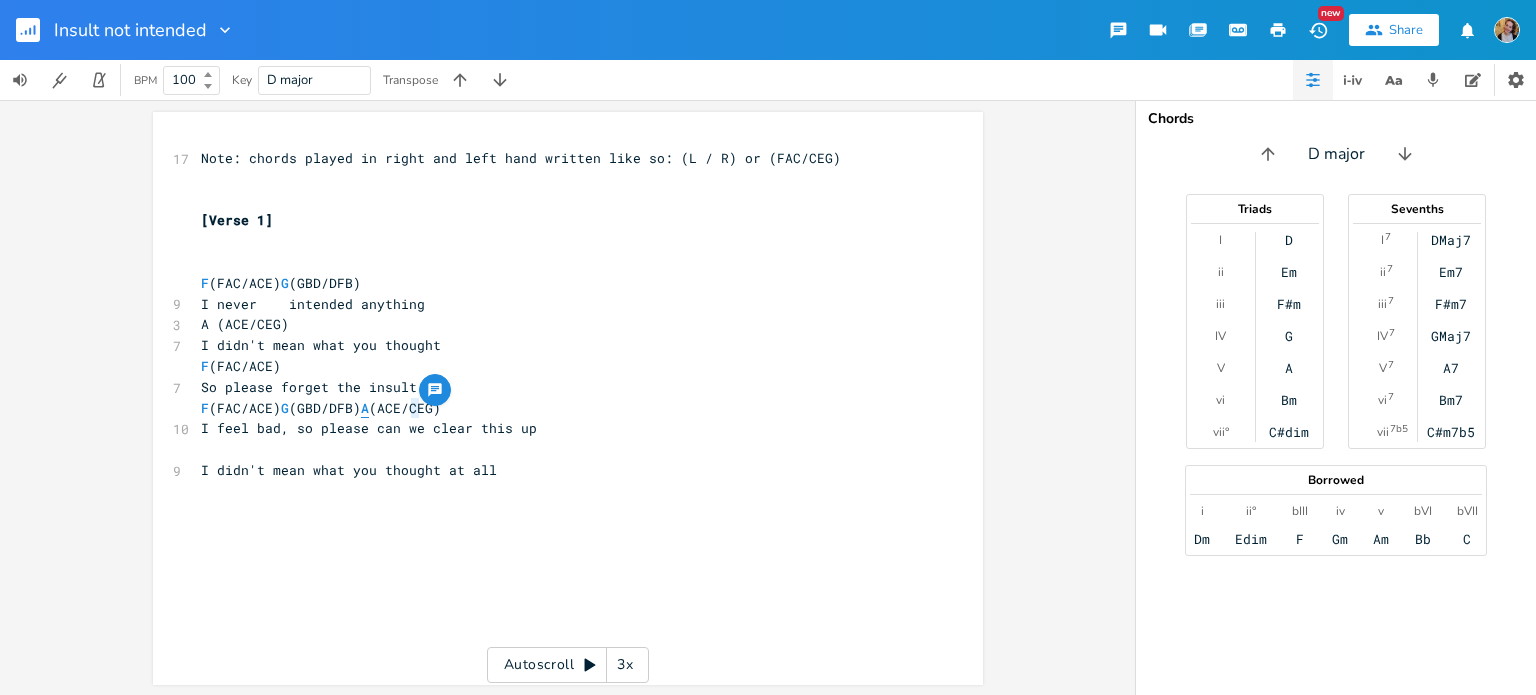 click on "F  (FAC/ACE)   G  (GBD/DFB)    A  (ACE/CEG)" at bounding box center (321, 408) 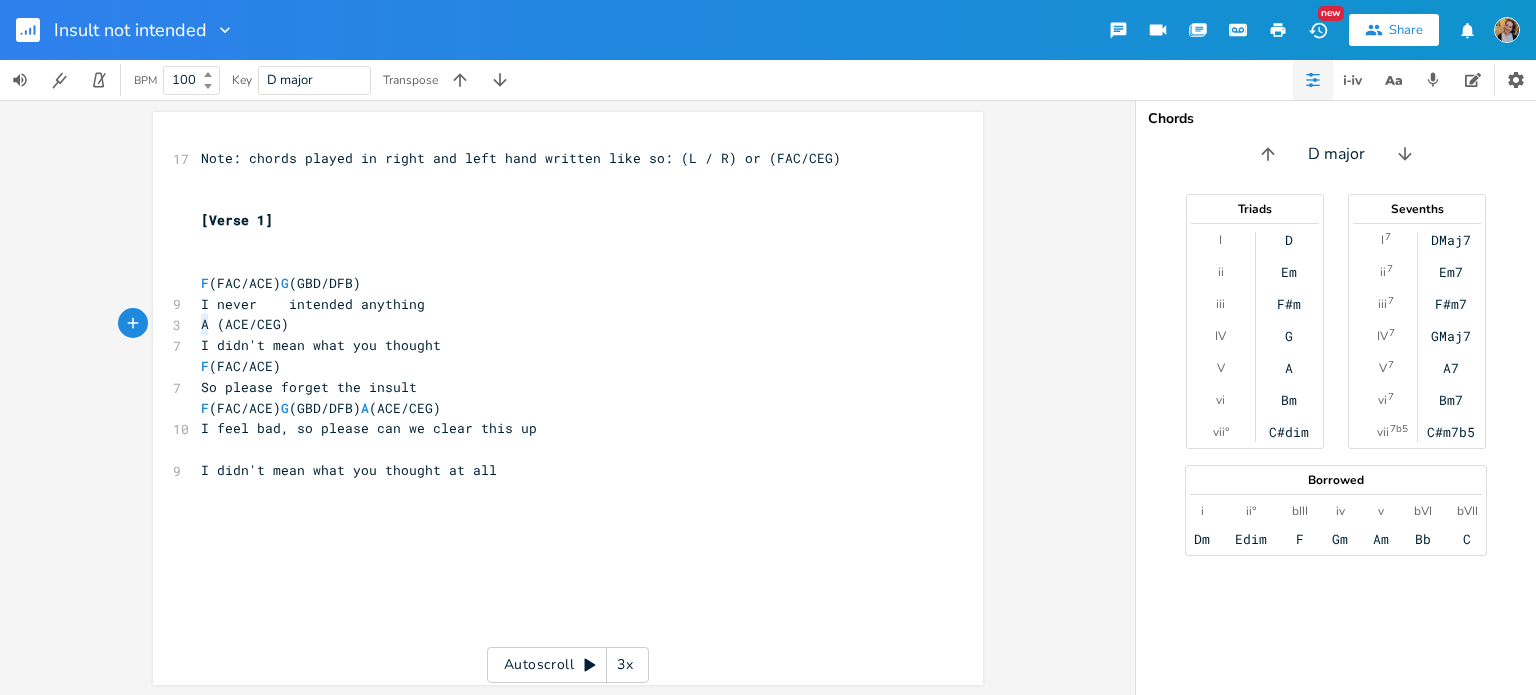 click on "A (ACE/CEG)" at bounding box center (245, 324) 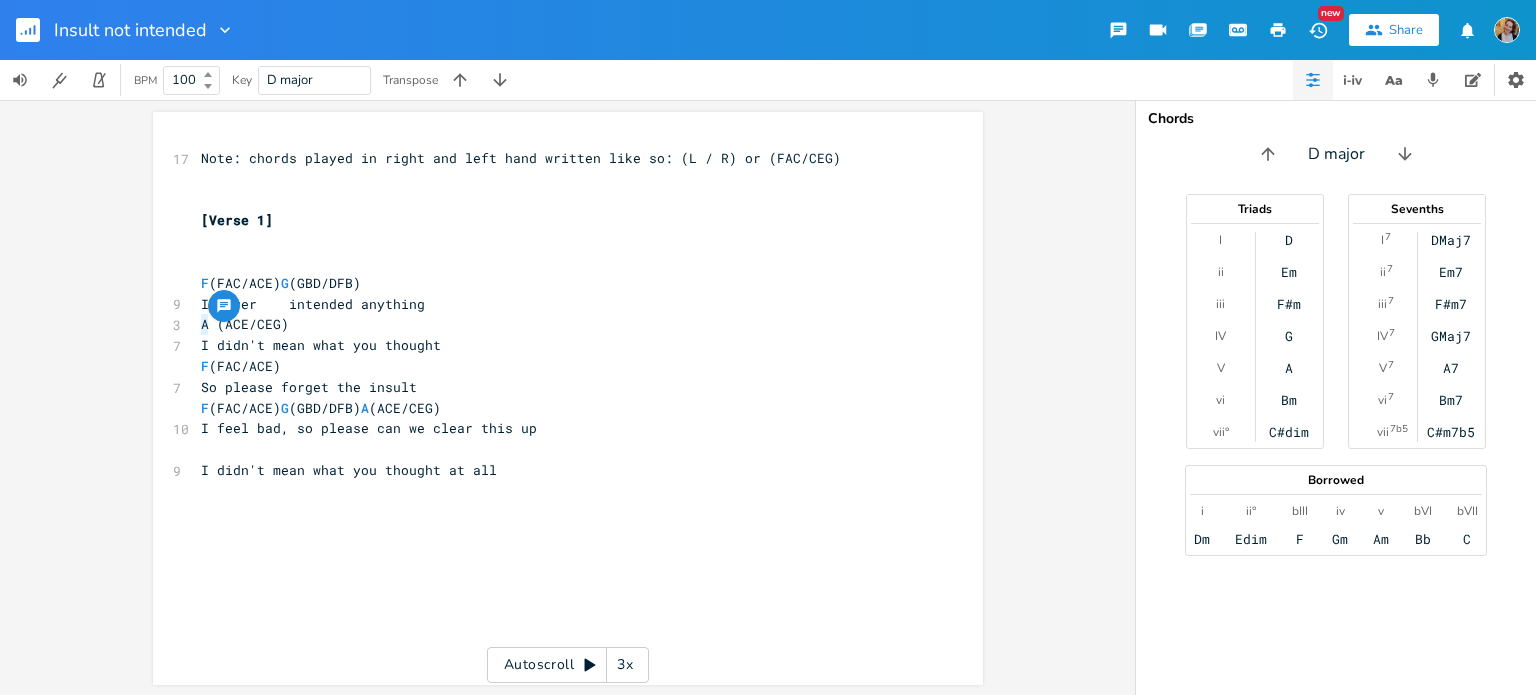 paste 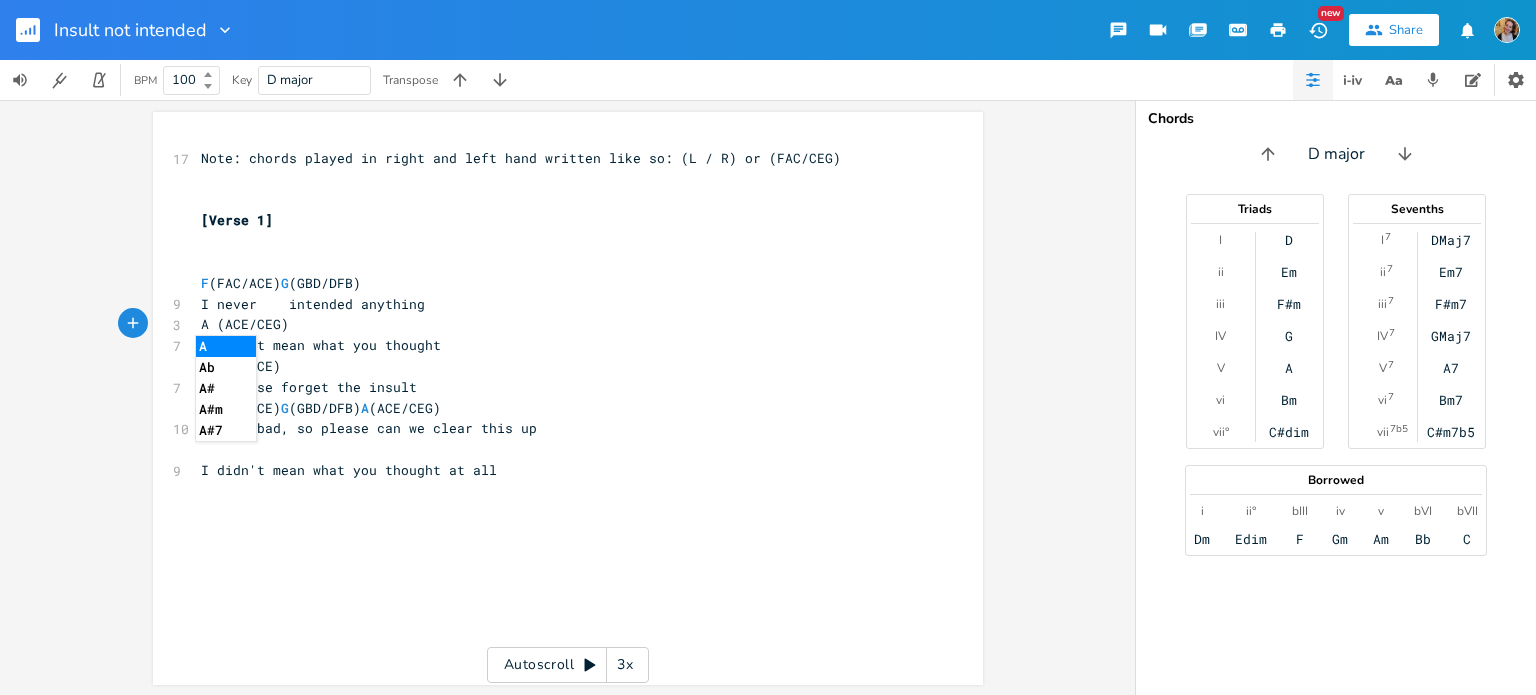 type on "A" 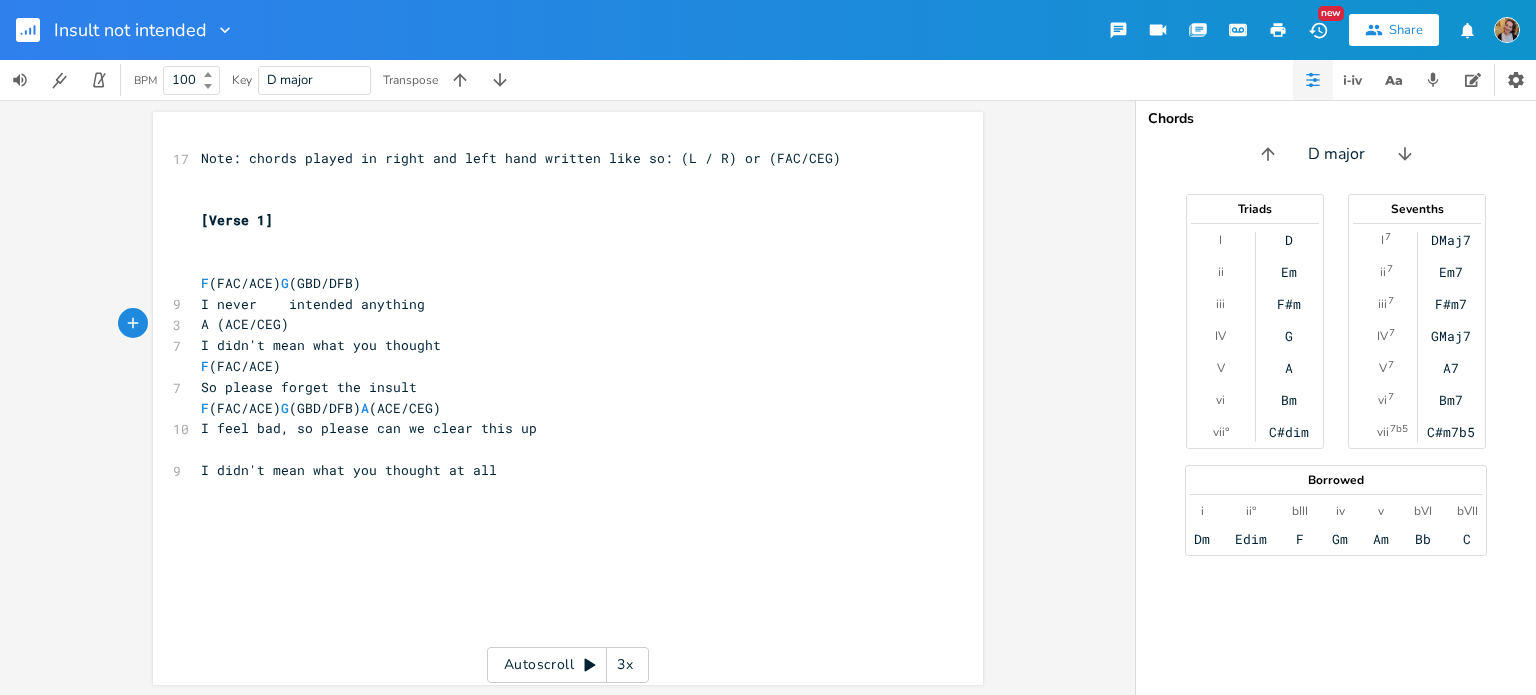 click on "A (ACE/CEG)" at bounding box center (245, 324) 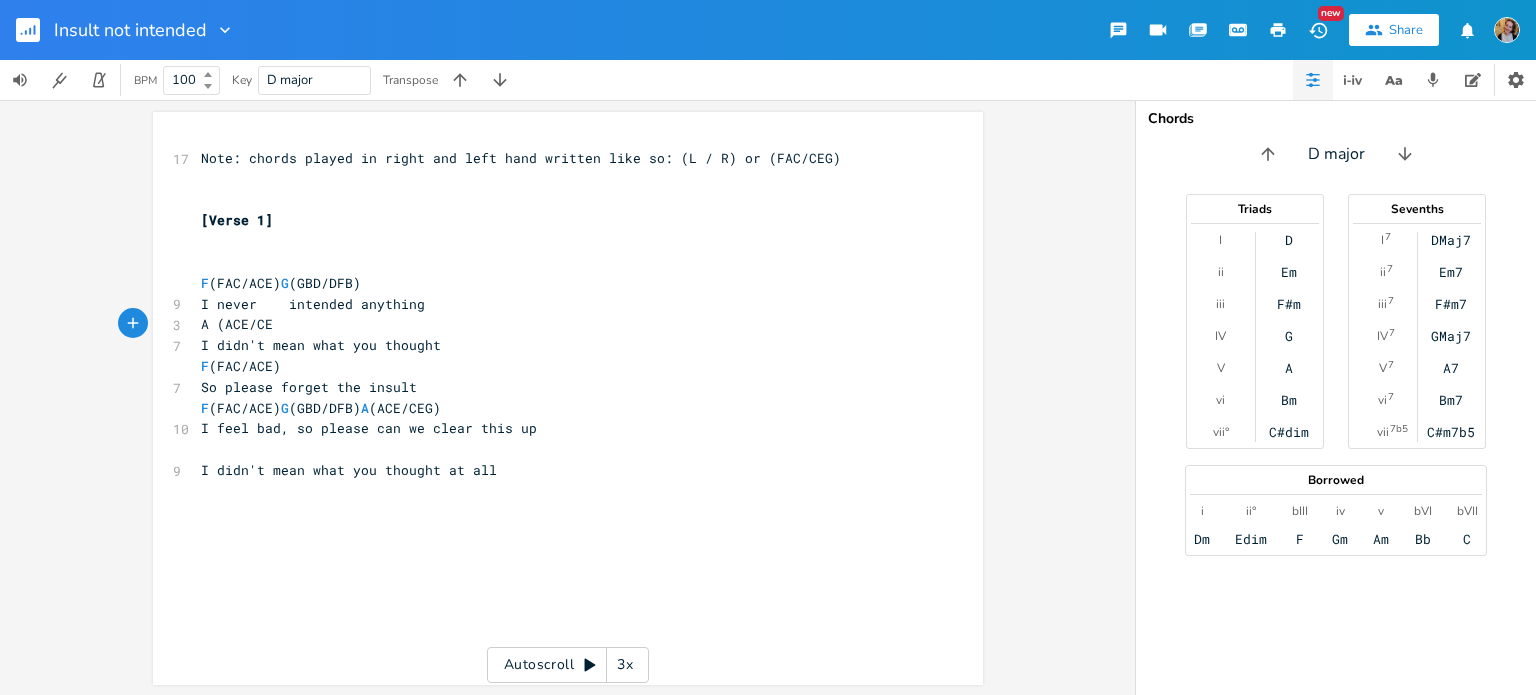 type on "g" 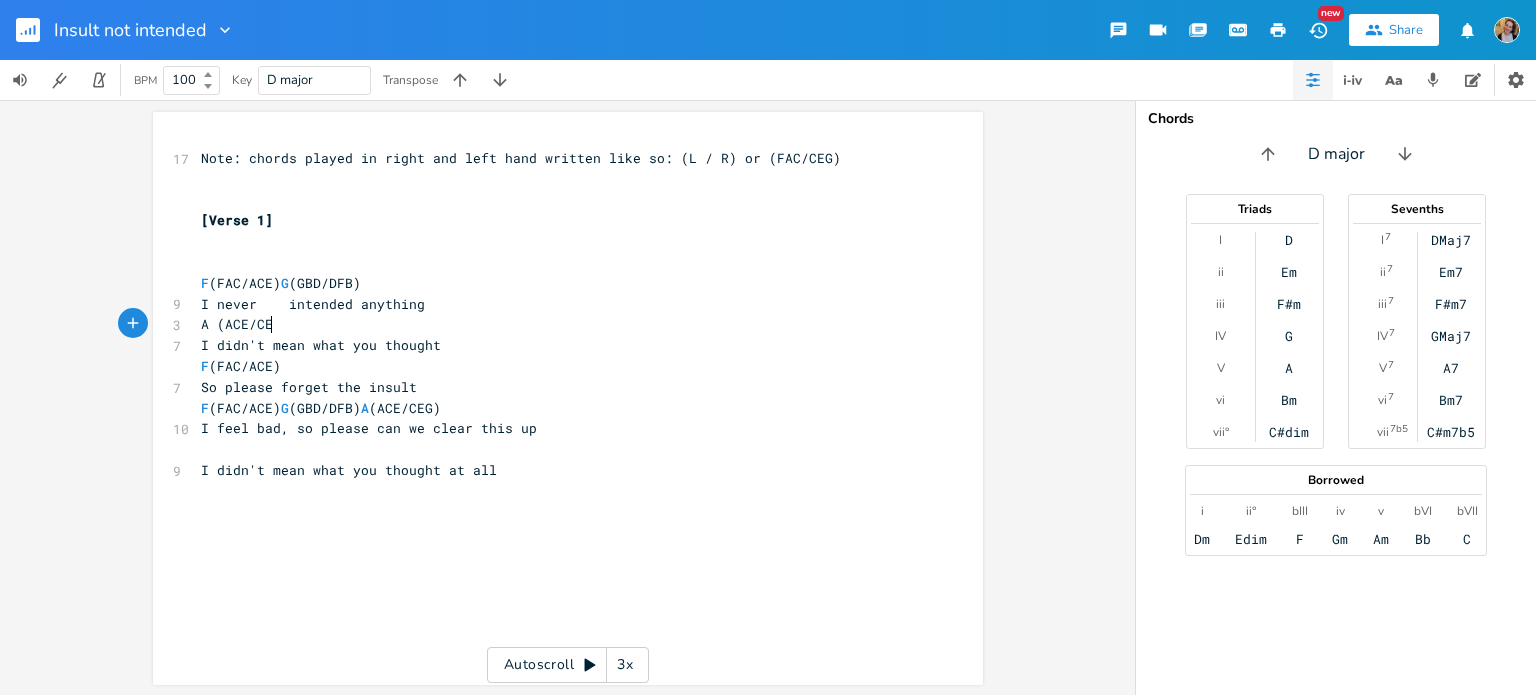 type on "H" 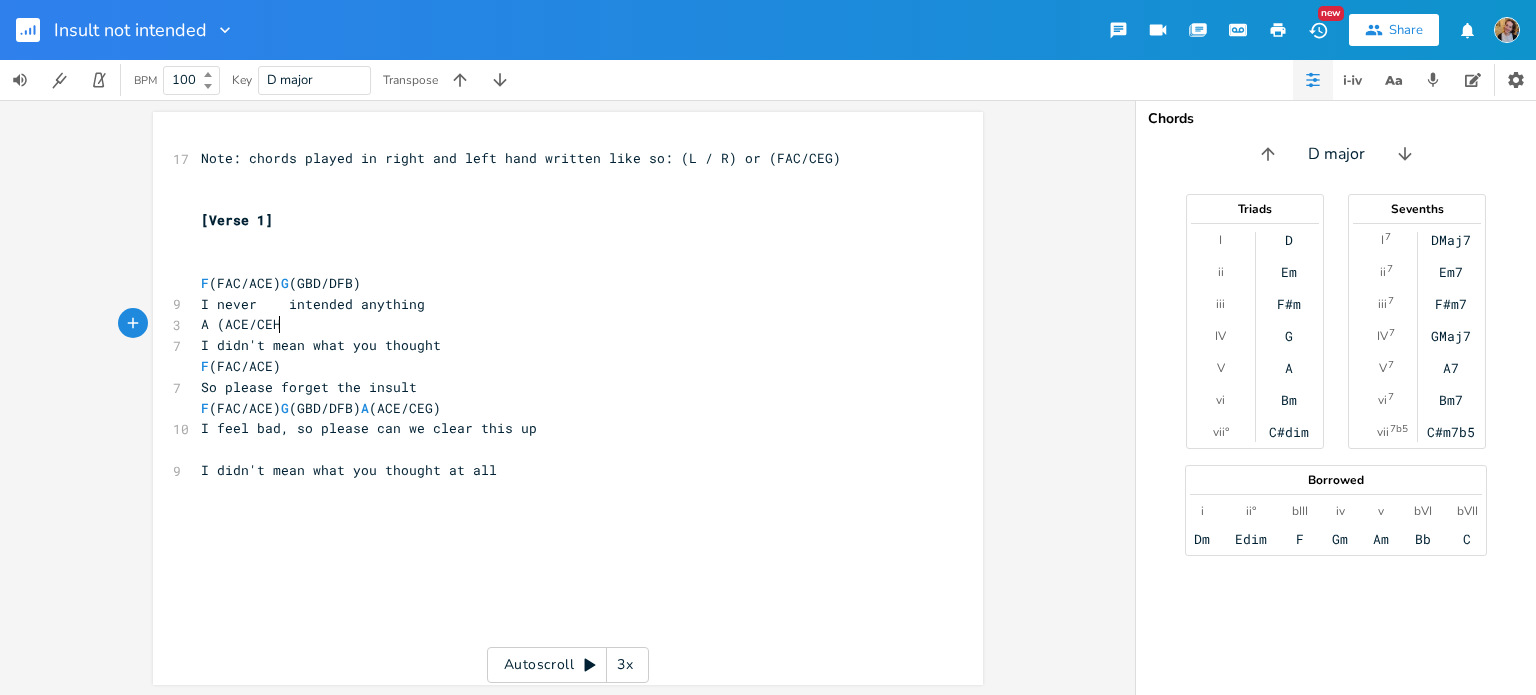 scroll, scrollTop: 0, scrollLeft: 8, axis: horizontal 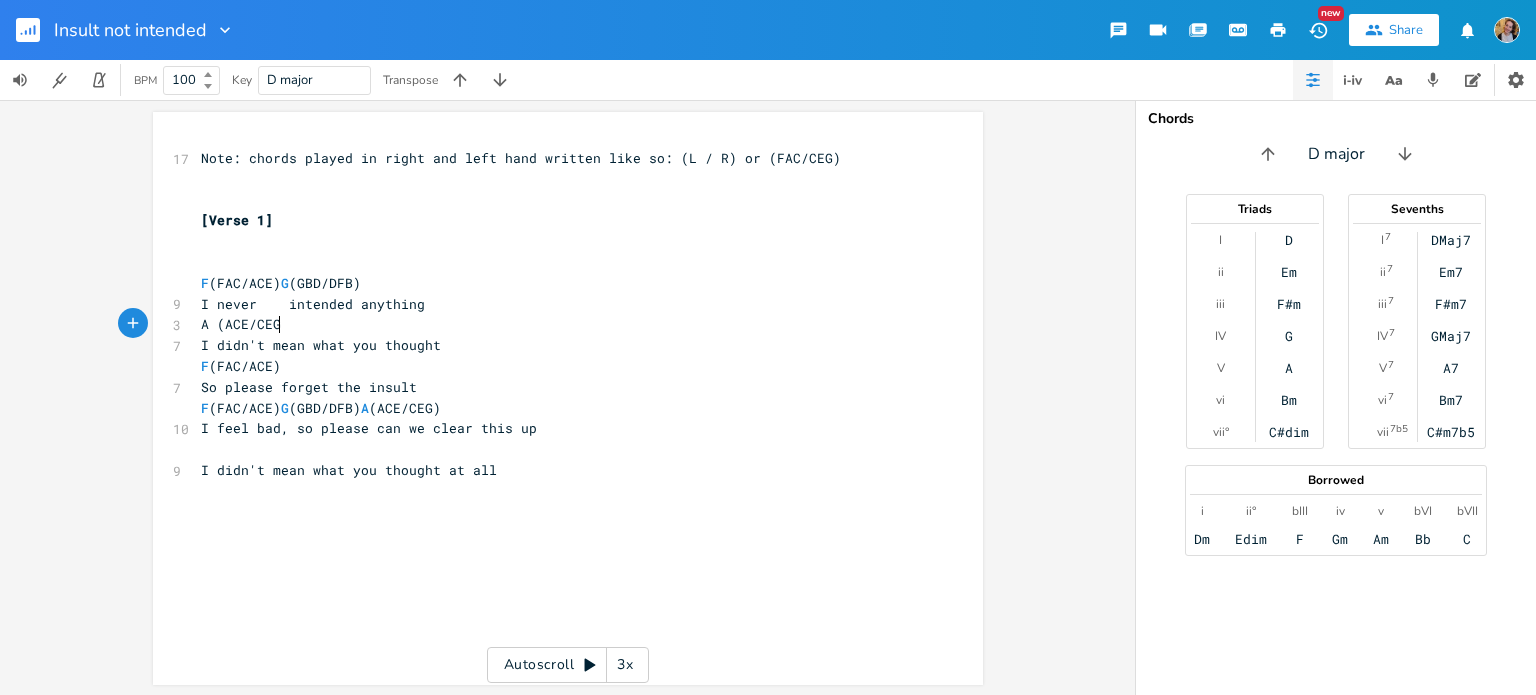type on "G)" 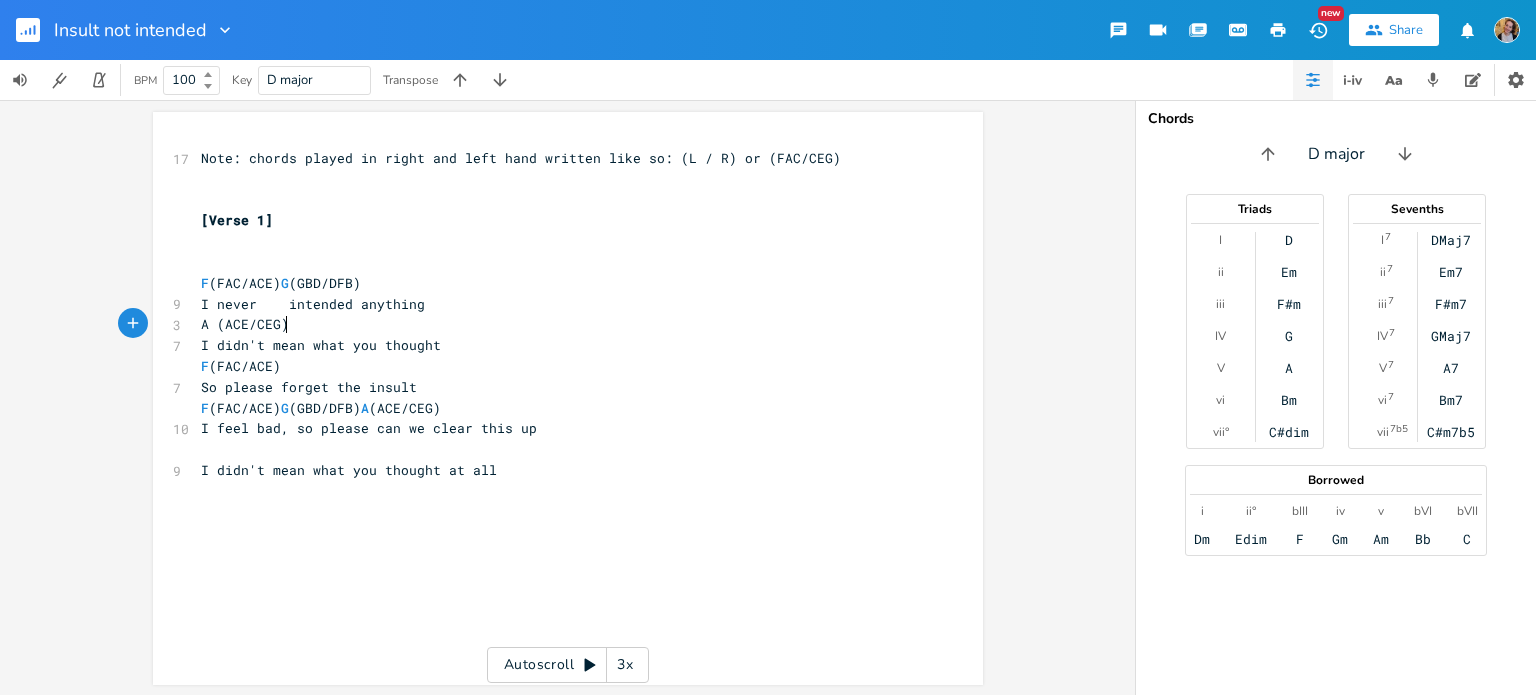 scroll, scrollTop: 0, scrollLeft: 12, axis: horizontal 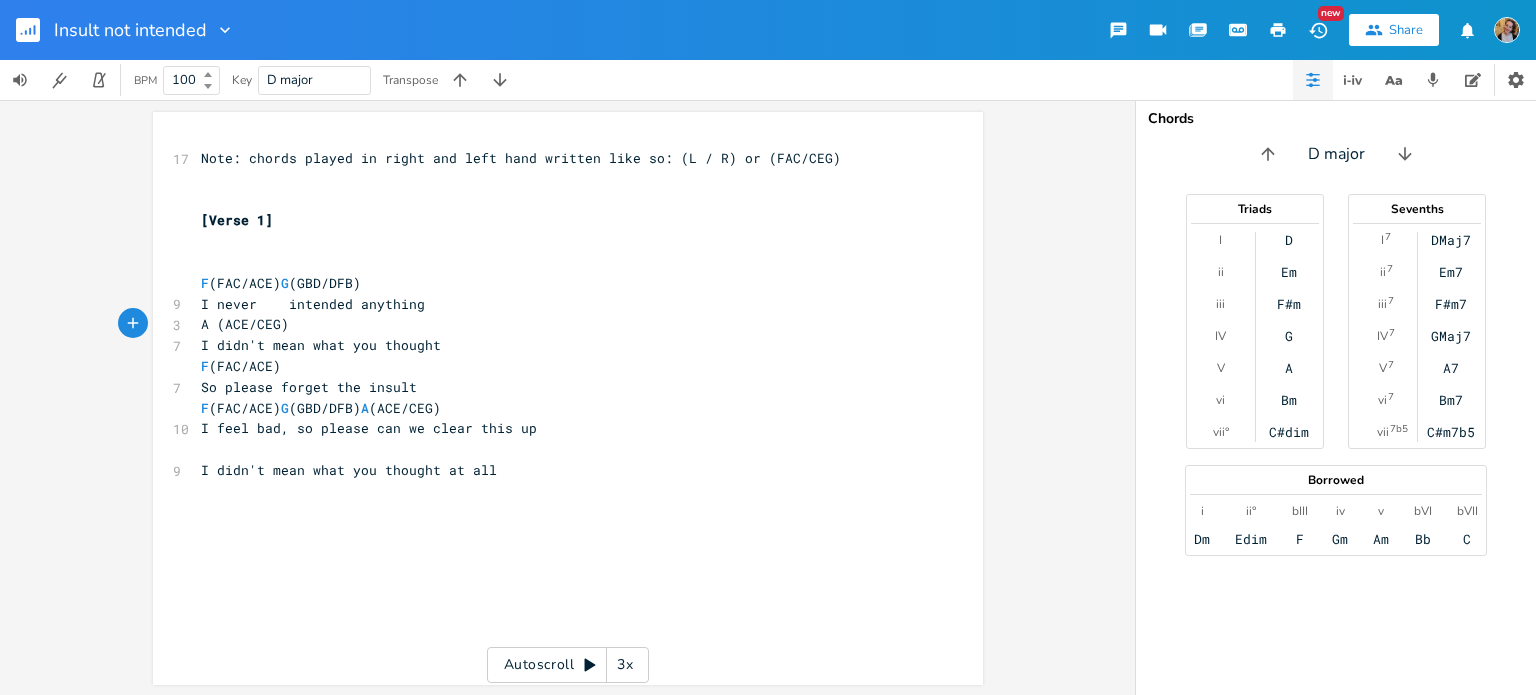 click on "A (ACE/CEG)" at bounding box center [558, 324] 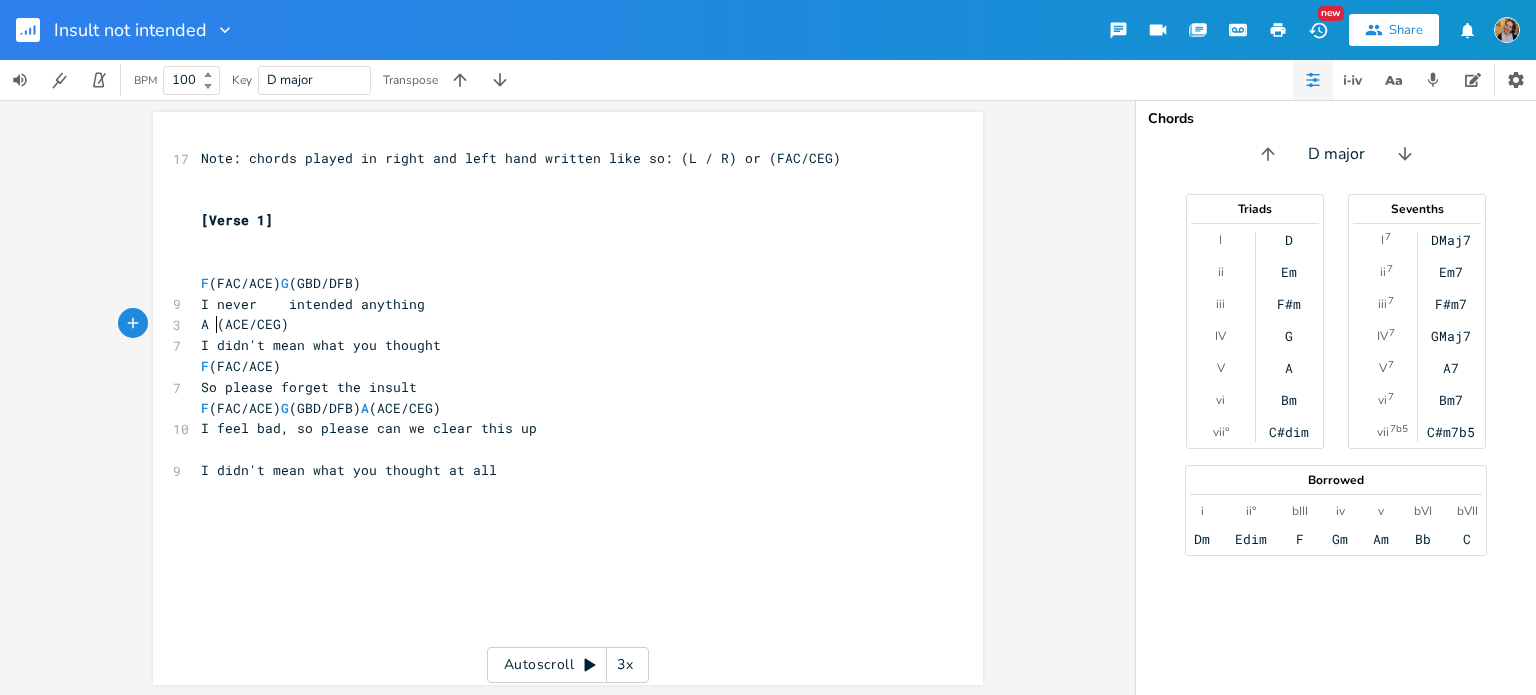 click on "A (ACE/CEG)" at bounding box center (245, 324) 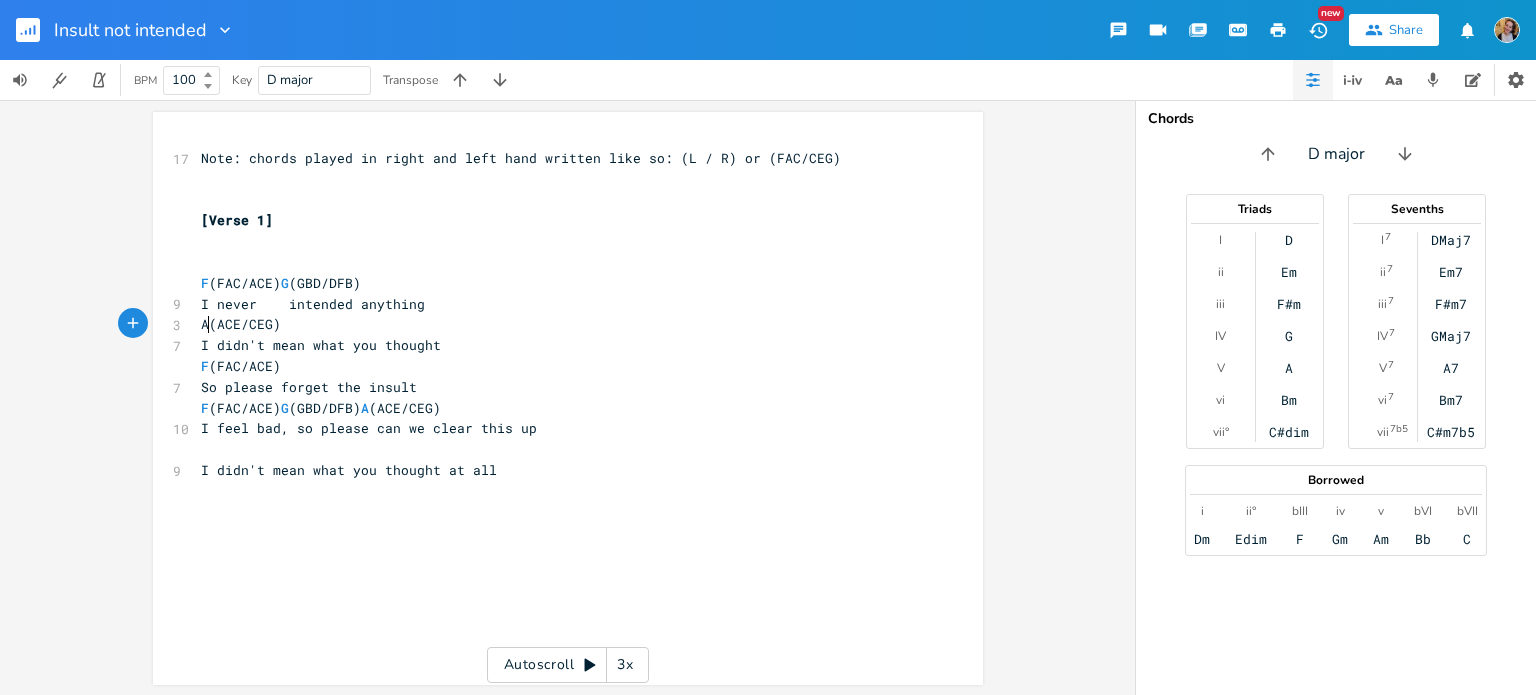 type on "A" 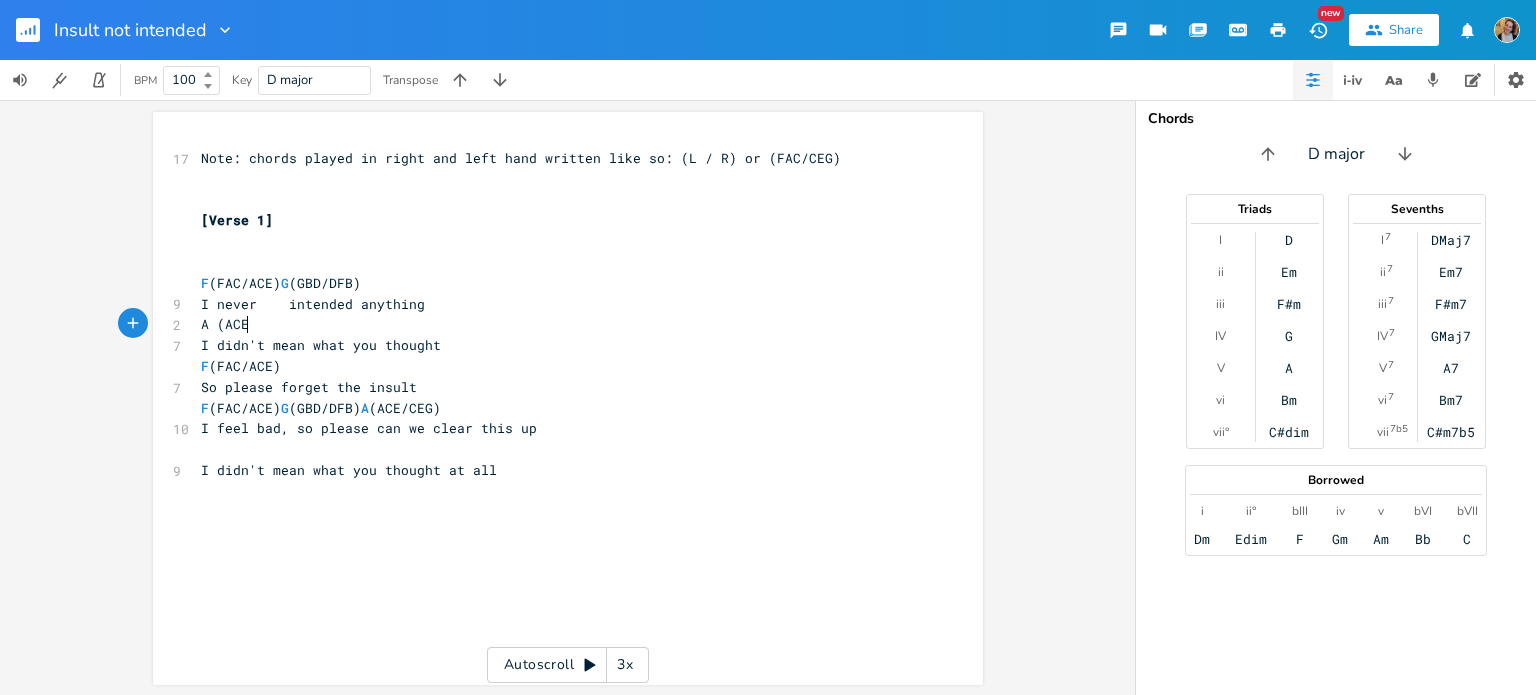 scroll, scrollTop: 0, scrollLeft: 36, axis: horizontal 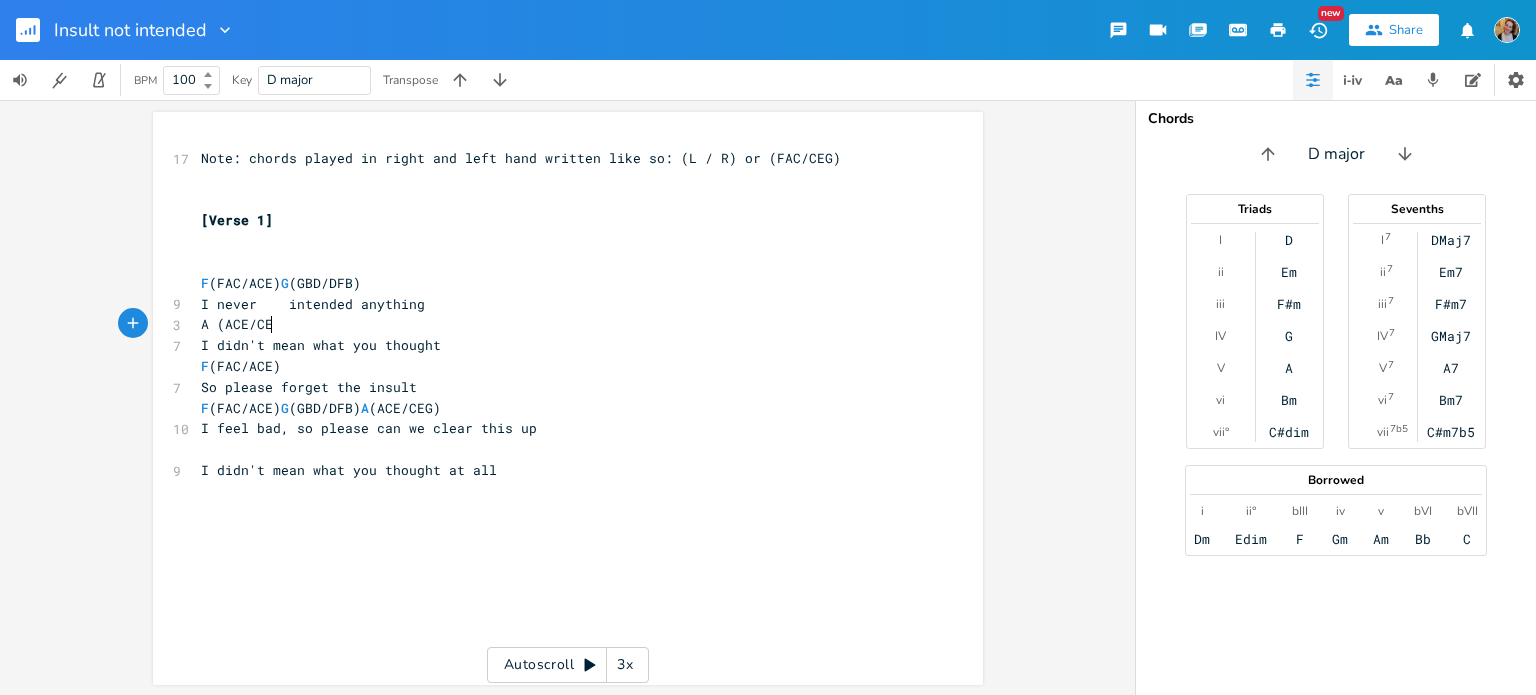 type on "(ACE/CEH" 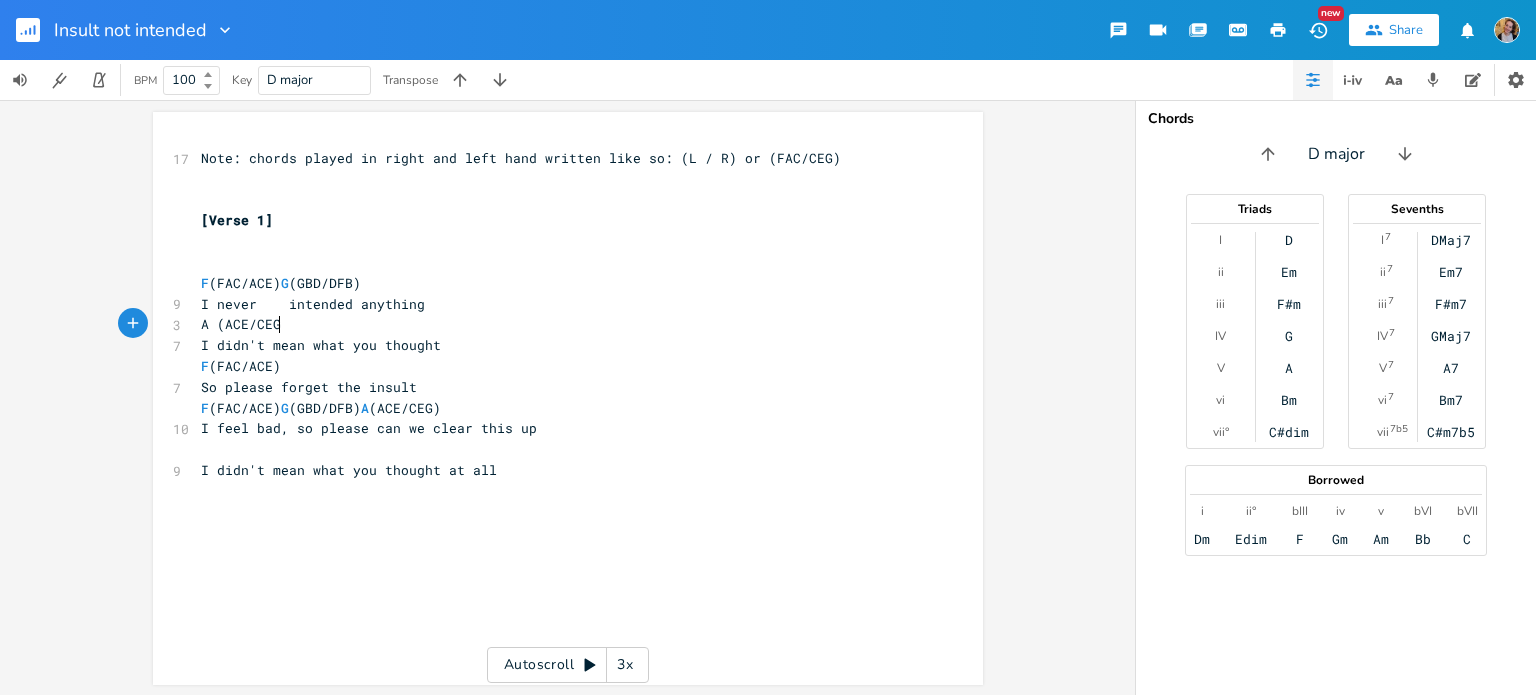 type on "G)" 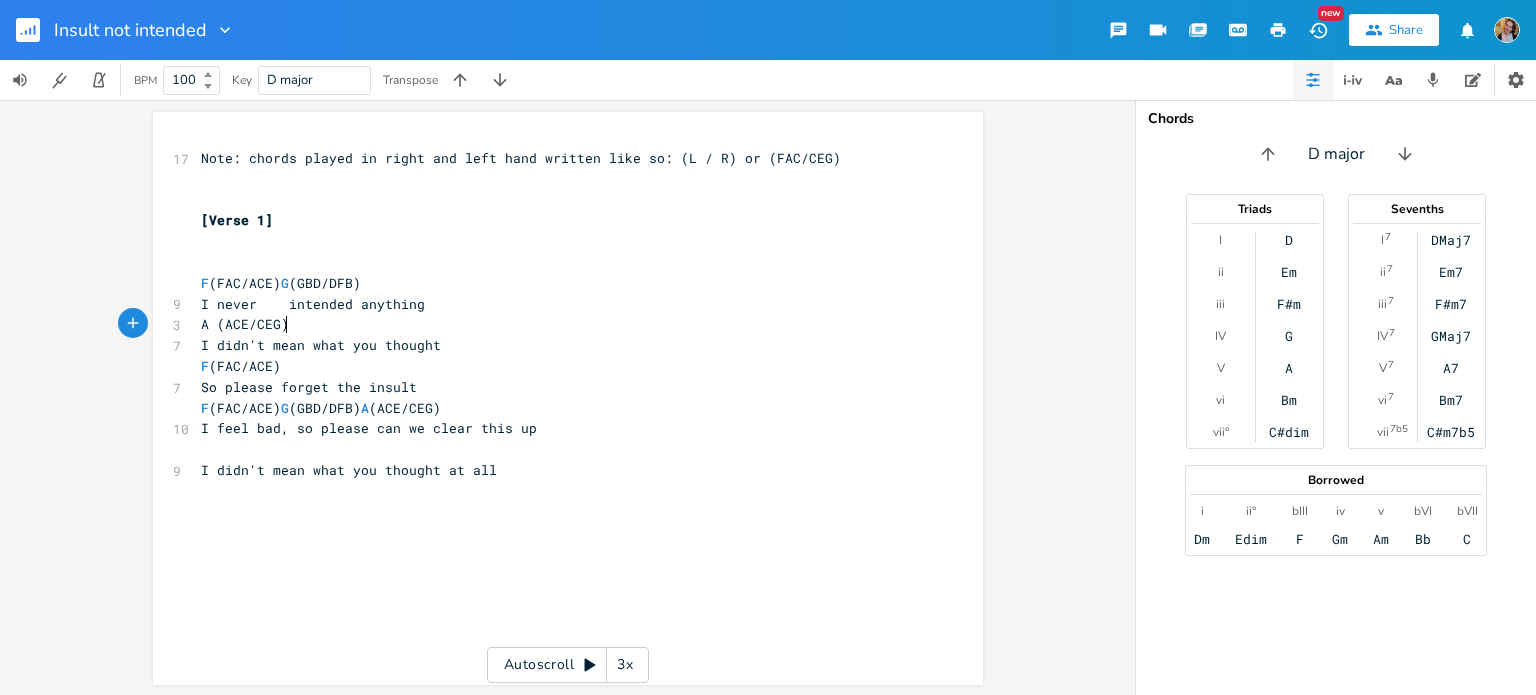 scroll, scrollTop: 0, scrollLeft: 12, axis: horizontal 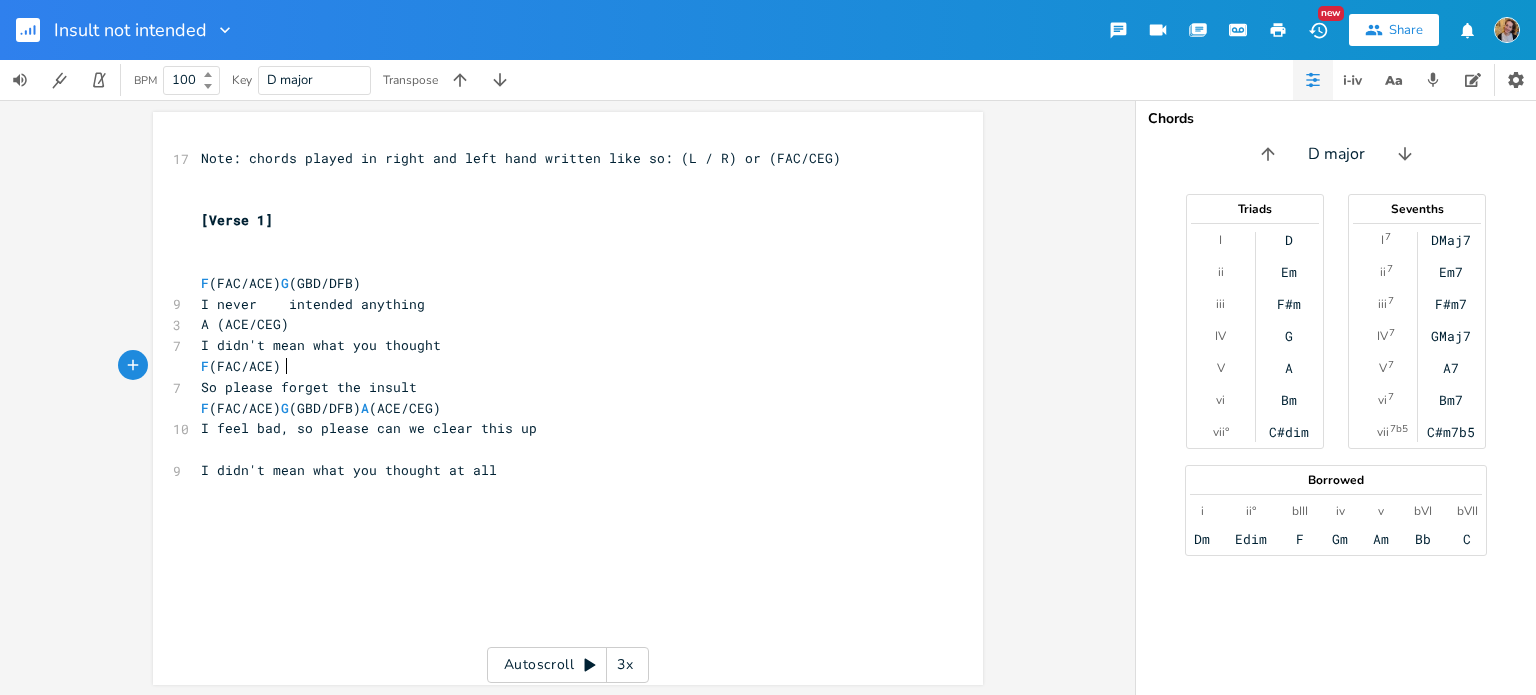 click on "F  (FAC/ACE)" at bounding box center (558, 366) 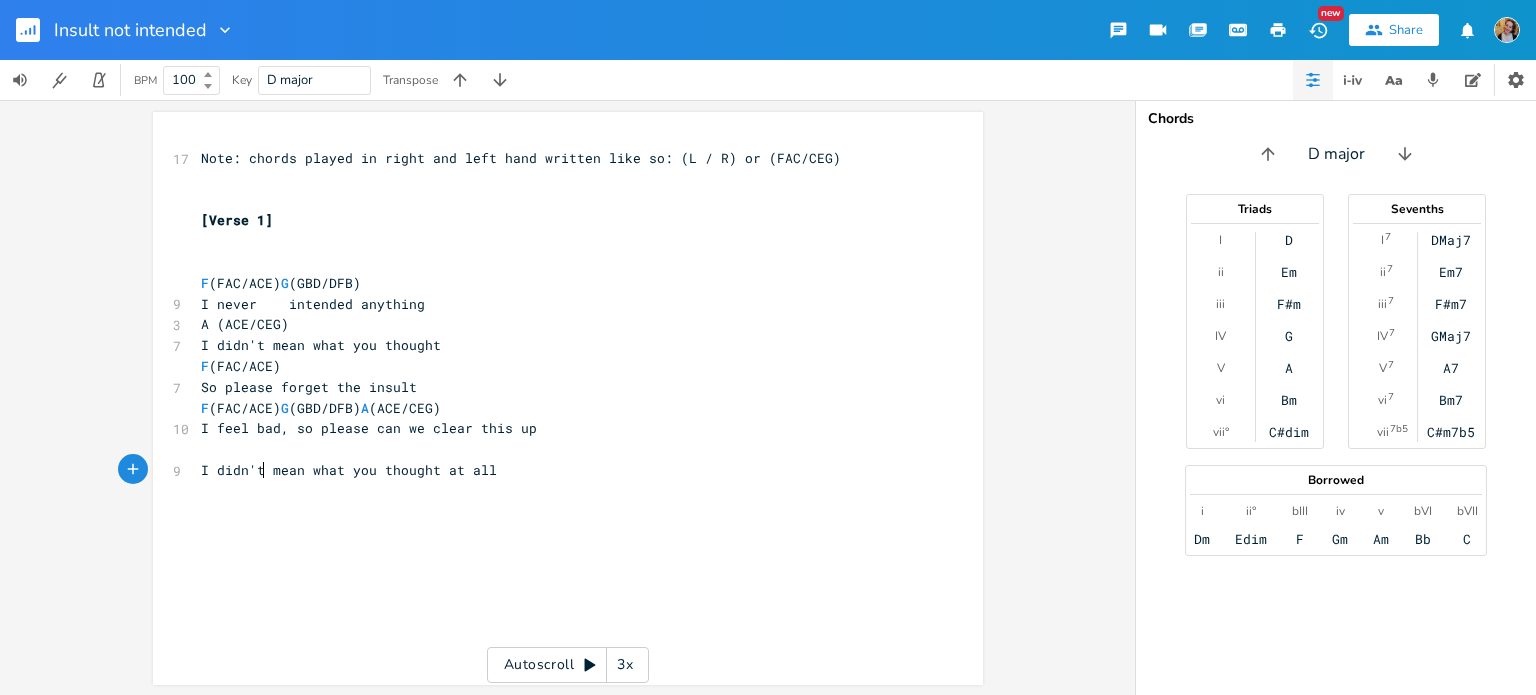 click on "I didn't mean what you thought at all" at bounding box center [349, 470] 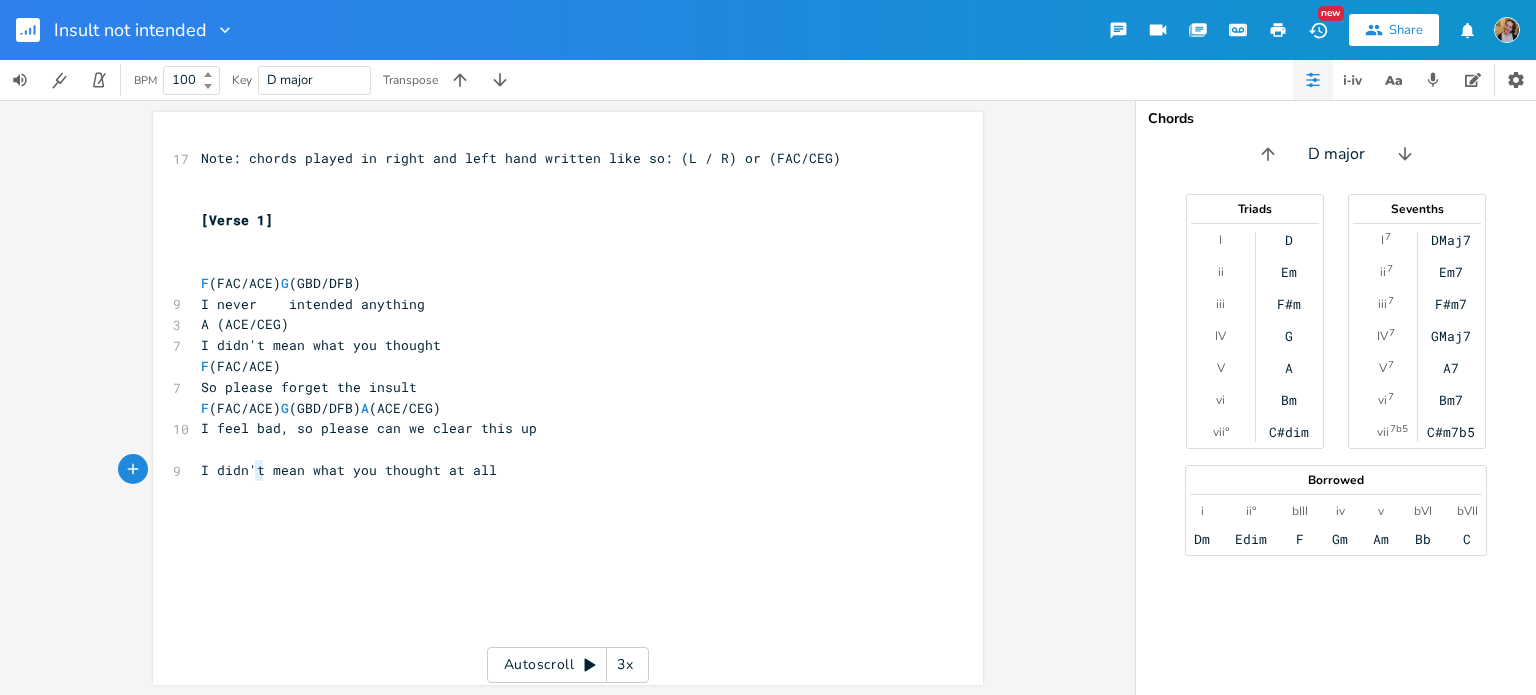 click on "I didn't mean what you thought at all" at bounding box center (349, 470) 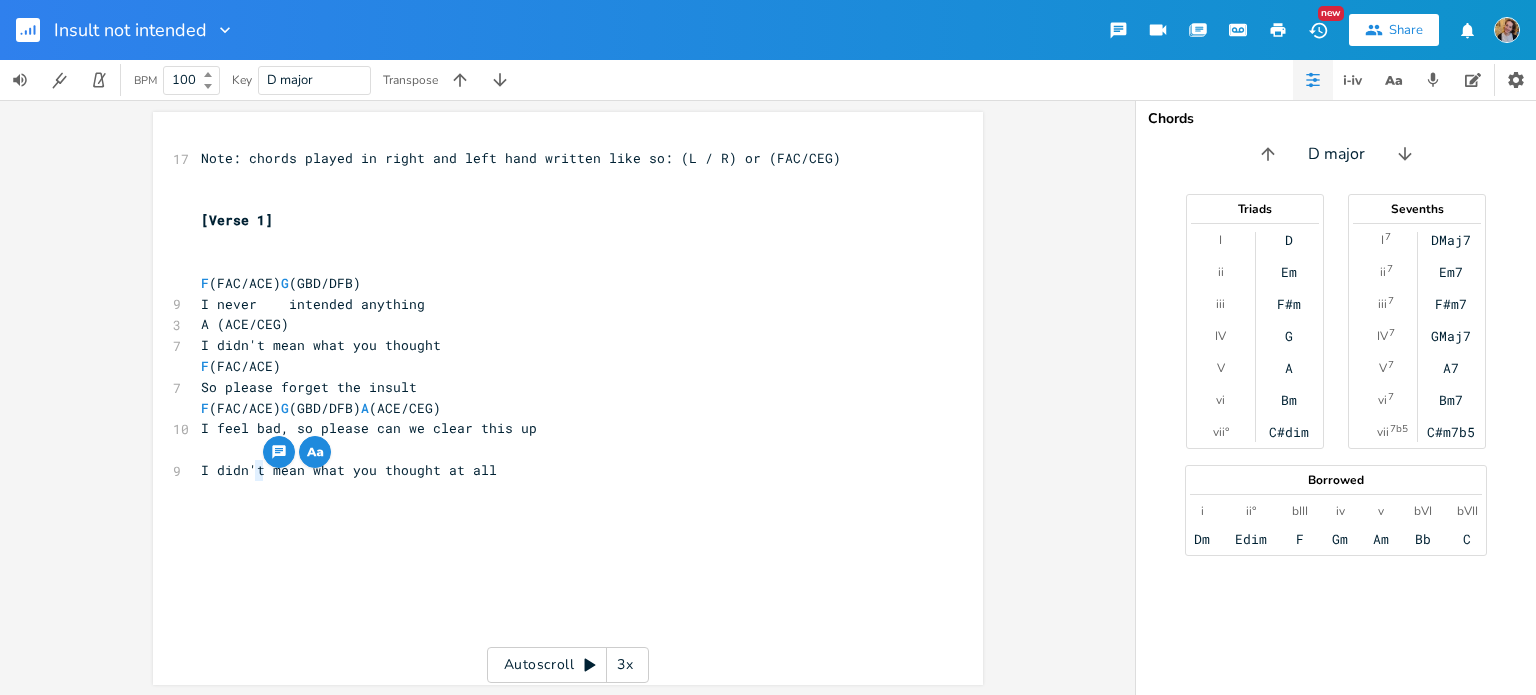 type on "t" 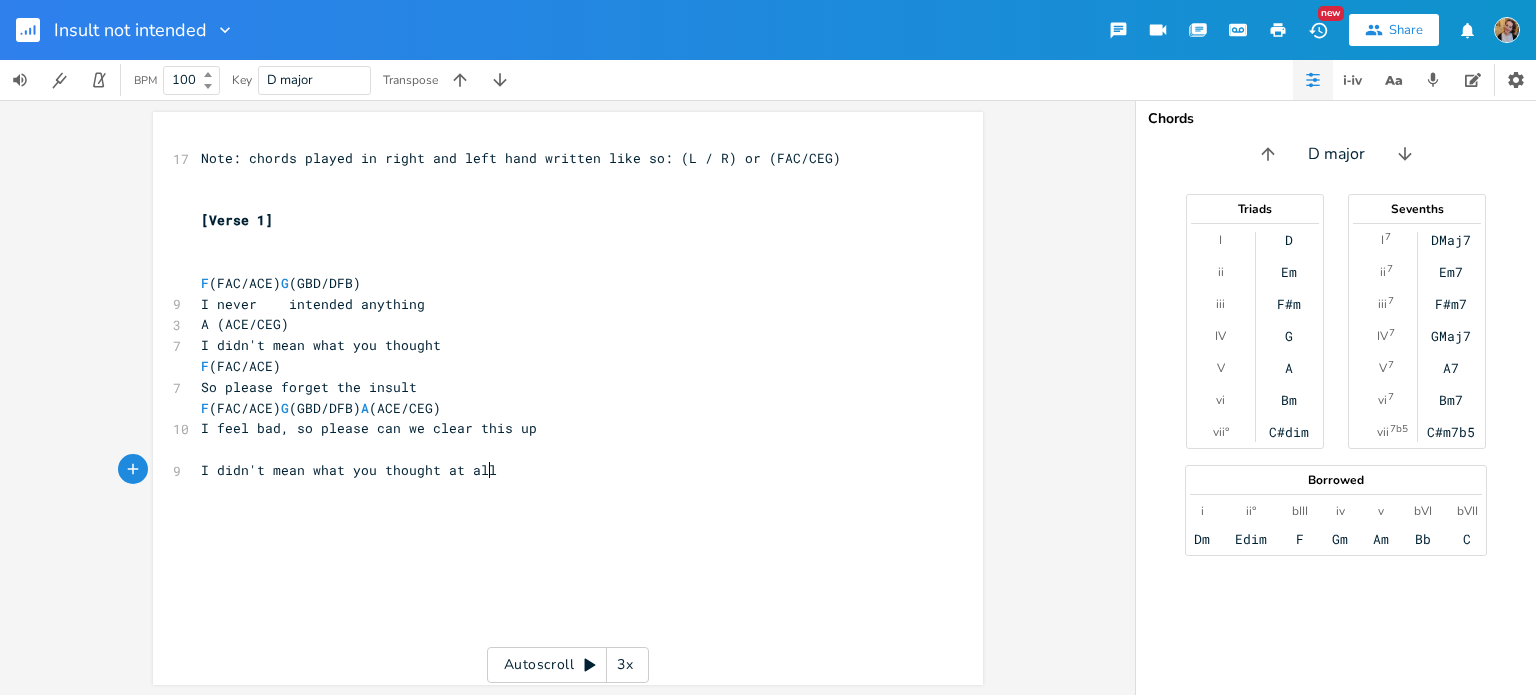 type on "you thought at all" 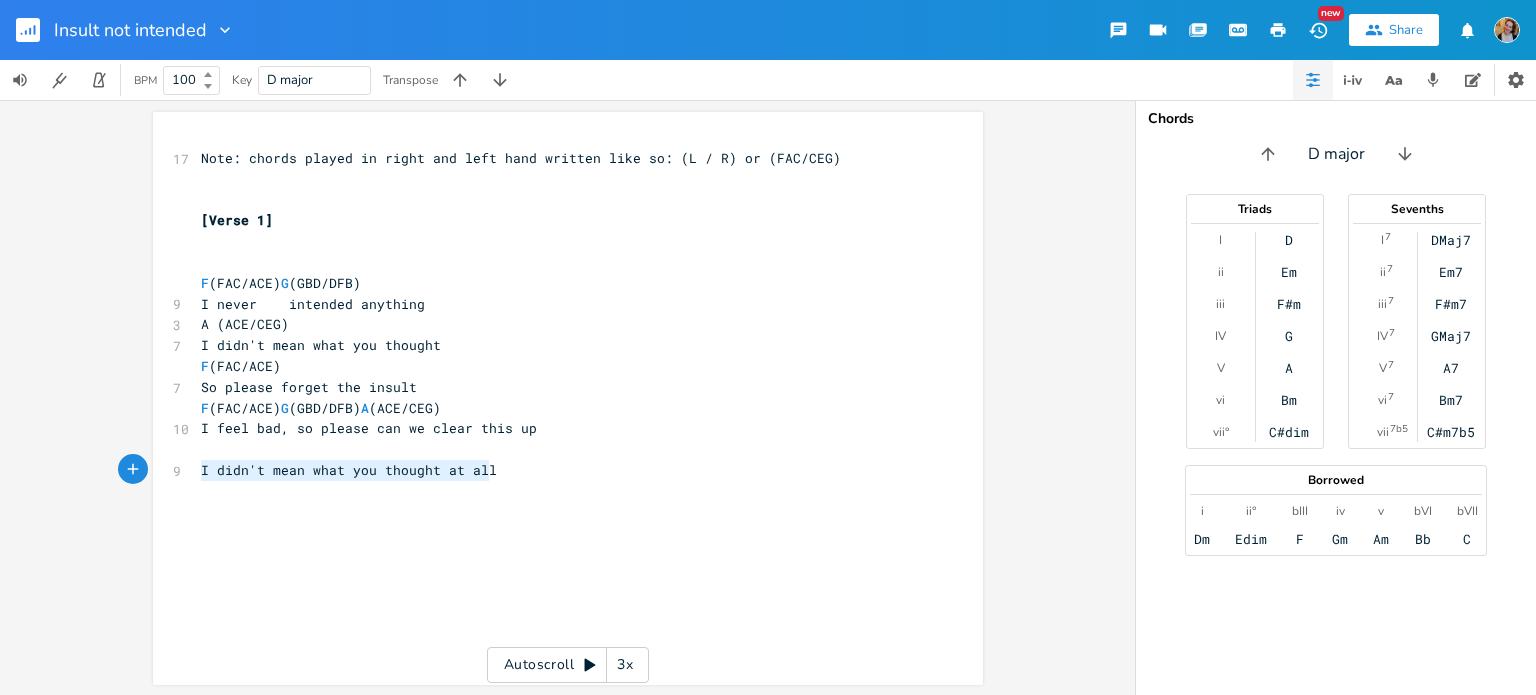 drag, startPoint x: 509, startPoint y: 471, endPoint x: 176, endPoint y: 463, distance: 333.09607 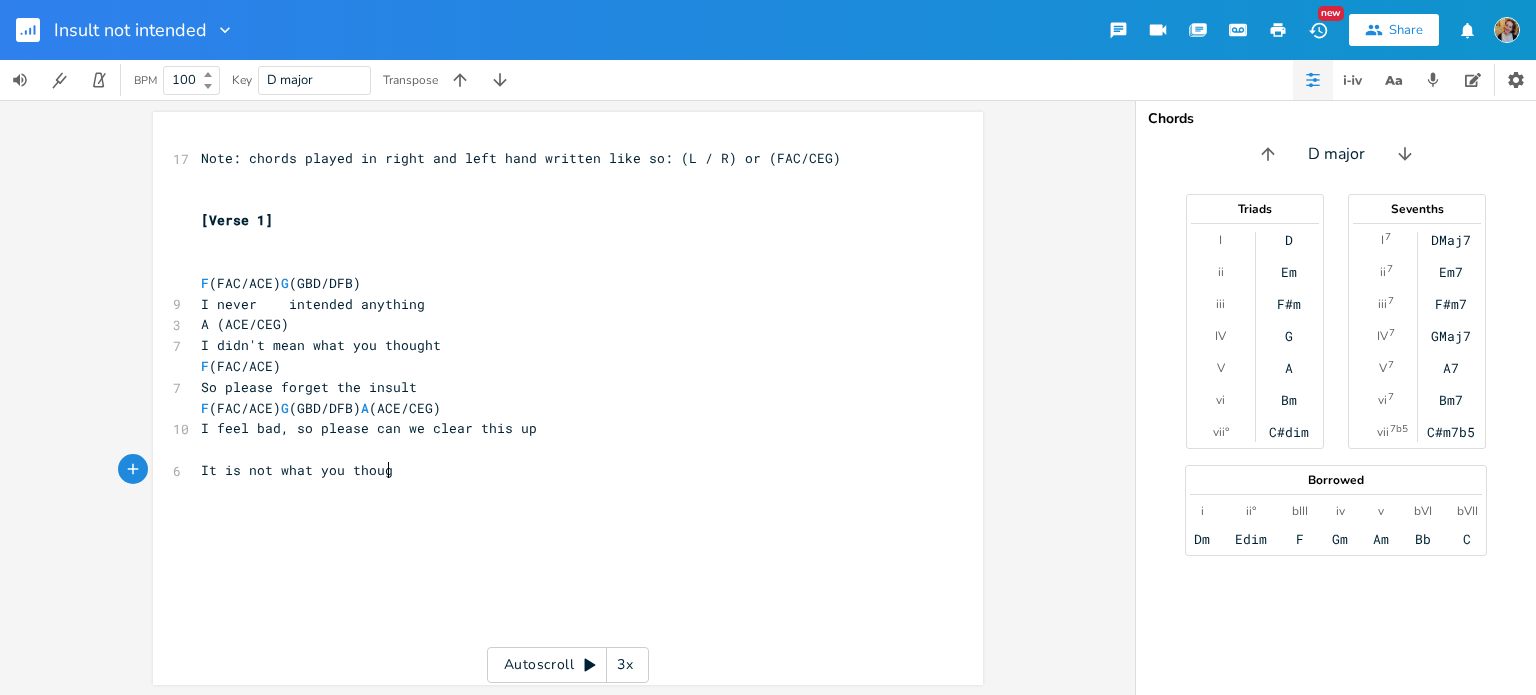 type on "It is not what you thought" 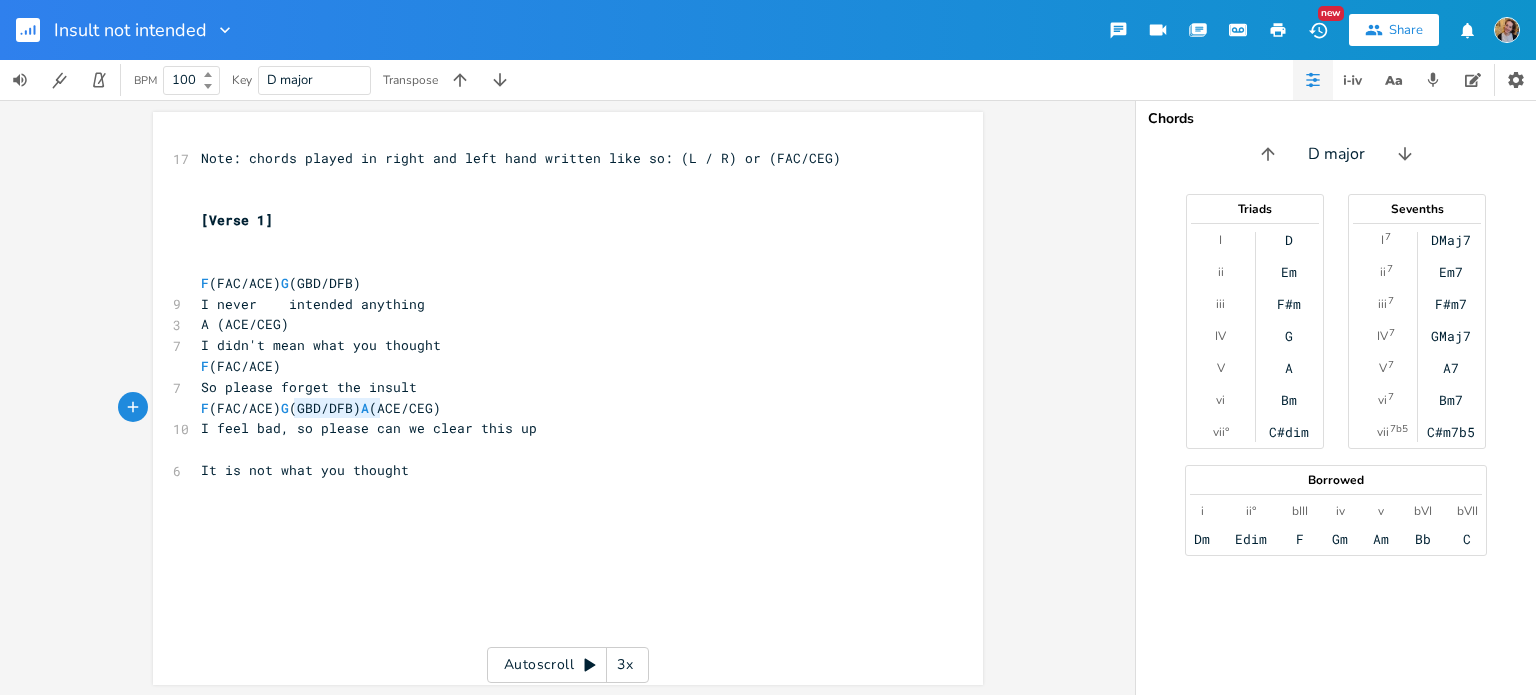 type on "G (GBD/DFB)" 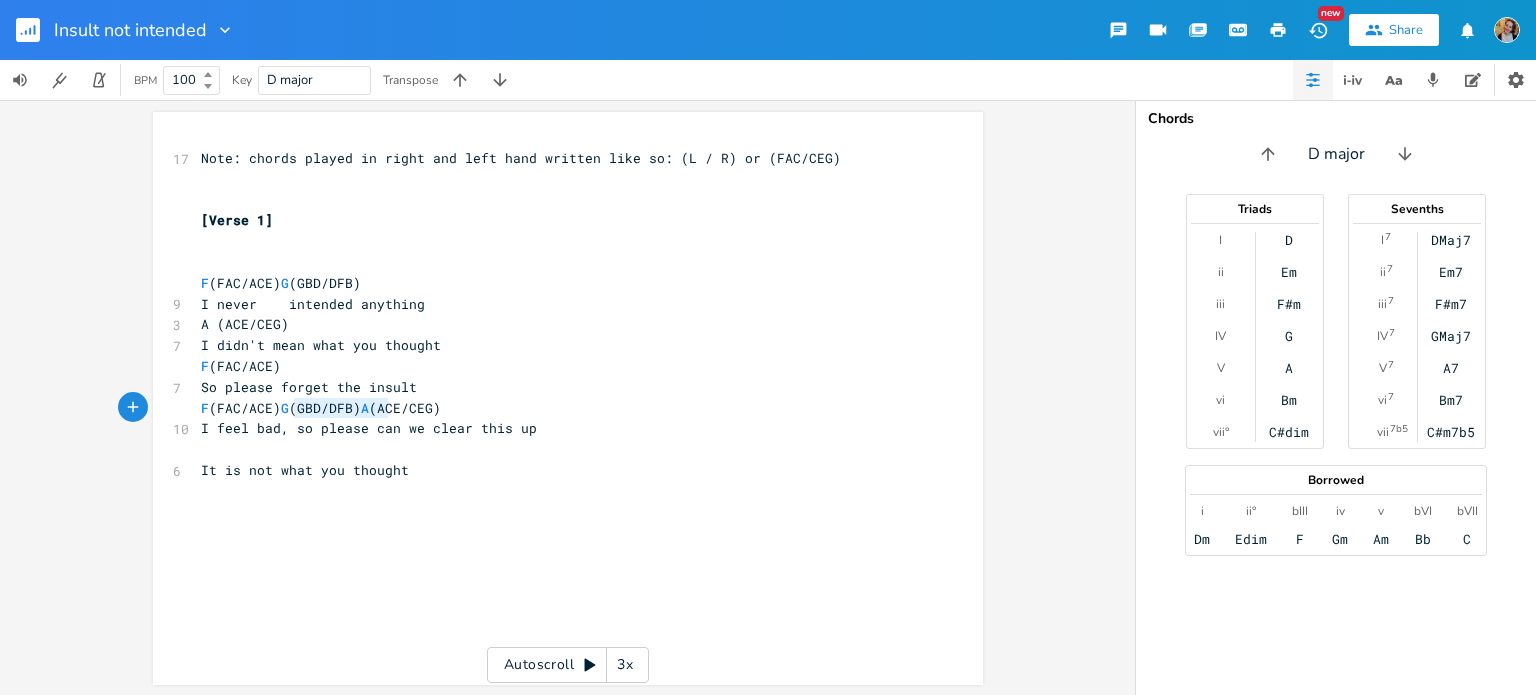 click on "G (GBD/DFB) x 17 Note: chords played in right and left hand written like so: (L / R) or (FAC/CEG) ​ ​ [Verse 1] ​ ​ F  (FAC/ACE)   G  (GBD/DFB) 9 I never    intended anything 3 A (ACE/CEG)    7 I didn't mean what you thought F  (FAC/ACE) 7 So please forget the insult F  (FAC/ACE)   G  (GBD/DFB)    A  (ACE/CEG)   10 I feel bad, so please can we clear this up ​ 6 It is not what you thought ​ ​" at bounding box center [568, 398] 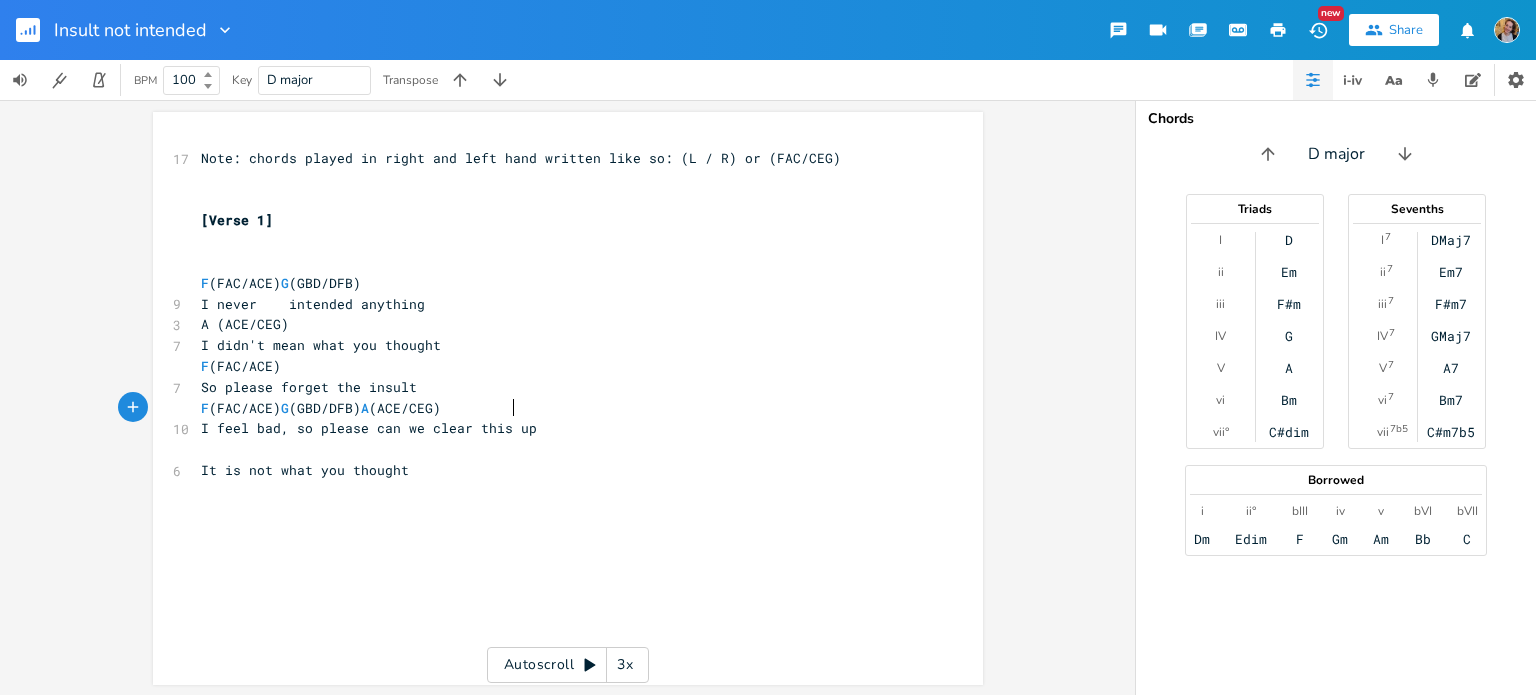 click on "F  (FAC/ACE)   G  (GBD/DFB)    A  (ACE/CEG)" at bounding box center (321, 408) 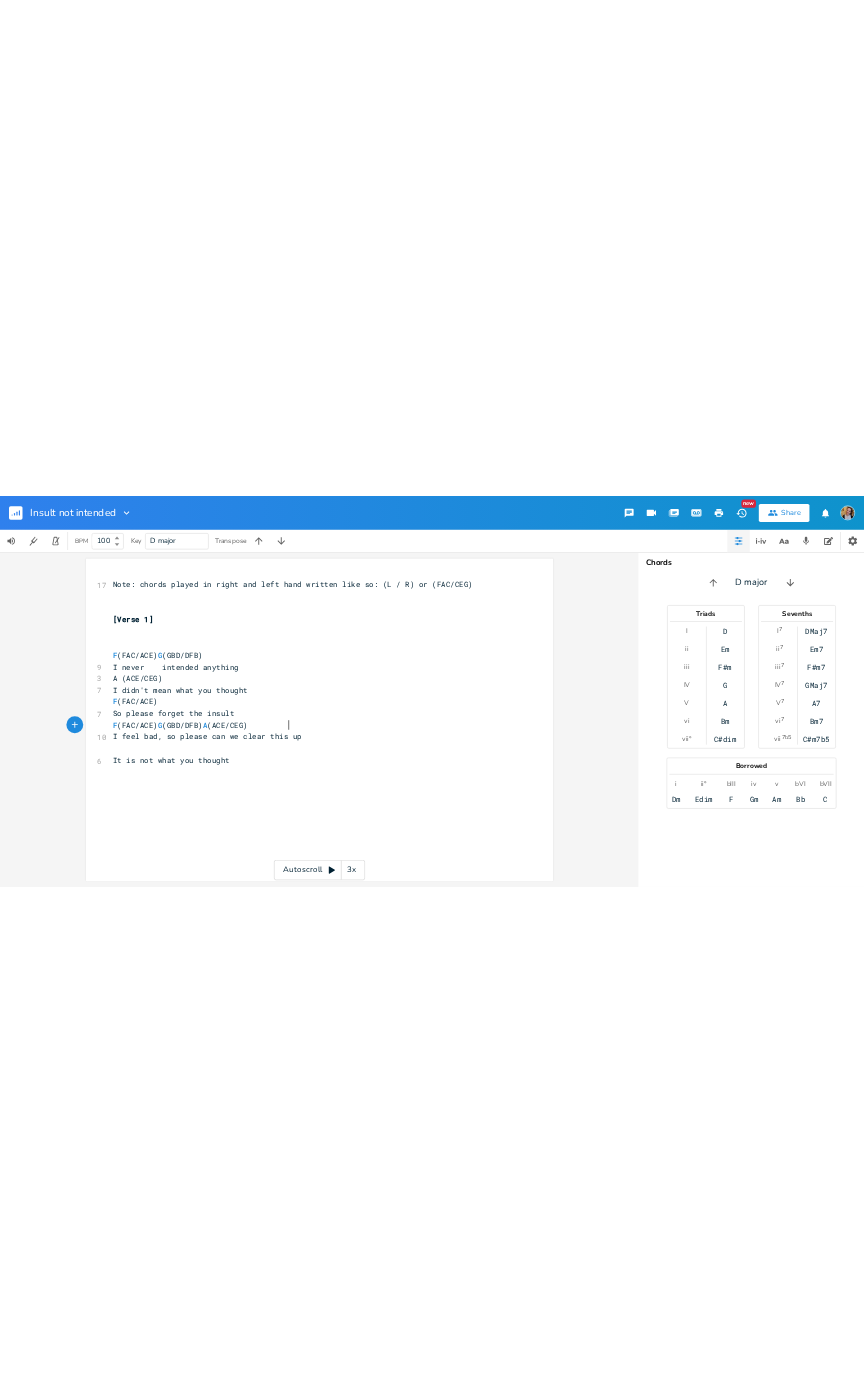 scroll, scrollTop: 0, scrollLeft: 4, axis: horizontal 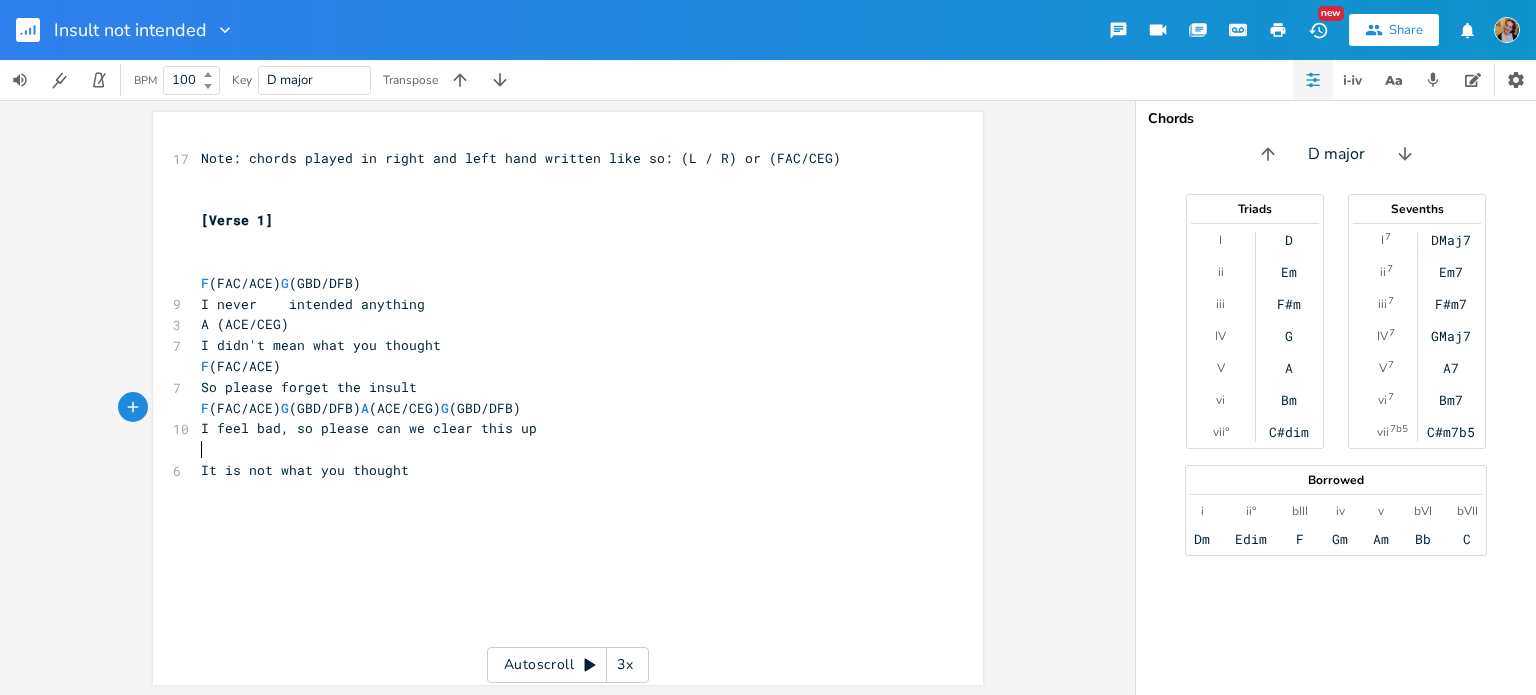 click on "​" at bounding box center (558, 449) 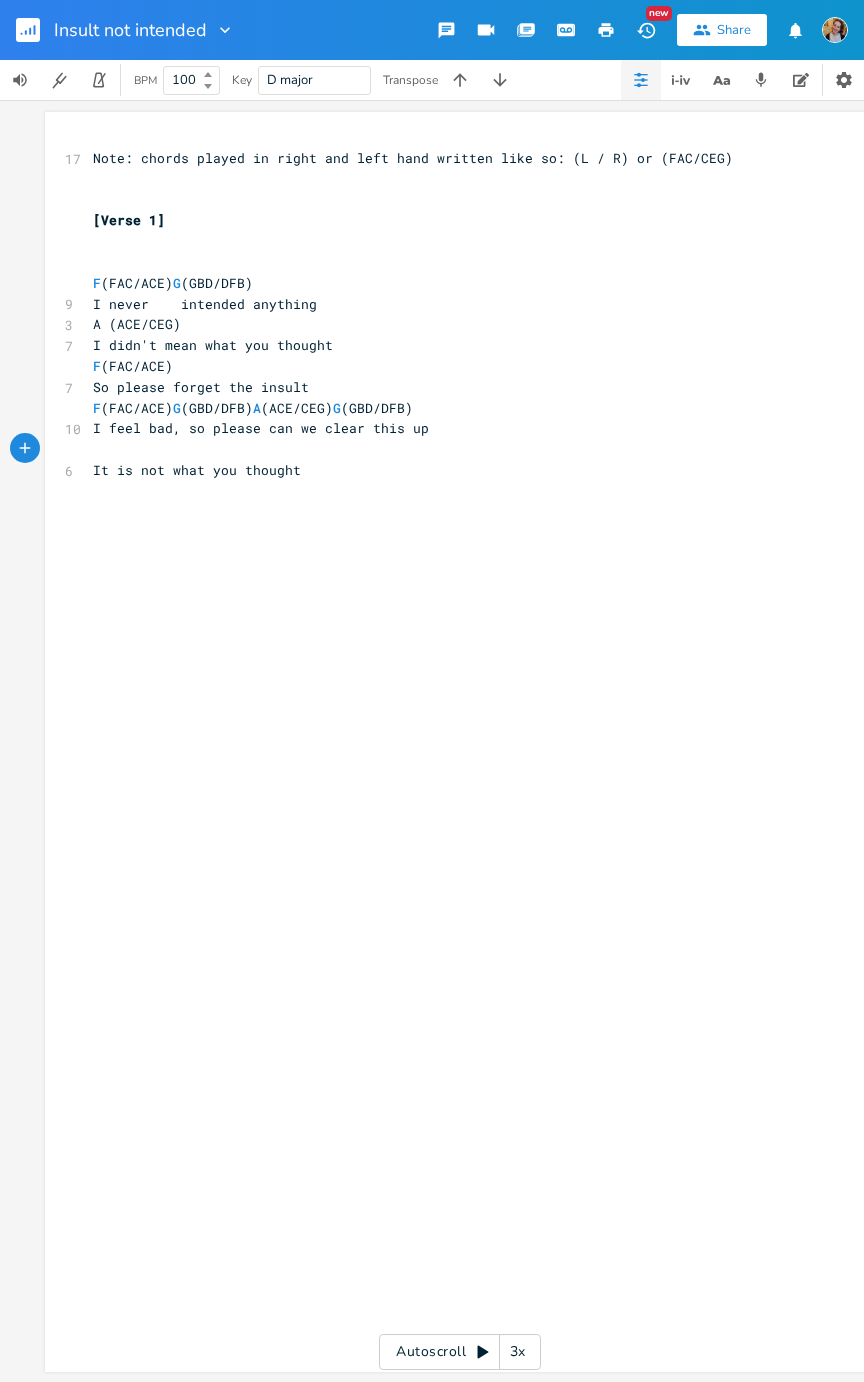click on "F  (FAC/ACE)   G  (GBD/DFB)" at bounding box center (173, 283) 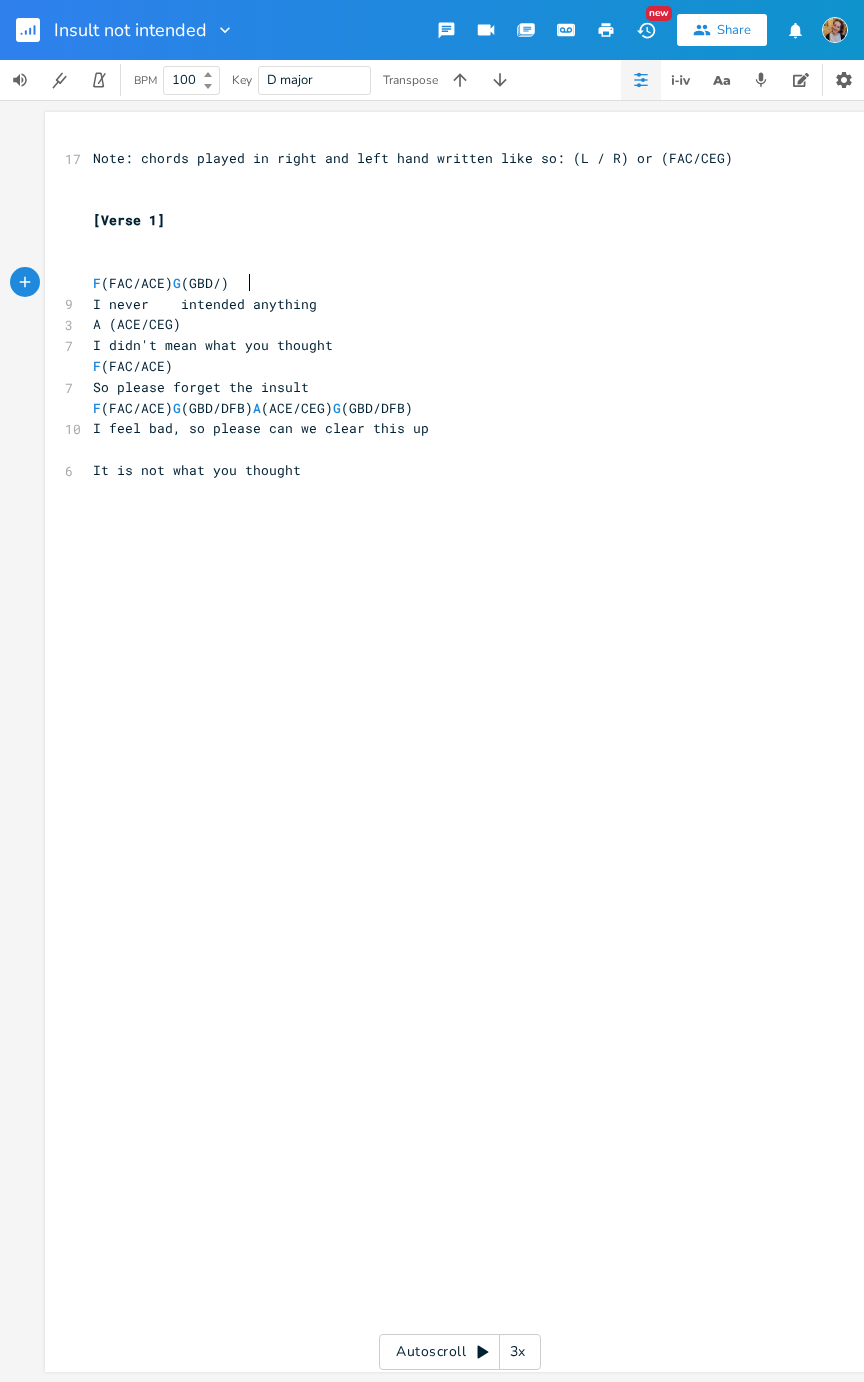 click on "xxxxxxxxxx   17 Note: chords played in right and left hand written like so: (L / R) or (FAC/CEG)     [Verse 1]     F  (FAC/ACE)   G  (GBD/) 9 I never    intended anything 3 A (ACE/CEG)    7 I didn't mean what you thought F  (FAC/ACE) 7 So please forget the insult F  (FAC/ACE)   G  (GBD/DFB)    A  (ACE/CEG)    G  (GBD/DFB) 10 I feel bad, so please can we clear this up   6 It is not what you thought" at bounding box center (475, 761) 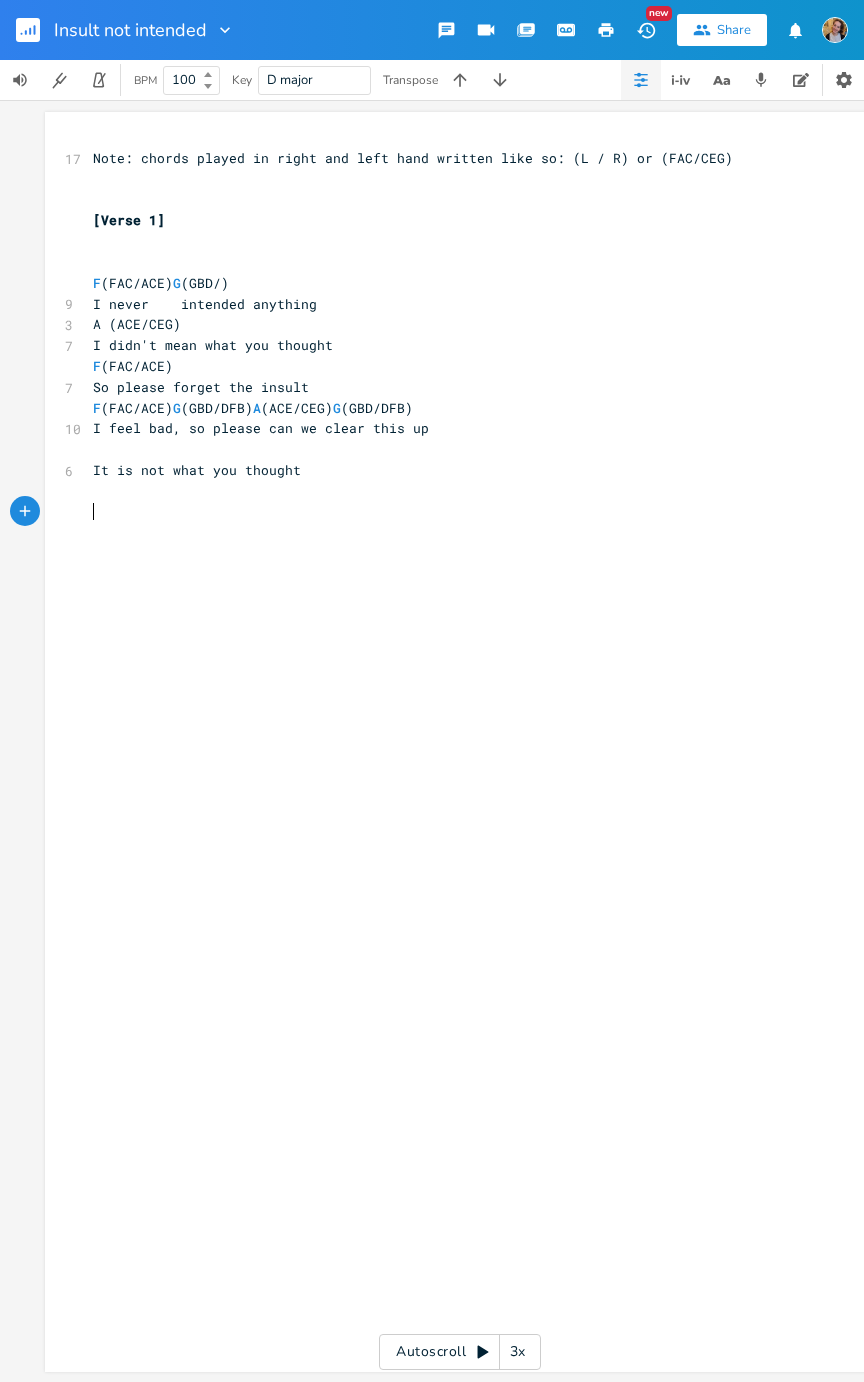 click on "F  (FAC/ACE)   G  (GBD/)" at bounding box center [450, 283] 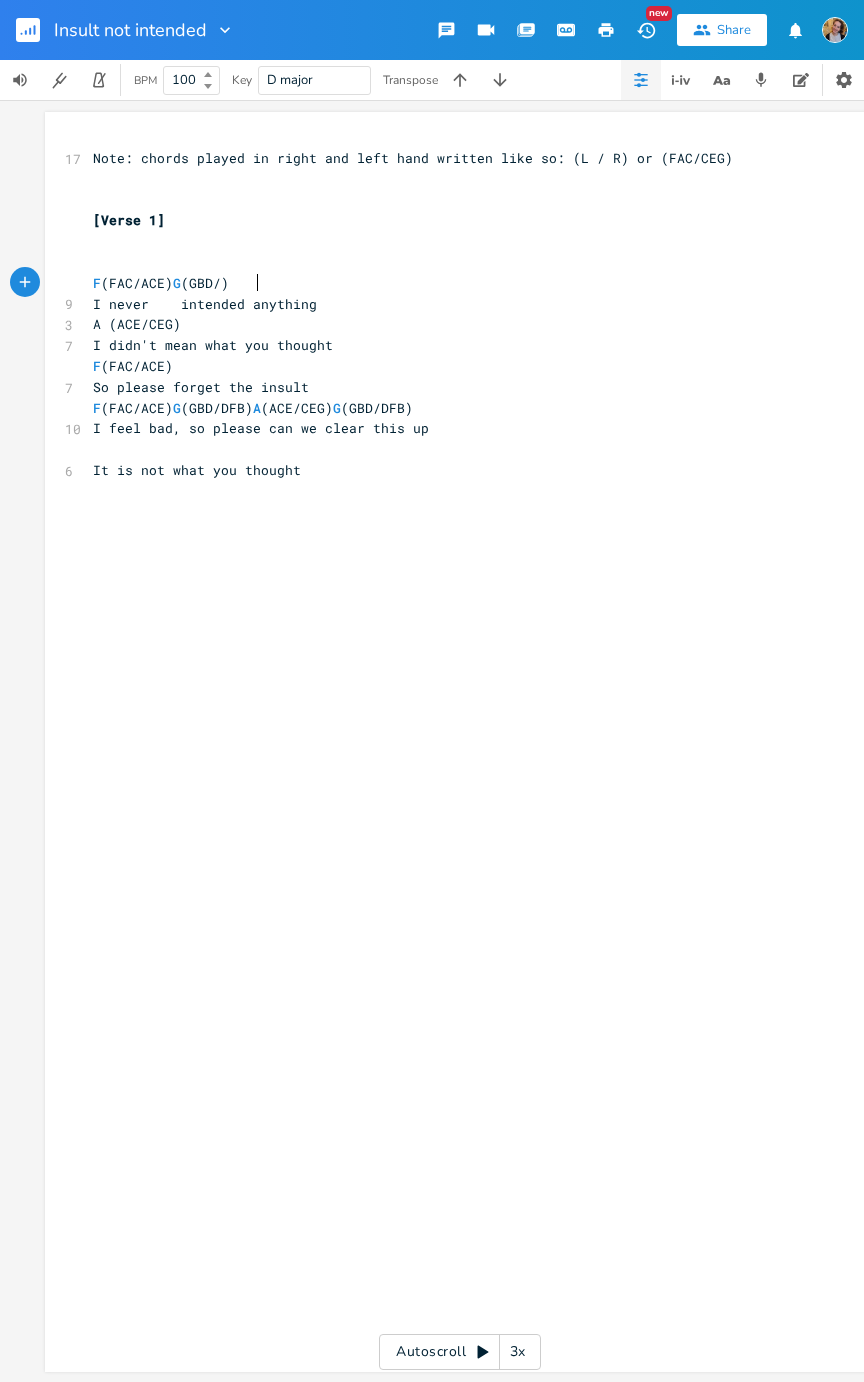 click on "F  (FAC/ACE)   G  (GBD/)" at bounding box center (161, 283) 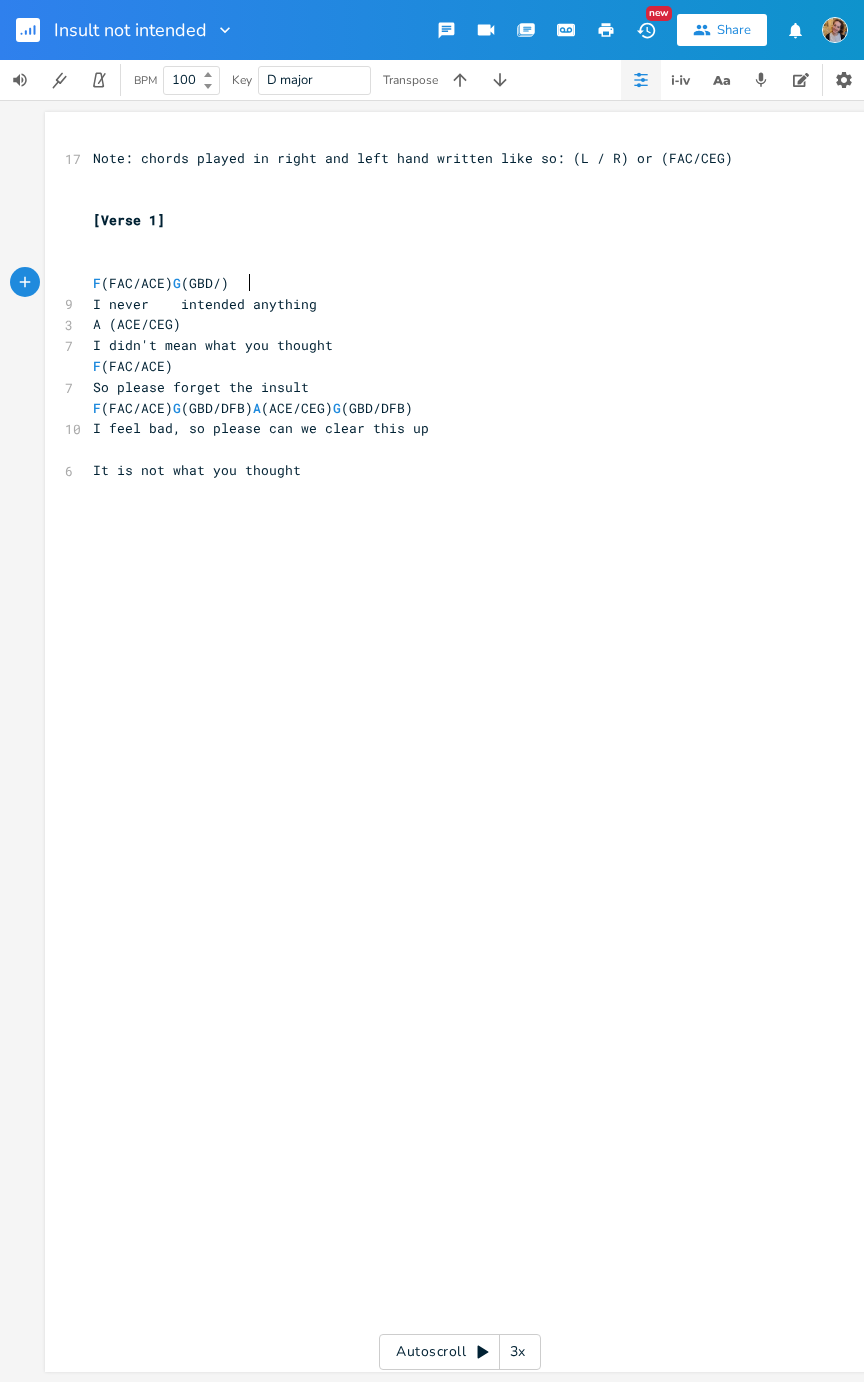 click on "F  (FAC/ACE)   G  (GBD/)" at bounding box center (450, 283) 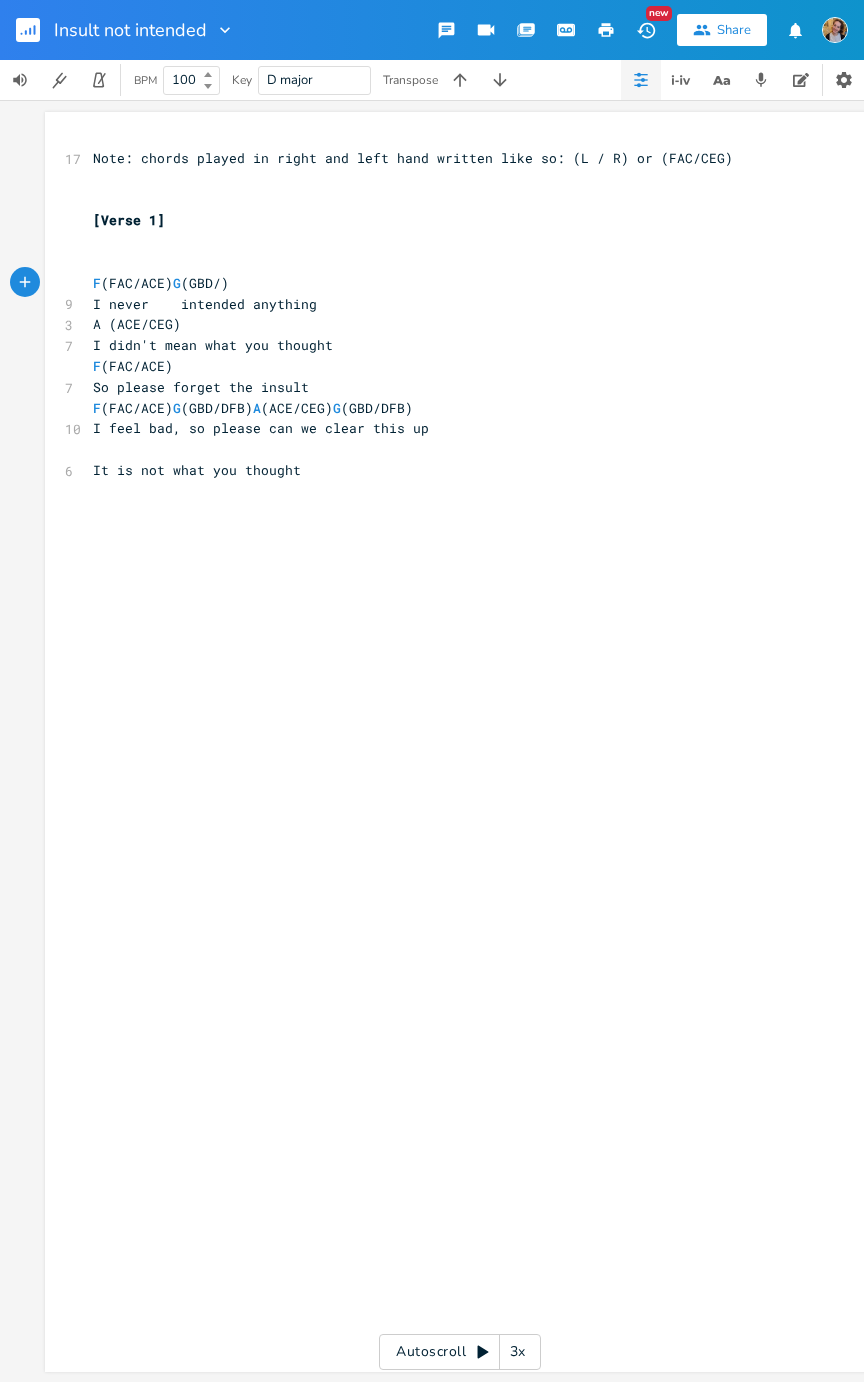 click on "​" at bounding box center (450, 262) 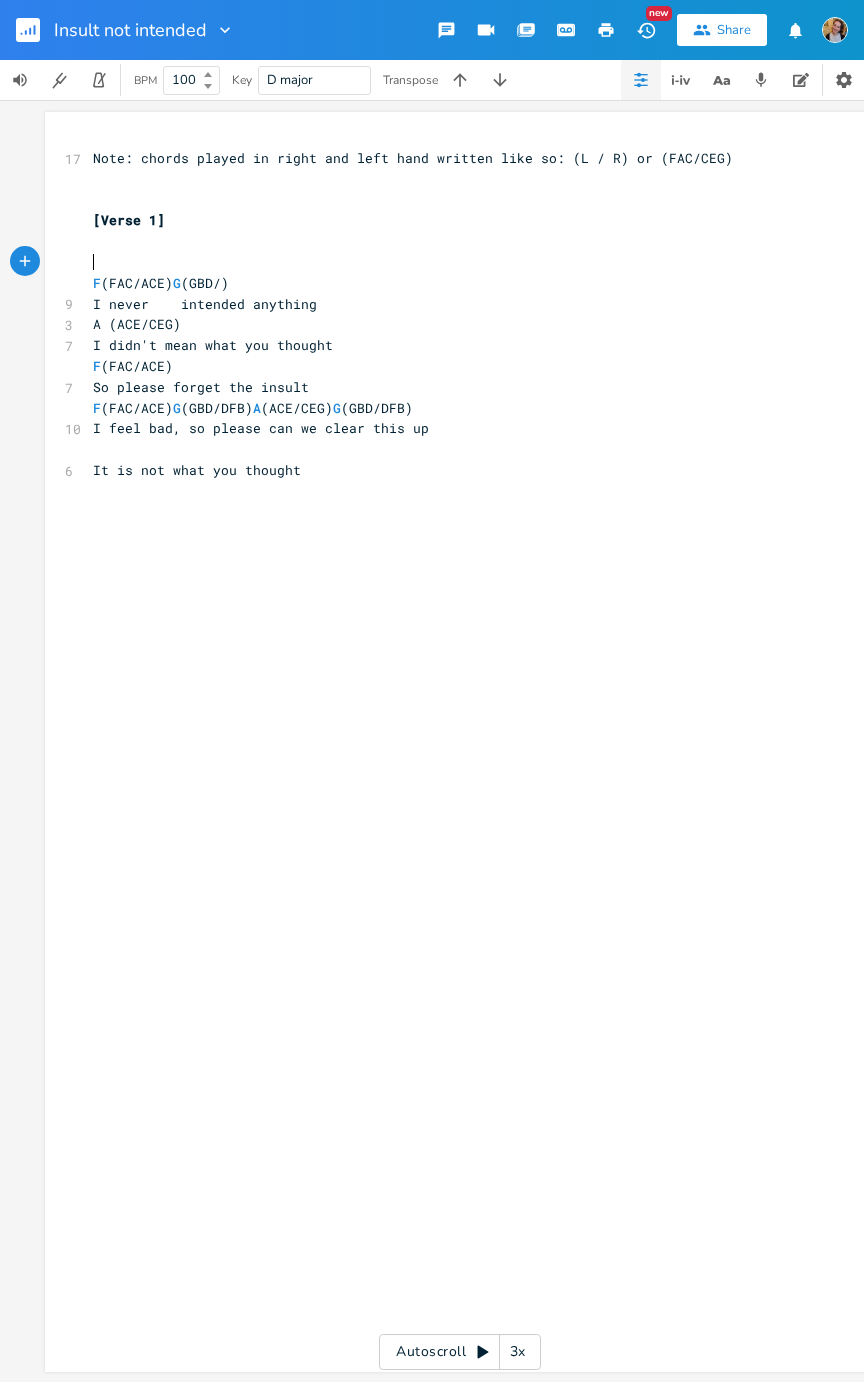 click on "F  (FAC/ACE)   G  (GBD/)" at bounding box center [161, 283] 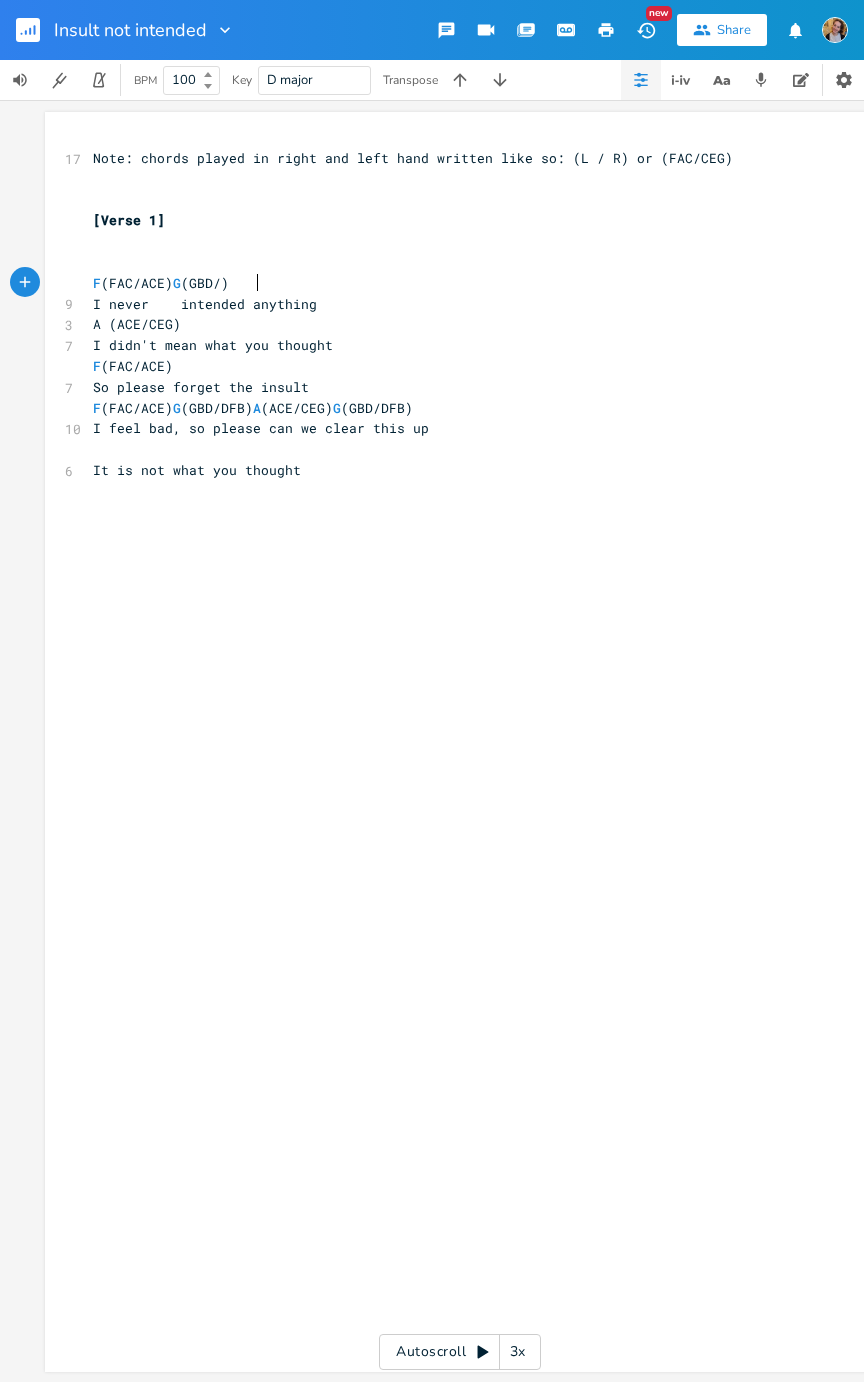 click on "F  (FAC/ACE)   G  (GBD/)" at bounding box center (450, 283) 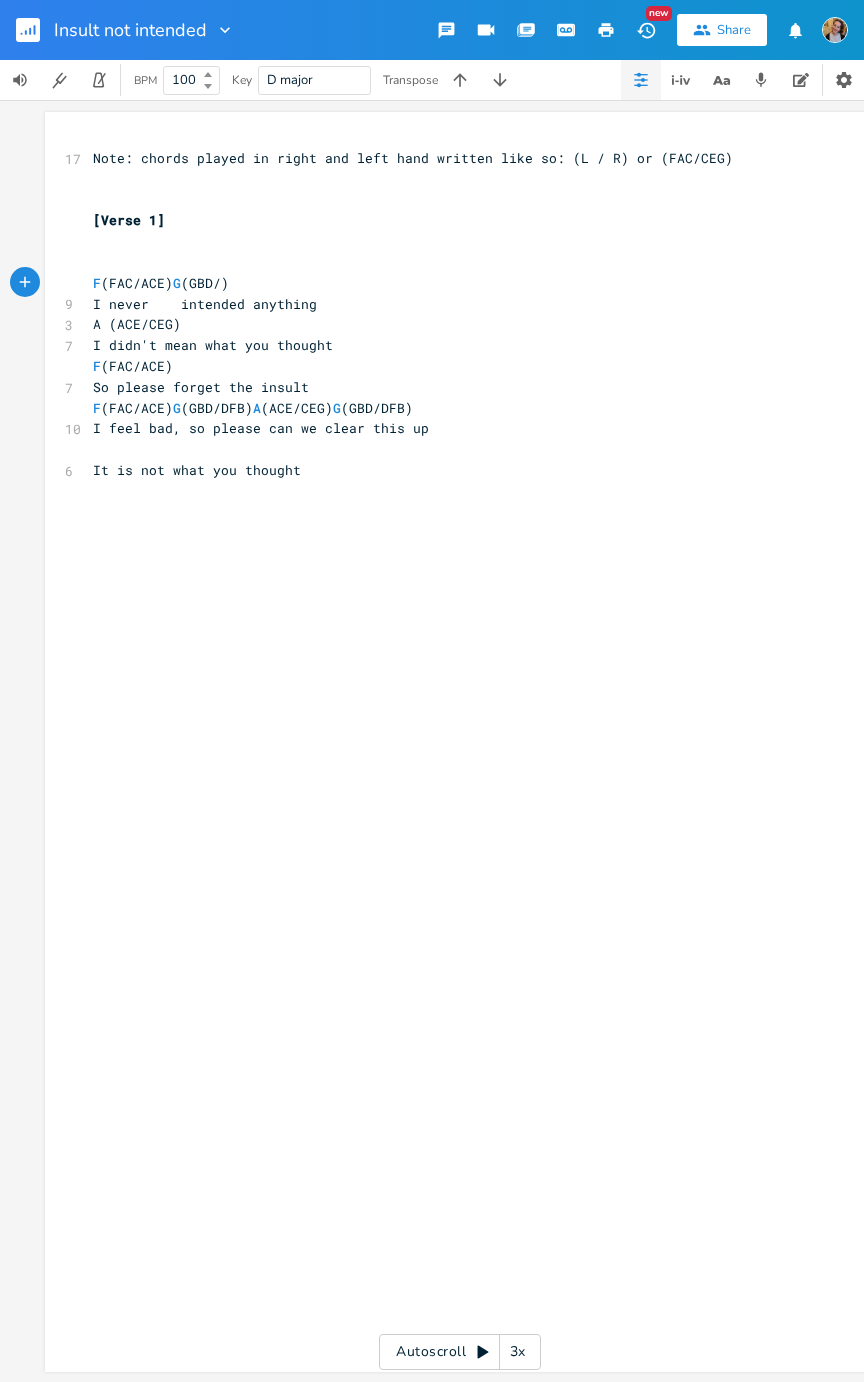click on "F  (FAC/ACE)   G  (GBD/)" at bounding box center (161, 283) 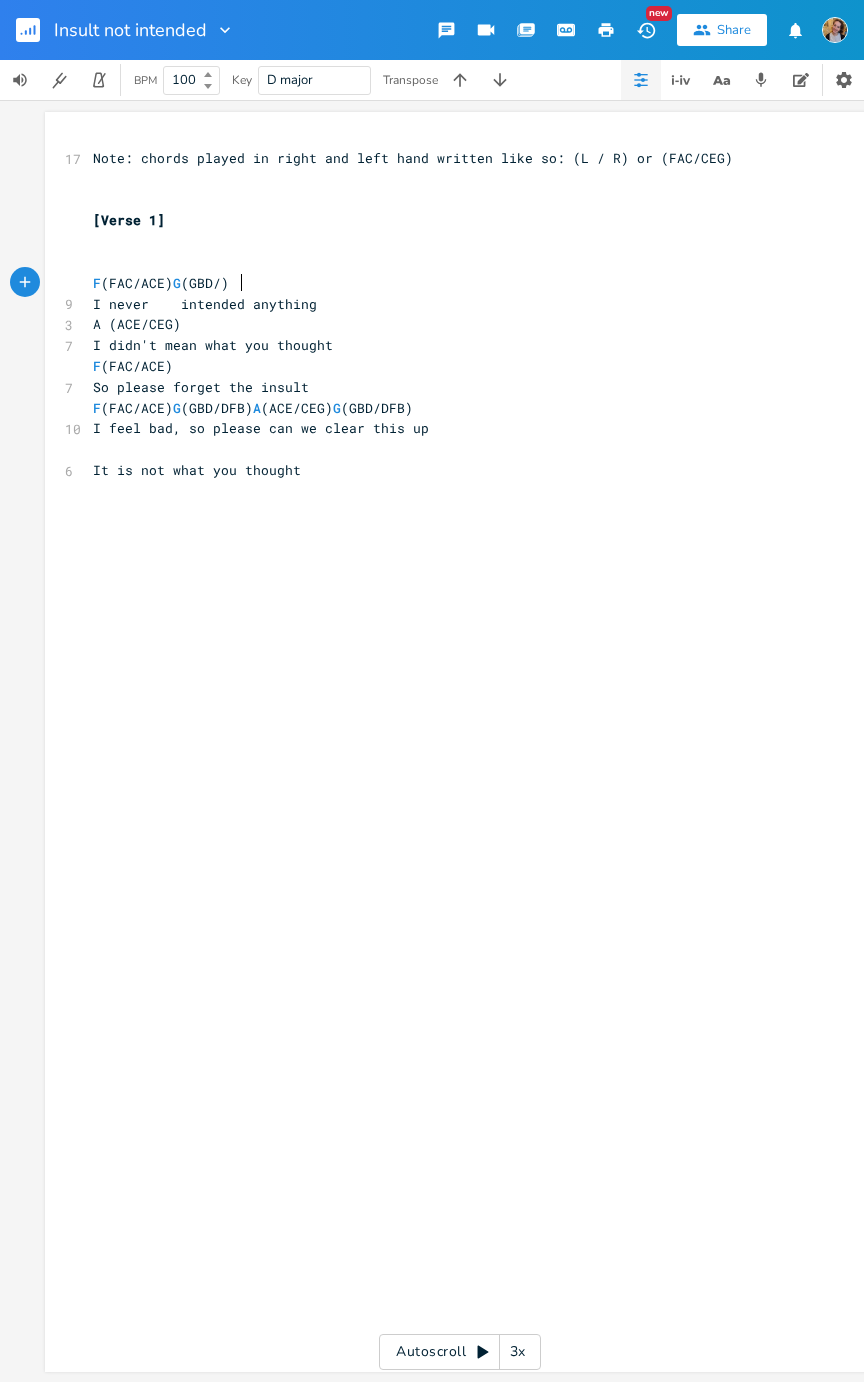 click on "F  (FAC/ACE)   G  (GBD/)" at bounding box center [161, 283] 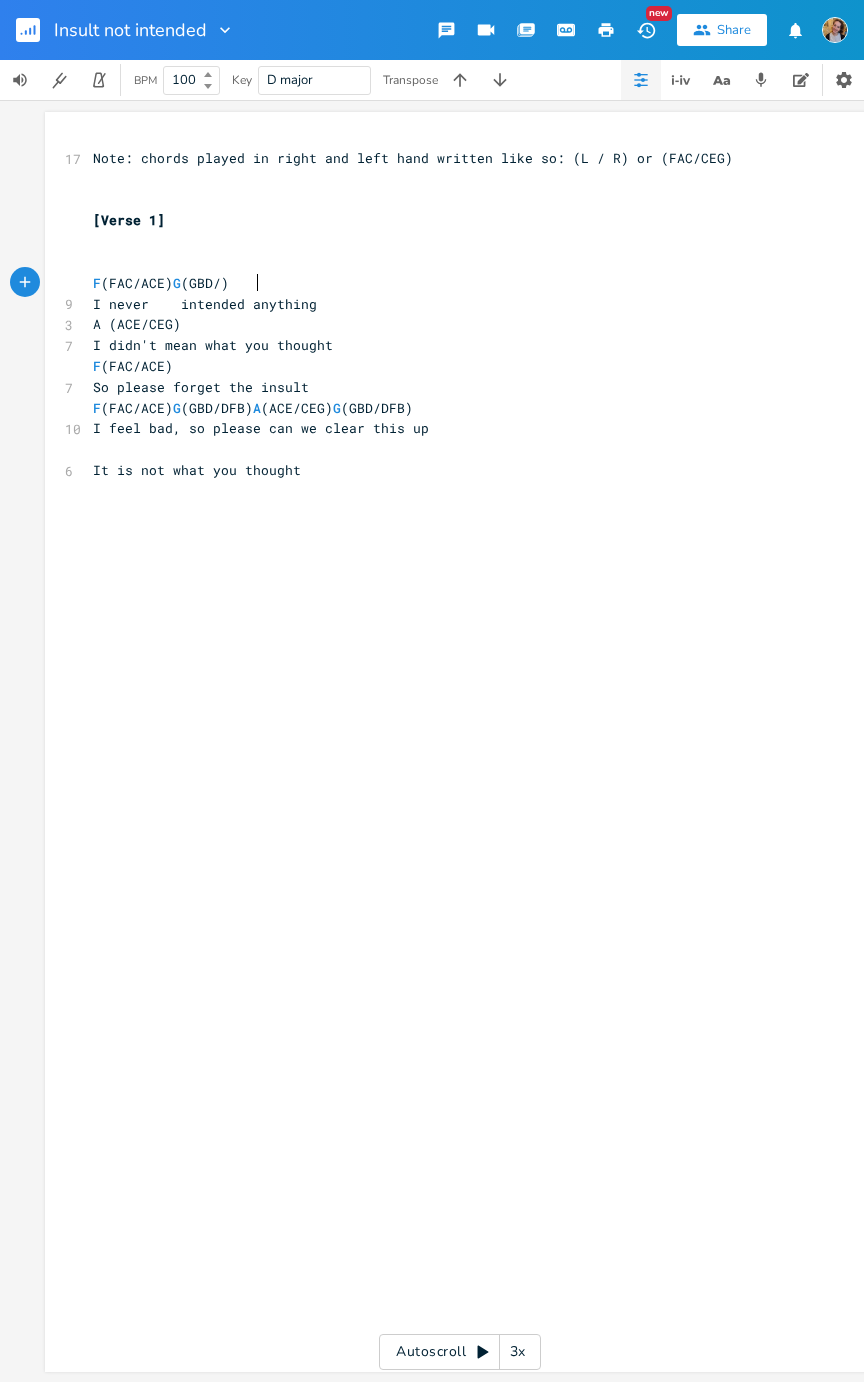 click on "F  (FAC/ACE)   G  (GBD/)" at bounding box center [161, 283] 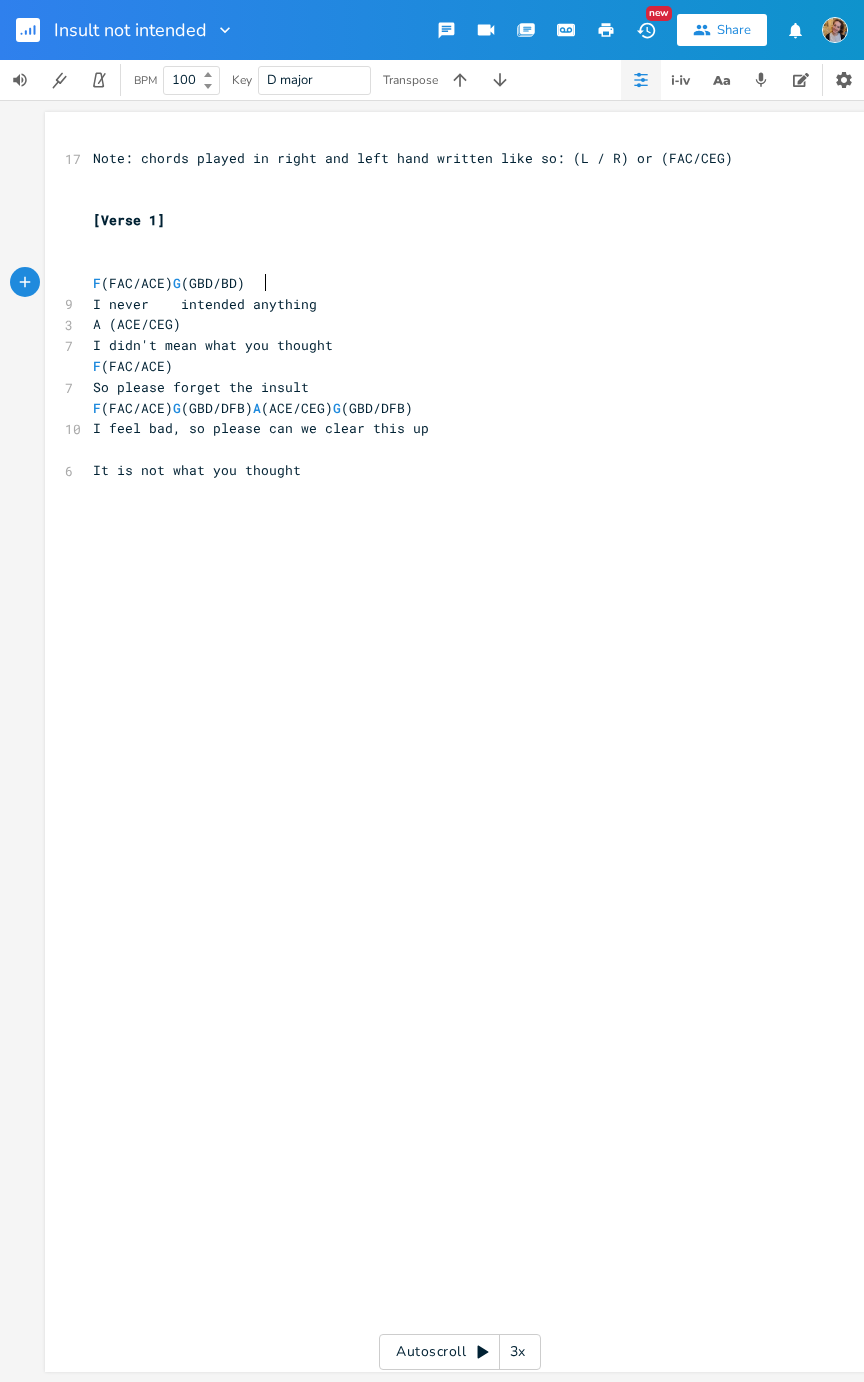 type on "BDD" 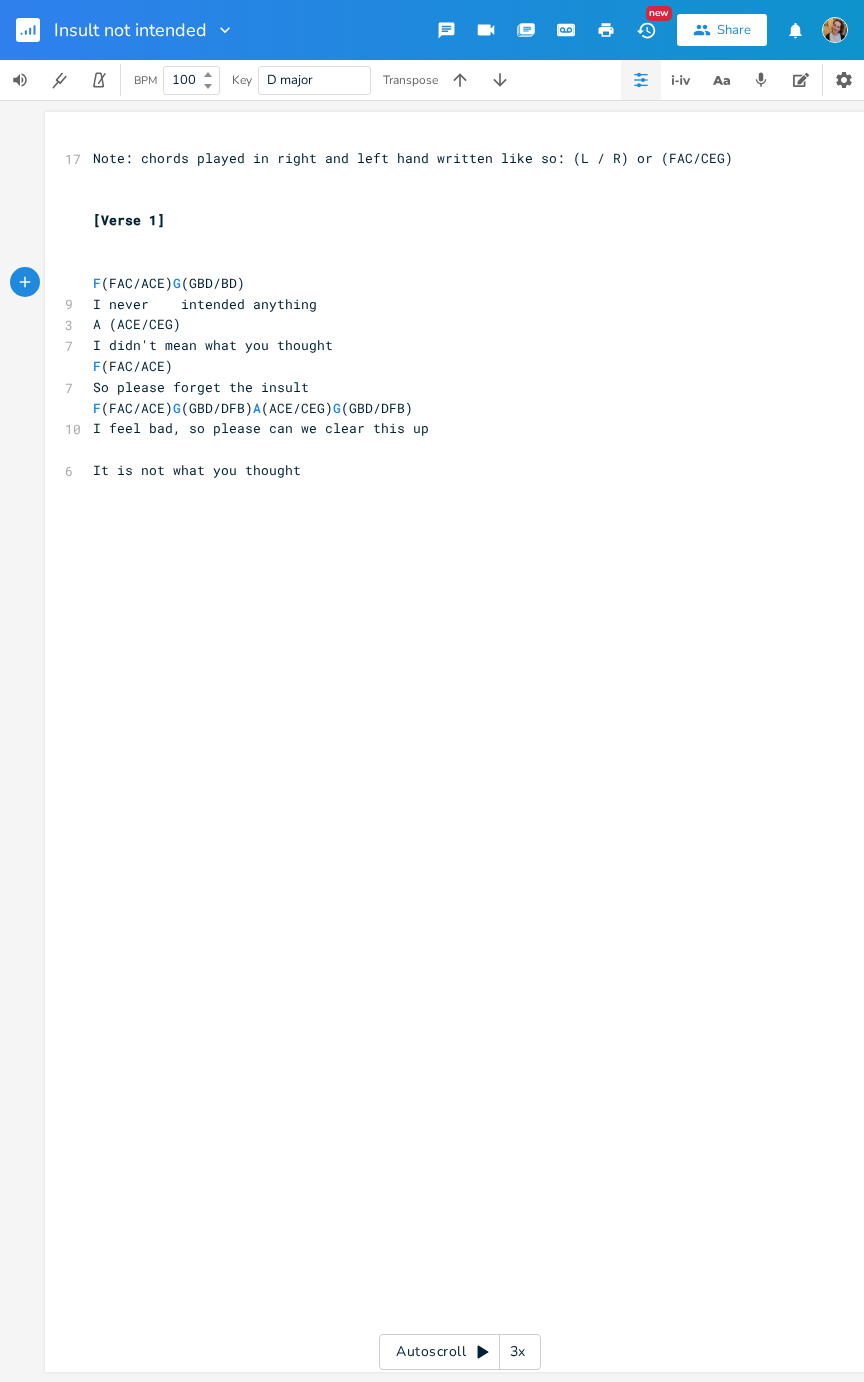 type on "F" 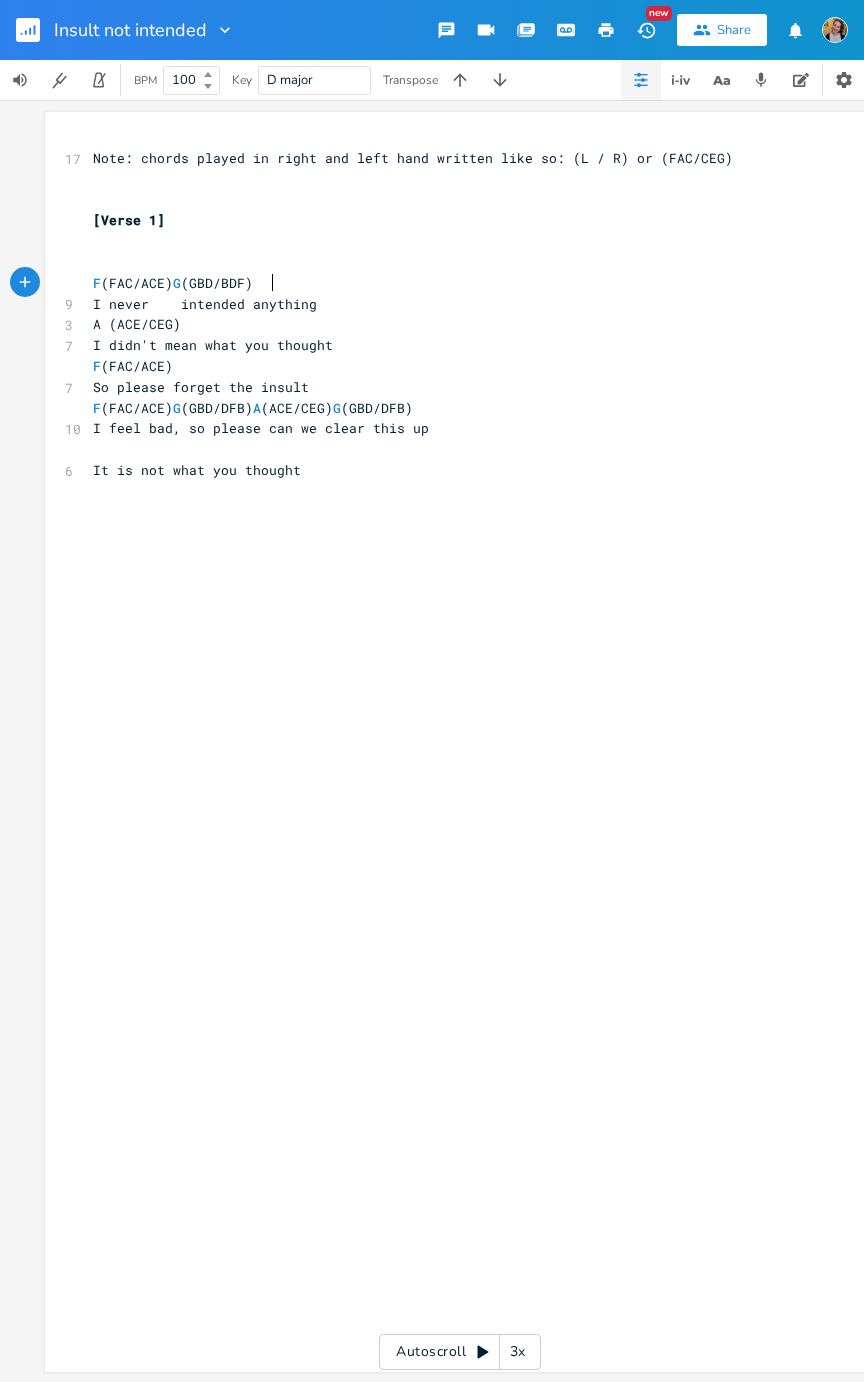 click on "F  (FAC/ACE)   G  (GBD/DFB)    A  (ACE/CEG)    G  (GBD/DFB)" at bounding box center (253, 408) 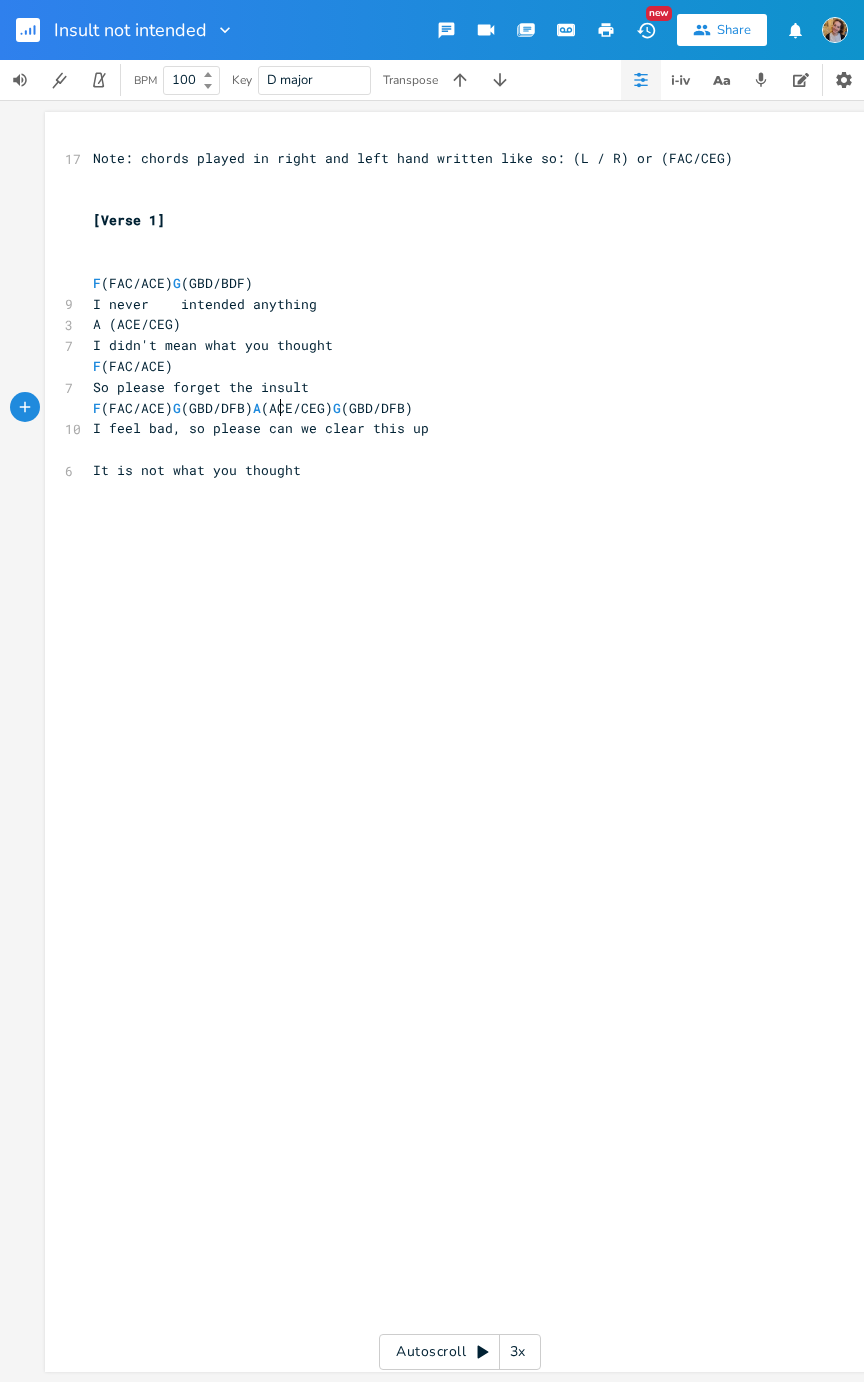 click on "F  (FAC/ACE)   G  (GBD/DFB)    A  (ACE/CEG)    G  (GBD/DFB)" at bounding box center [253, 408] 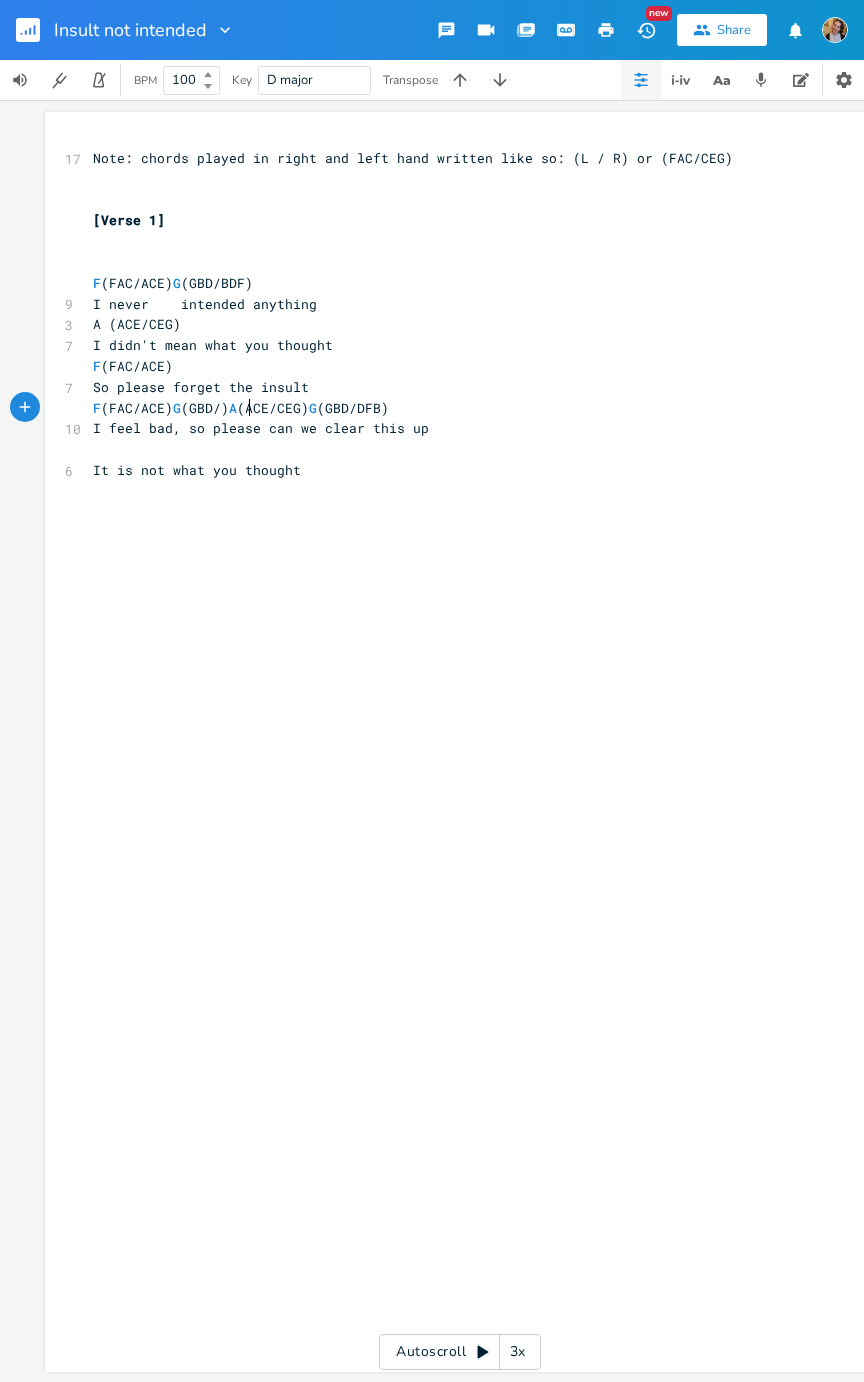 type on "B" 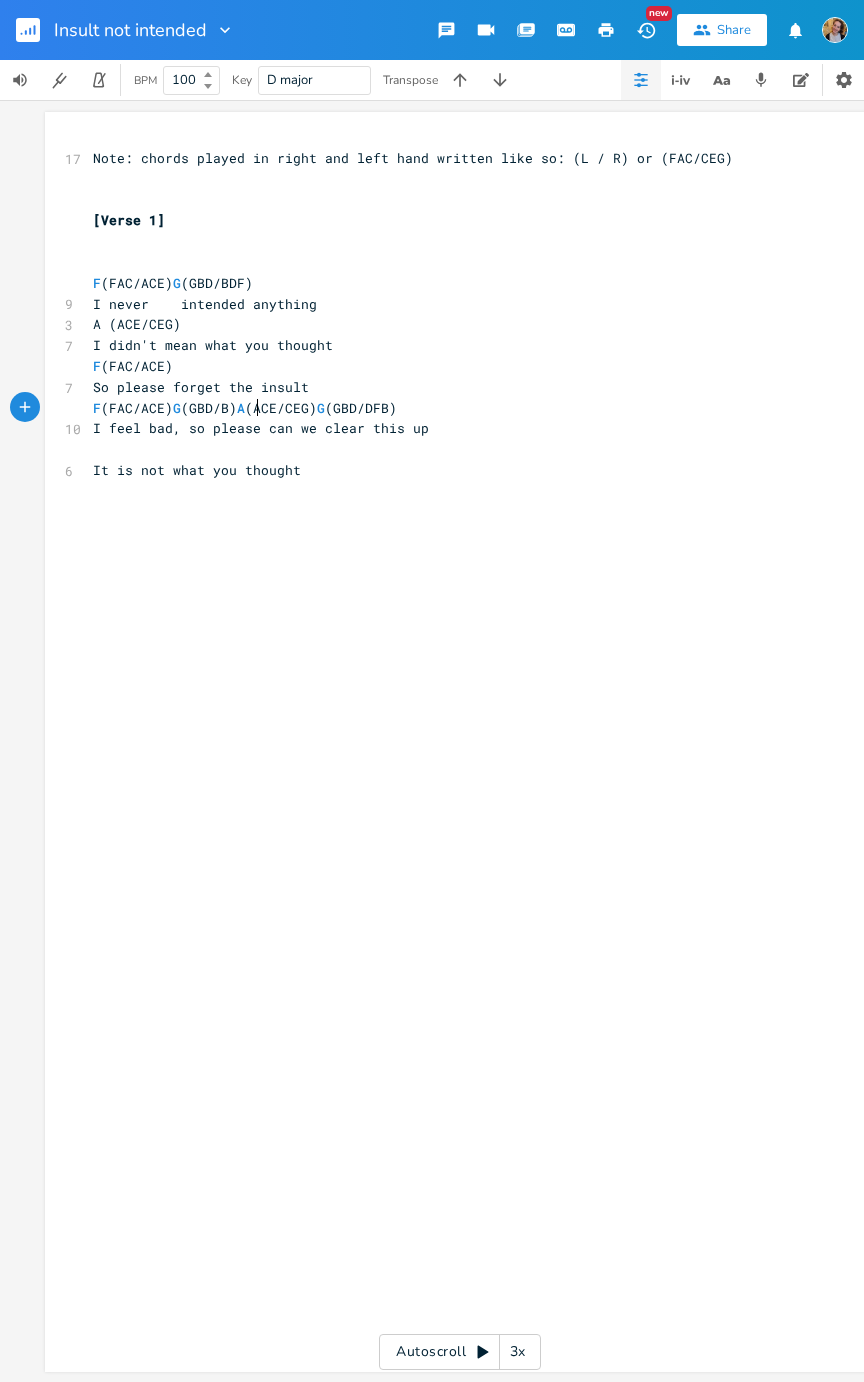 scroll, scrollTop: 0, scrollLeft: 24, axis: horizontal 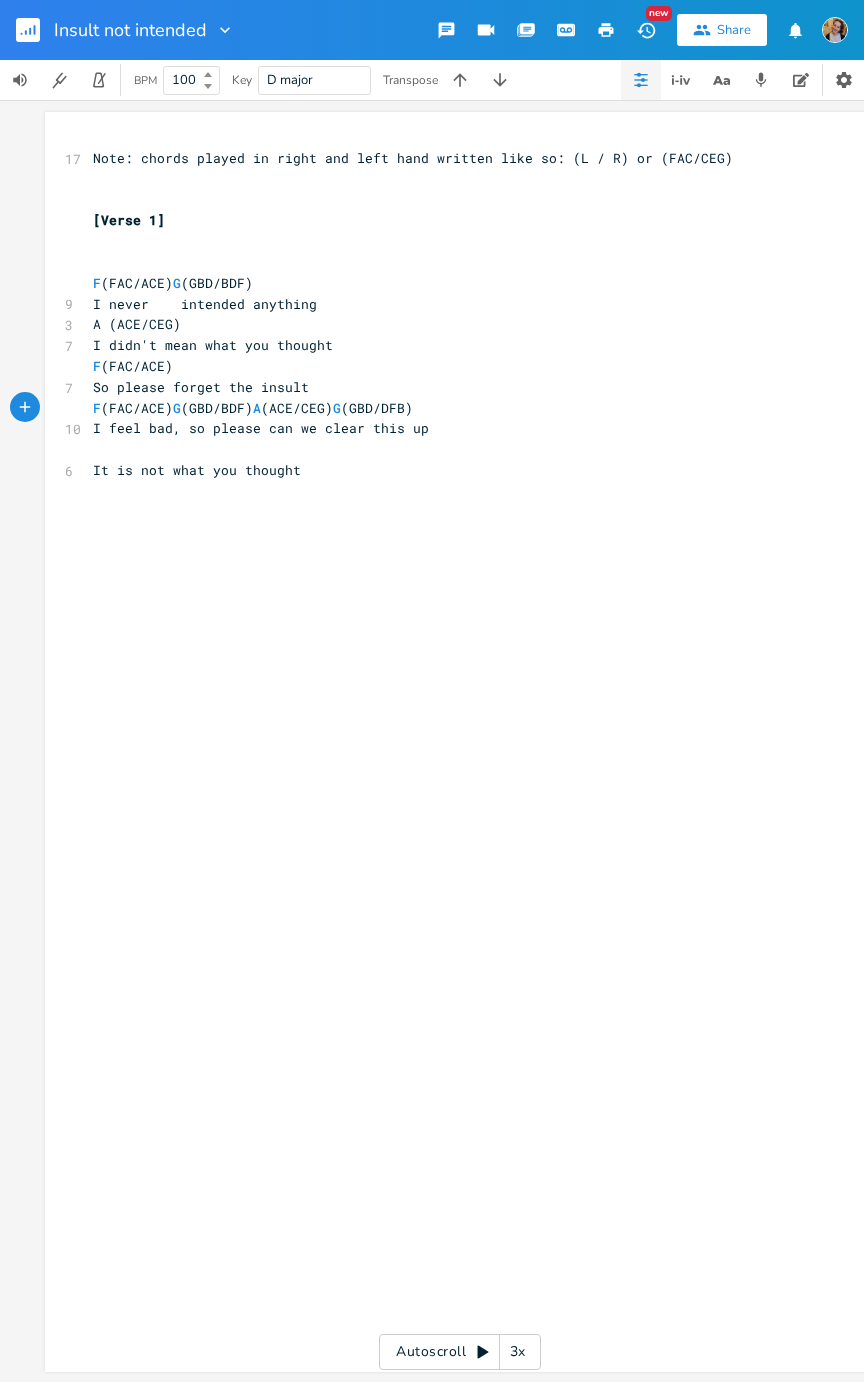 click on "F  (FAC/ACE)   G  (GBD/BDF)    A  (ACE/CEG)    G  (GBD/DFB)" at bounding box center (253, 408) 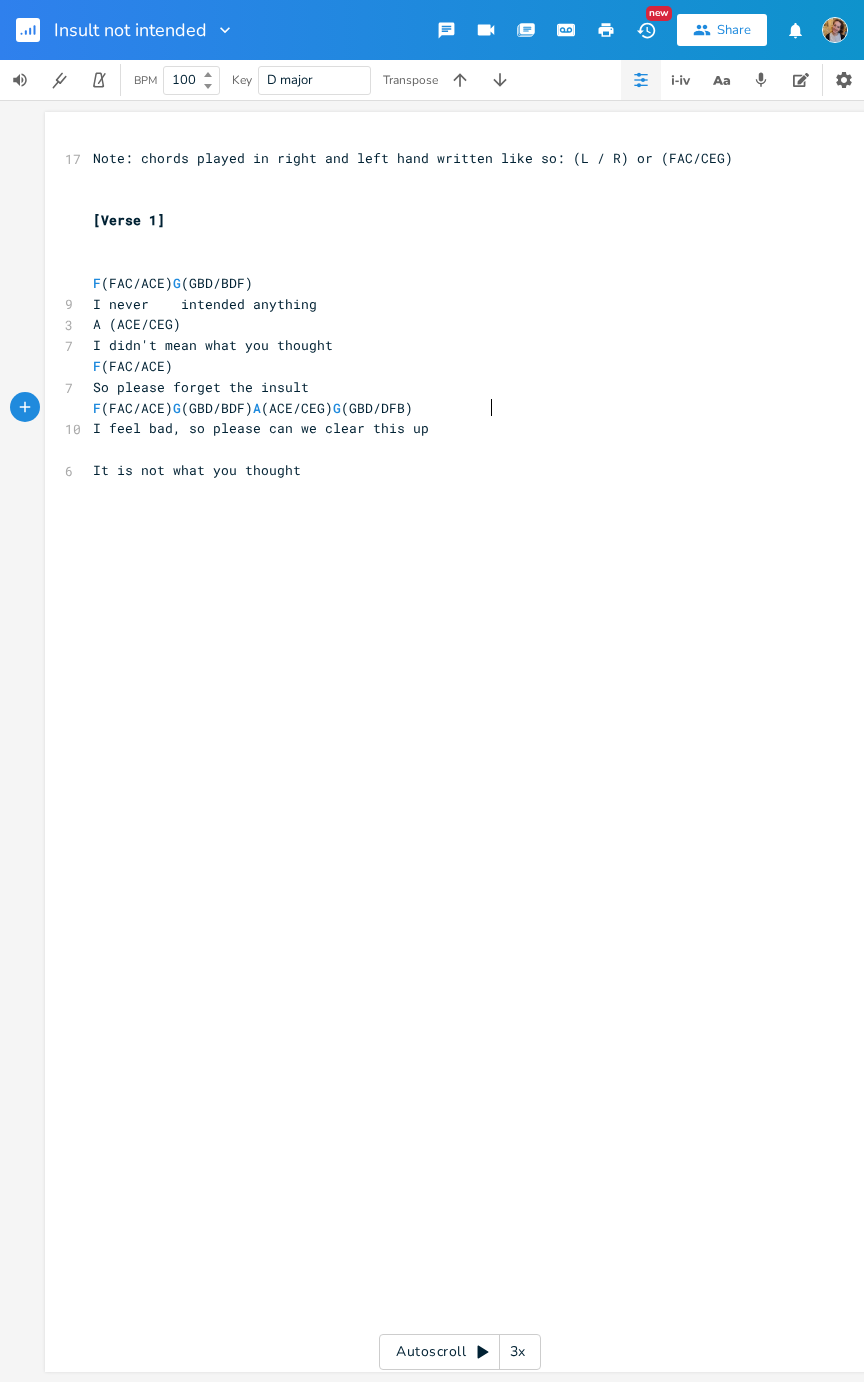click on "I feel bad, so please can we clear this up" at bounding box center [450, 428] 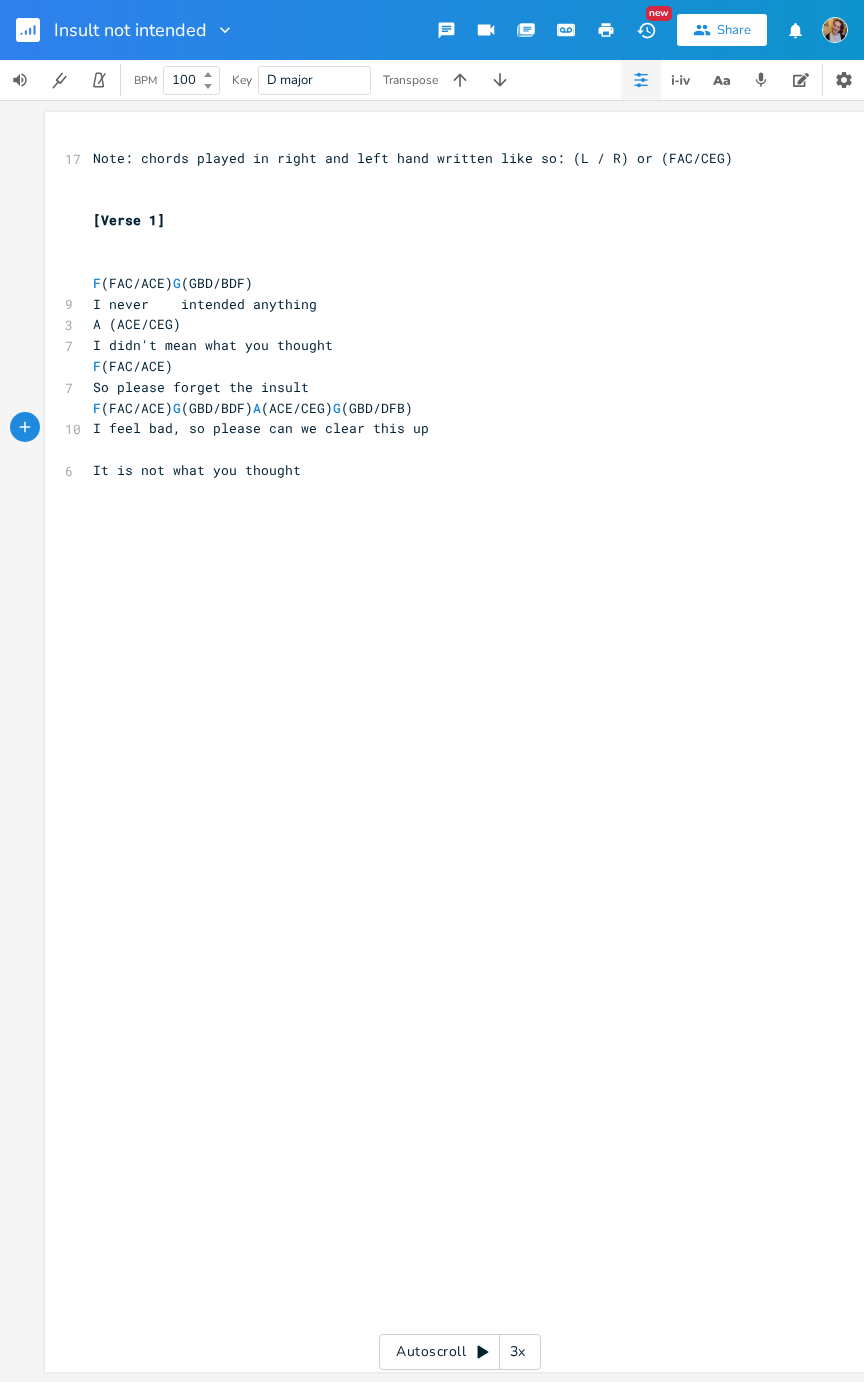 click on "F  (FAC/ACE)   G  (GBD/BDF)    A  (ACE/CEG)    G  (GBD/DFB)" at bounding box center [253, 408] 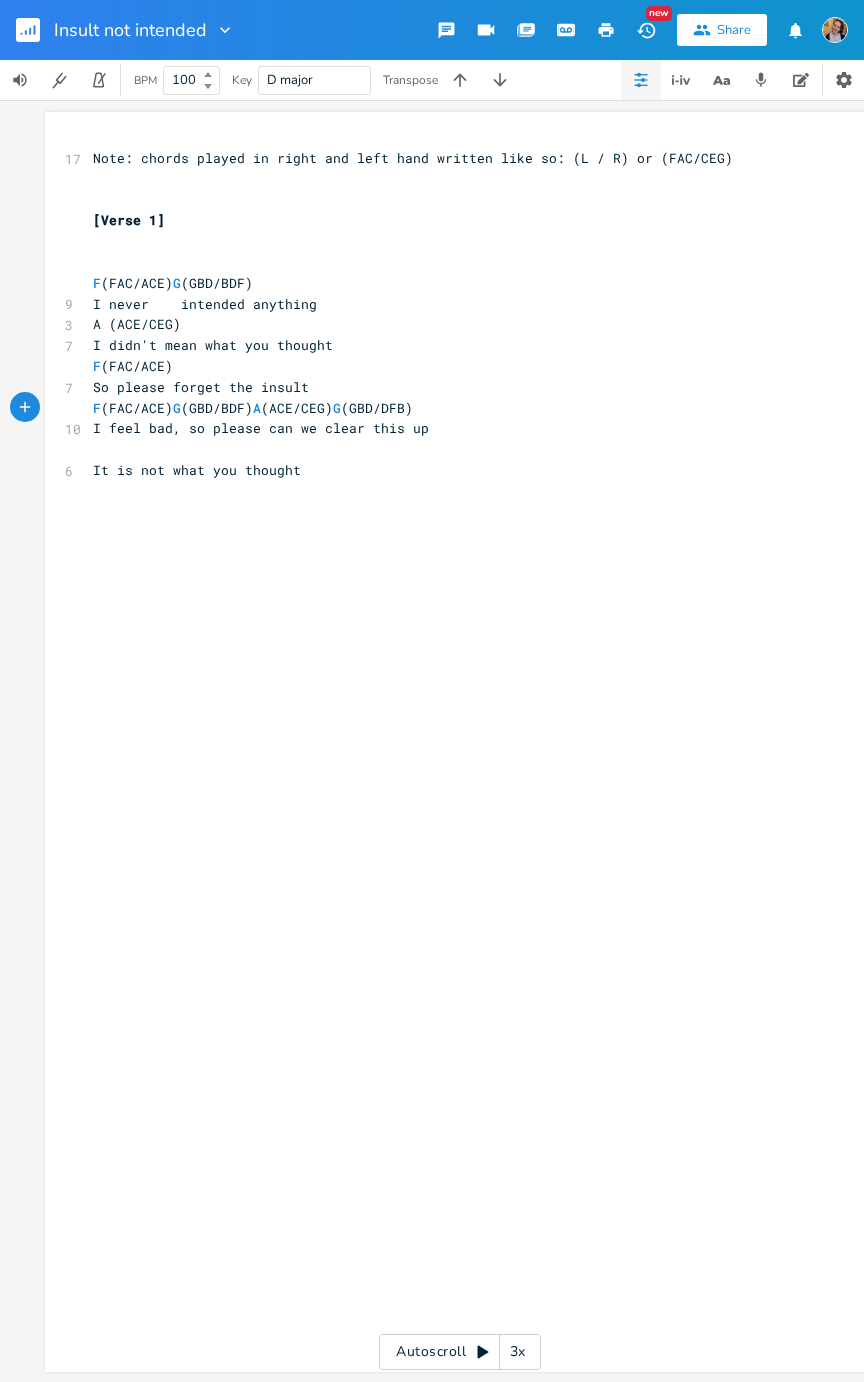 click on "F  (FAC/ACE)   G  (GBD/BDF)    A  (ACE/CEG)    G  (GBD/DFB)" at bounding box center [253, 408] 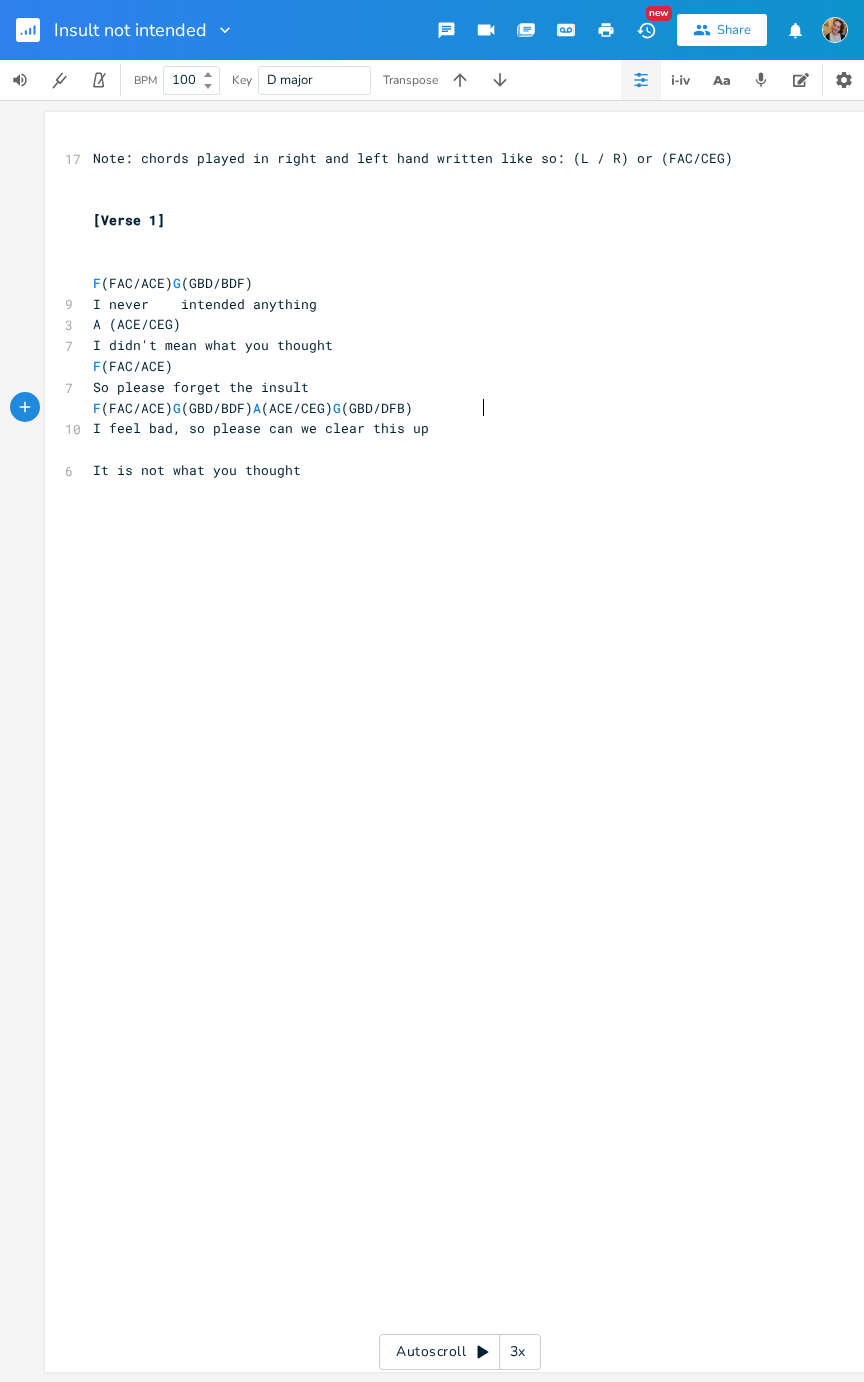 click on "F  (FAC/ACE)   G  (GBD/BDF)    A  (ACE/CEG)    G  (GBD/DFB)" at bounding box center [253, 408] 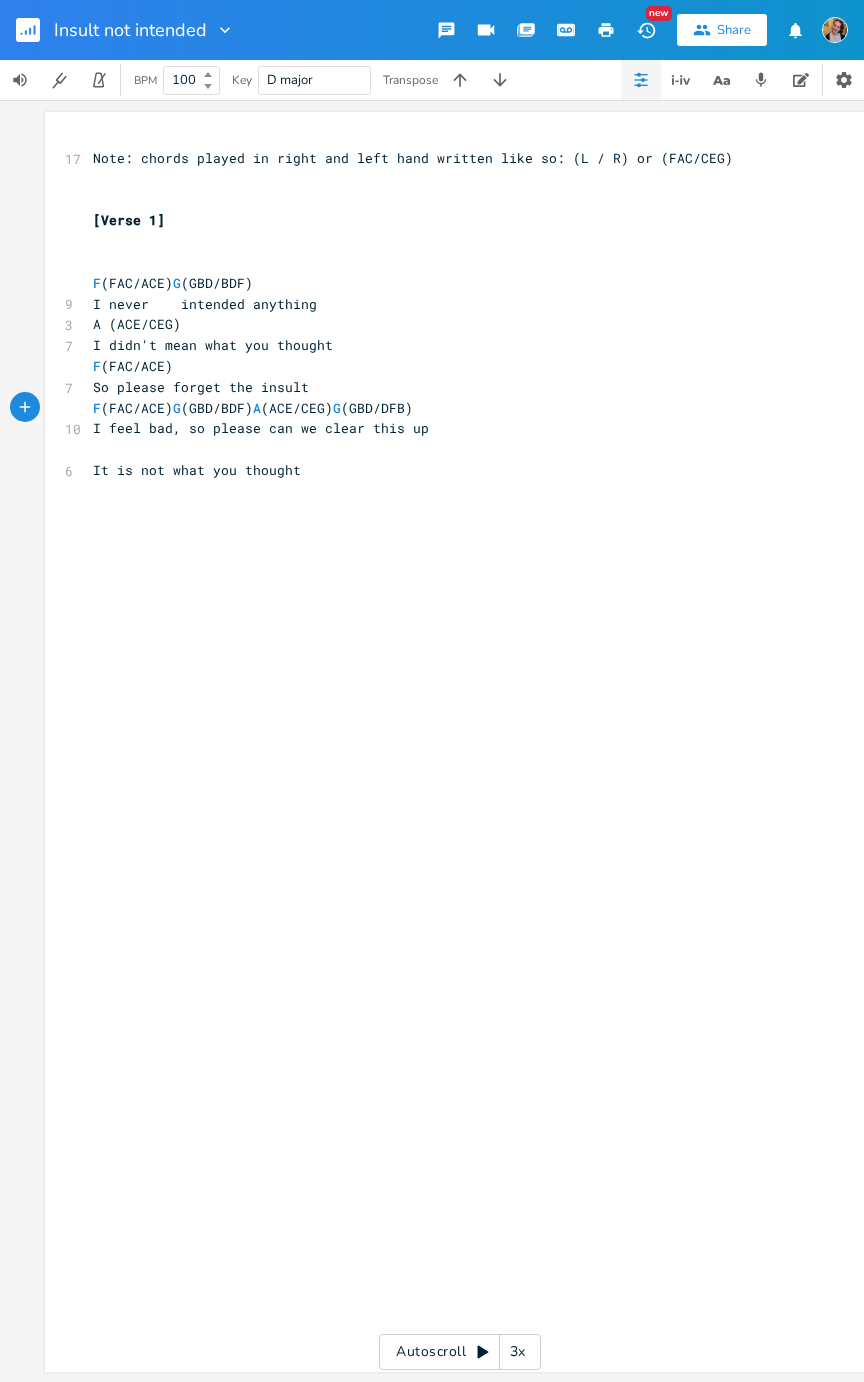 click on "F  (FAC/ACE)   G  (GBD/BDF)    A  (ACE/CEG)    G  (GBD/DFB)" at bounding box center [253, 408] 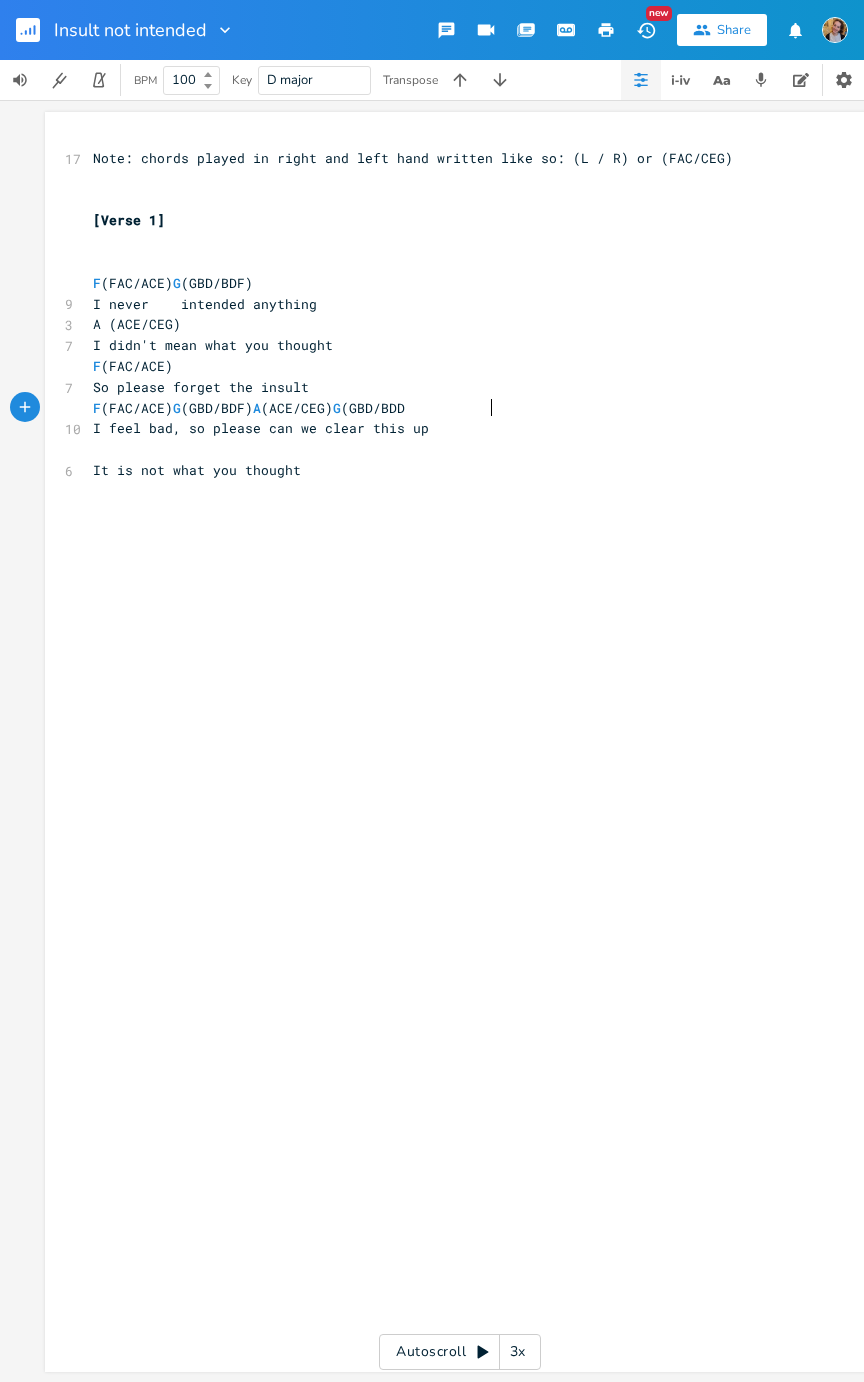 scroll, scrollTop: 0, scrollLeft: 27, axis: horizontal 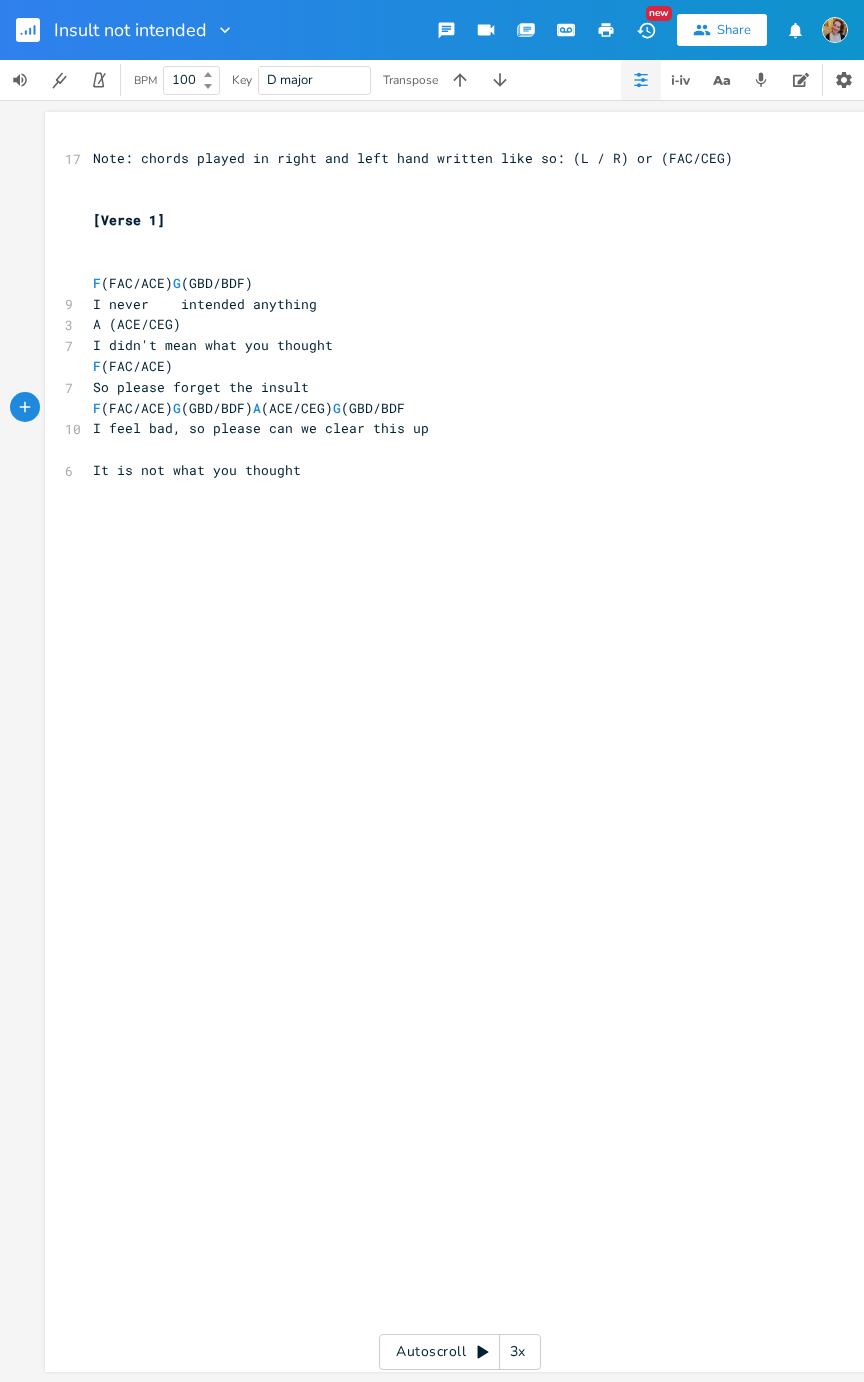 type on "F)" 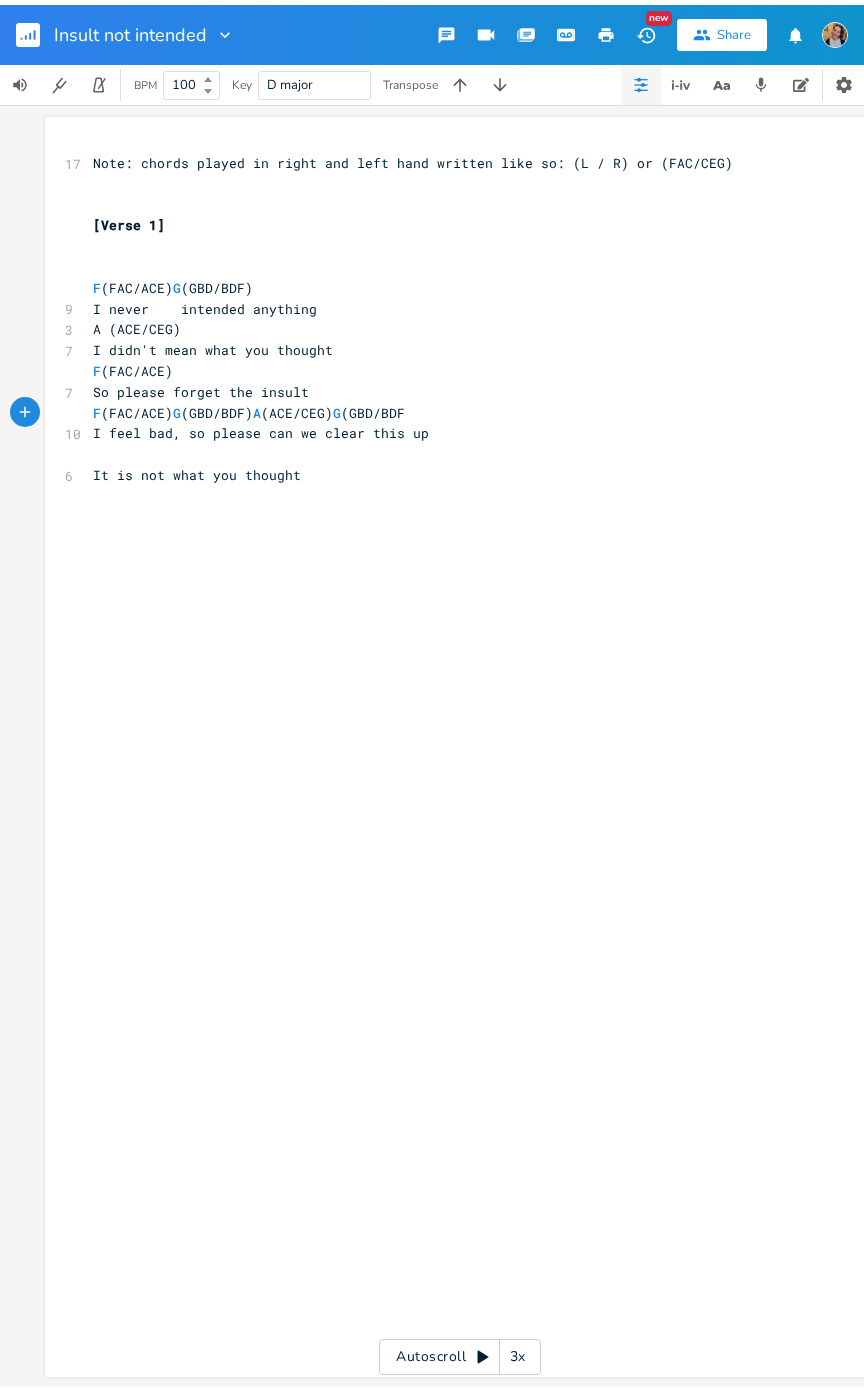 scroll, scrollTop: 0, scrollLeft: 10, axis: horizontal 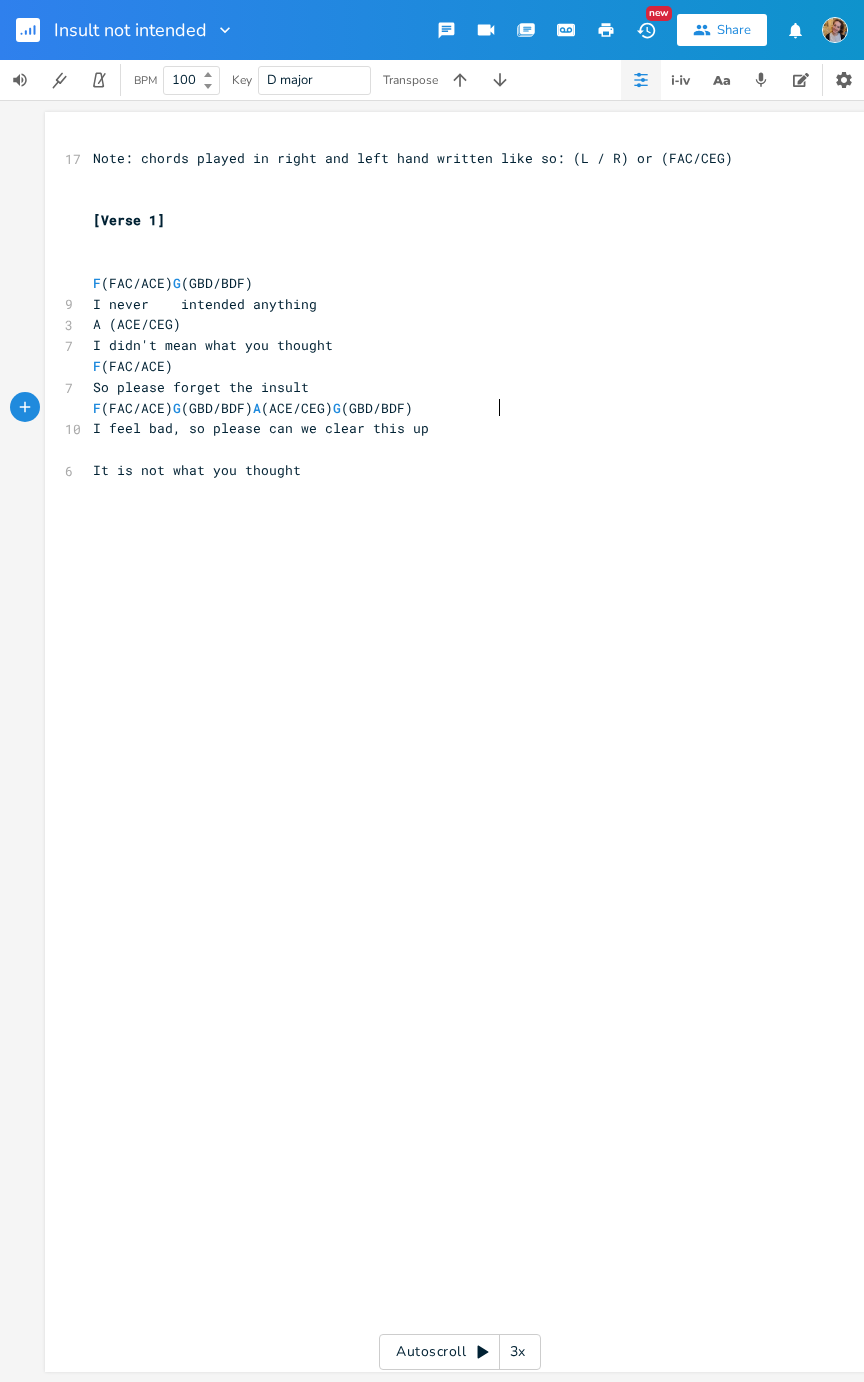 click on "It is not what you thought" at bounding box center [450, 470] 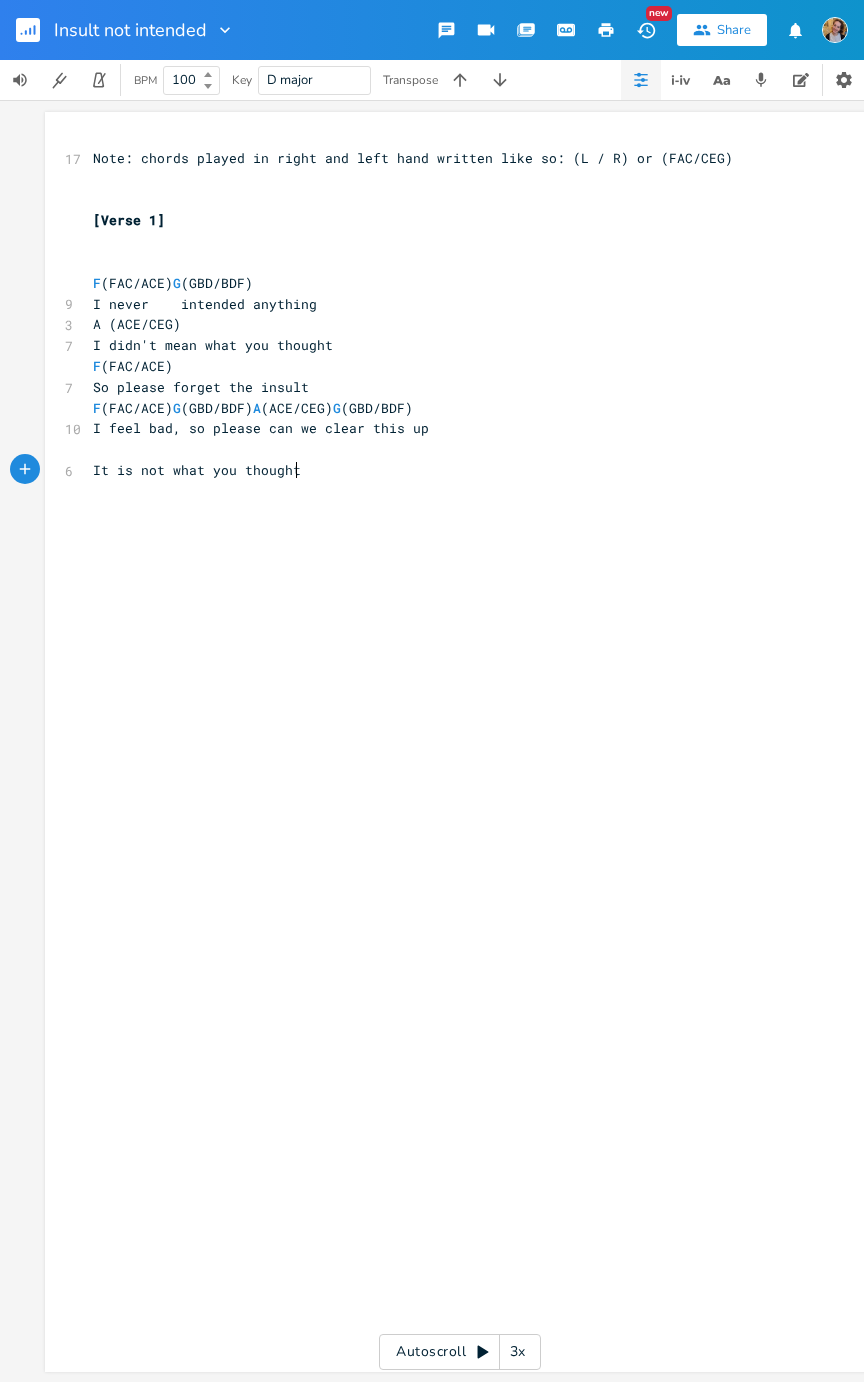 click on "xxxxxxxxxx   17 Note: chords played in right and left hand written like so: (L / R) or (FAC/CEG)     [Verse 1]     F  (FAC/ACE)   G  (GBD/BDF) 9 I never    intended anything 3 A (ACE/CEG)    7 I didn't mean what you thought F  (FAC/ACE) 7 So please forget the insult F  (FAC/ACE)   G  (GBD/BDF)    A  (ACE/CEG)    G  (GBD/BDF) 10 I feel bad, so please can we clear this up   6 It is not what you thought" at bounding box center (475, 761) 